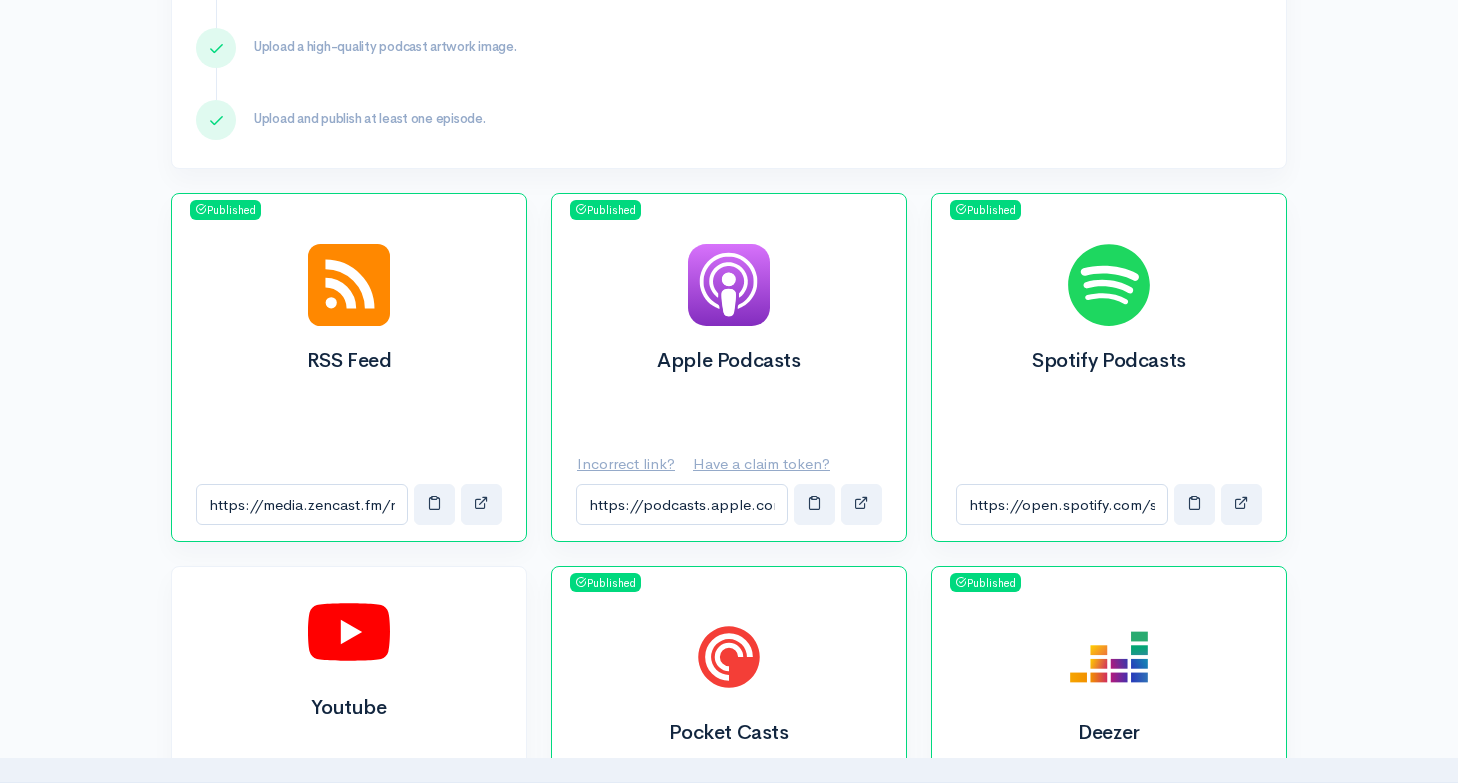scroll, scrollTop: 538, scrollLeft: 0, axis: vertical 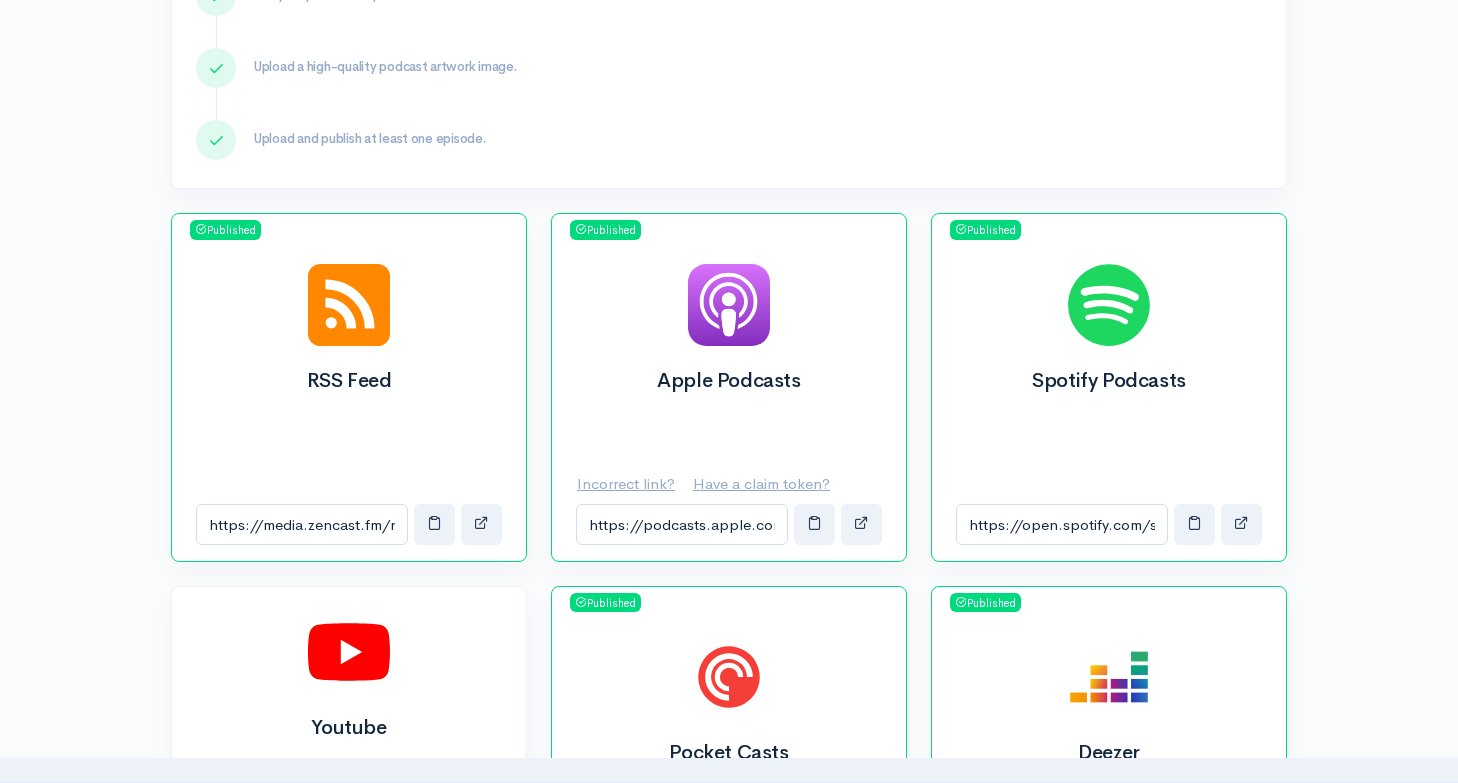 click on "Incorrect
link?" at bounding box center [626, 483] 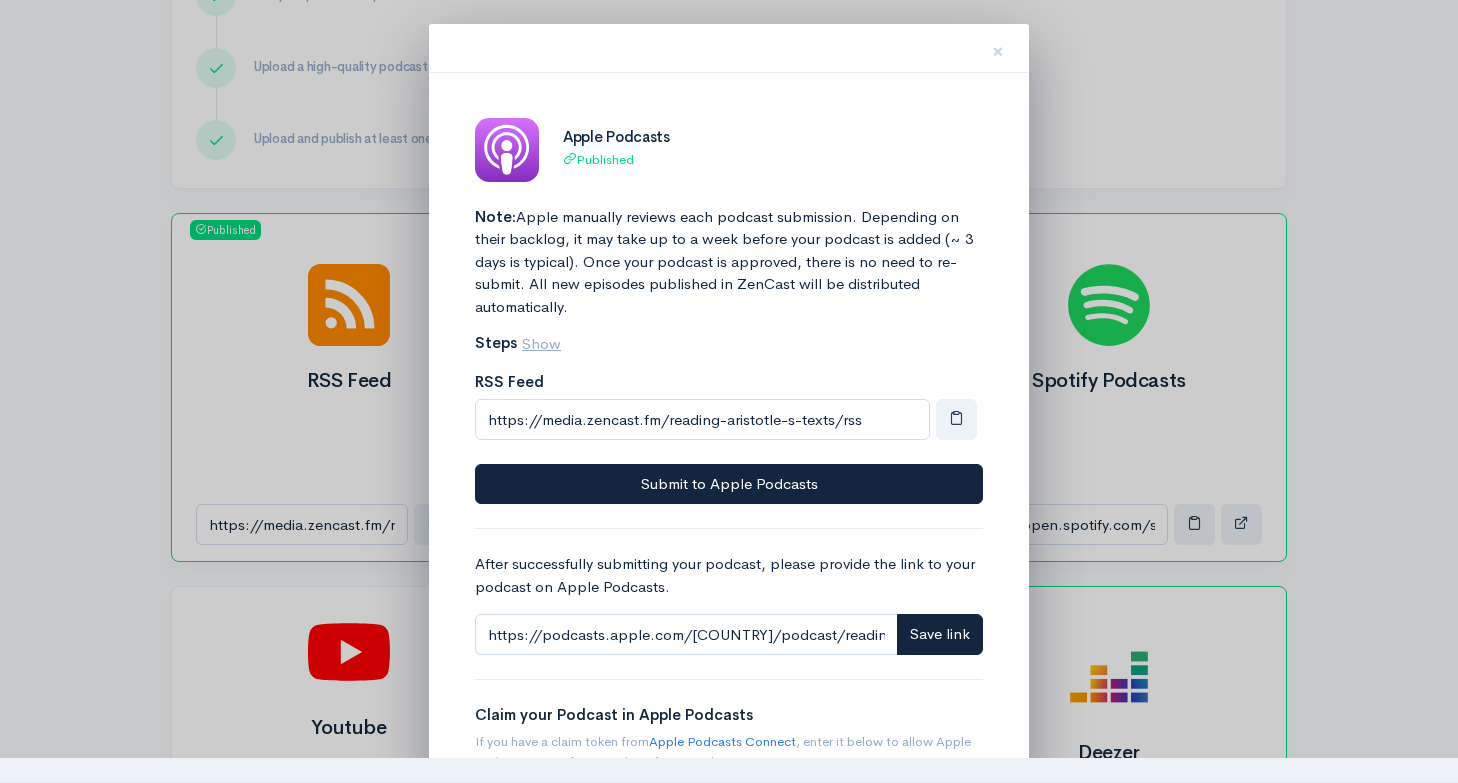 scroll, scrollTop: 0, scrollLeft: 0, axis: both 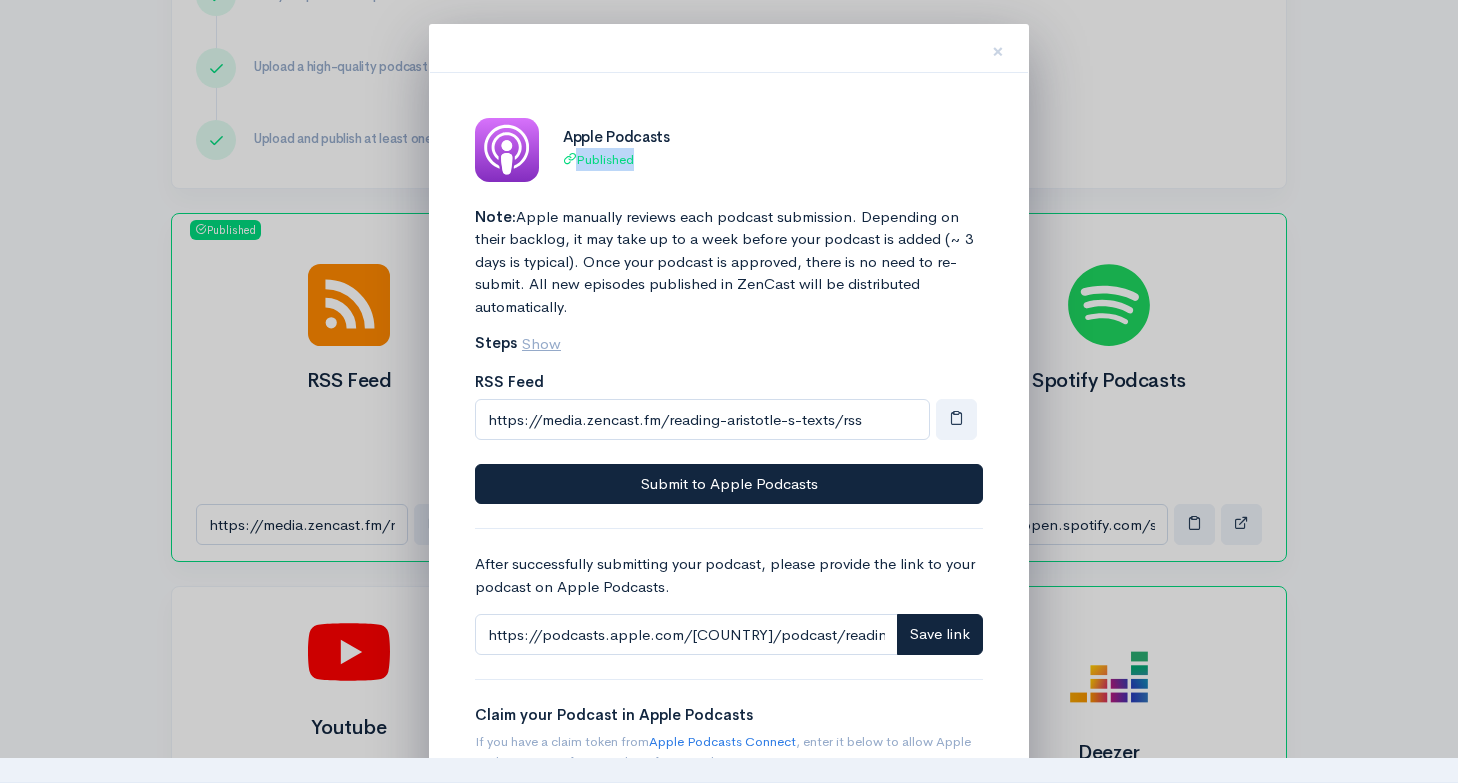 click on "Published" at bounding box center (598, 159) 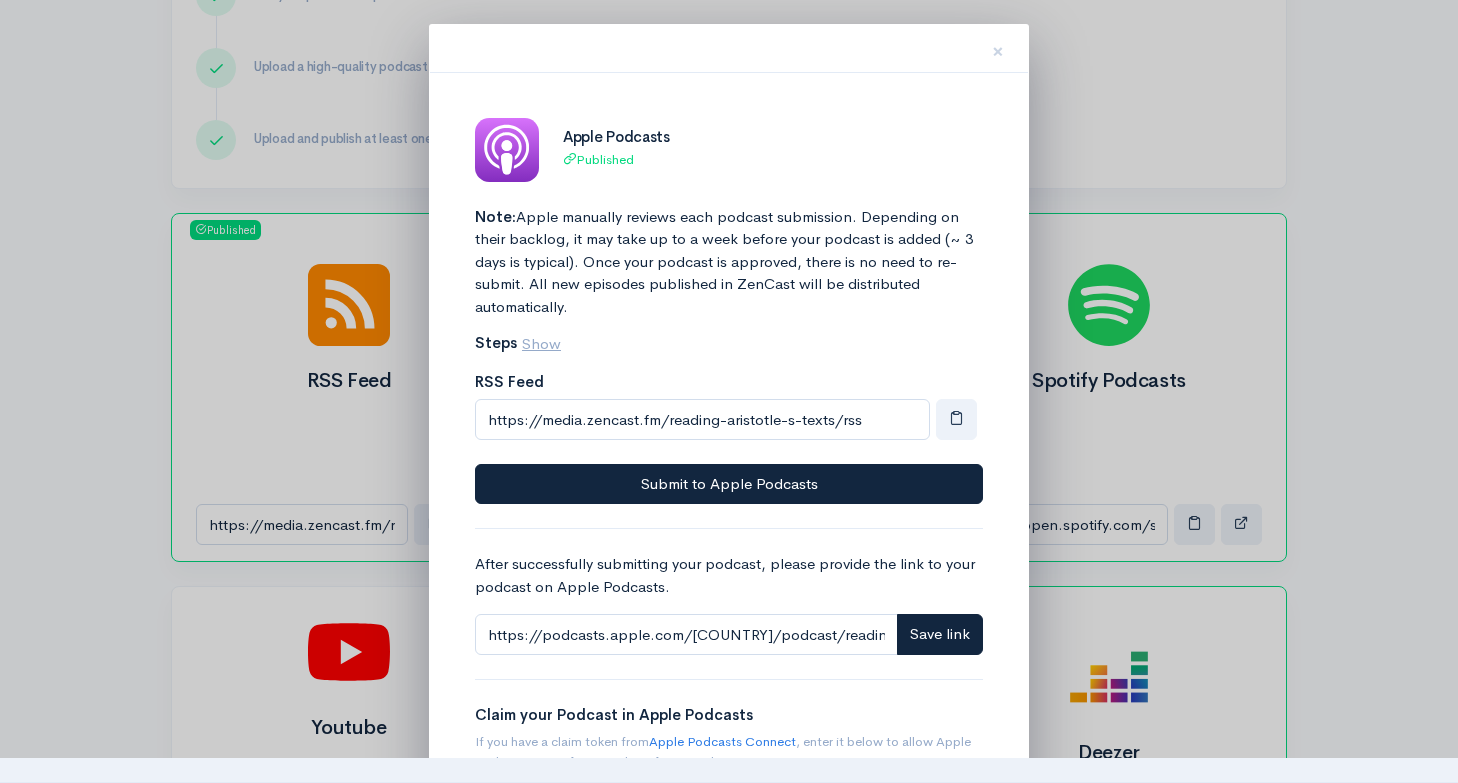 click on "Note:  Apple manually reviews each podcast submission. Depending on their backlog, it may take up to a week before your podcast is added (~ 3 days is typical). Once your podcast is approved, there is no need to re-submit. All new episodes published in ZenCast will be distributed automatically." at bounding box center [729, 262] 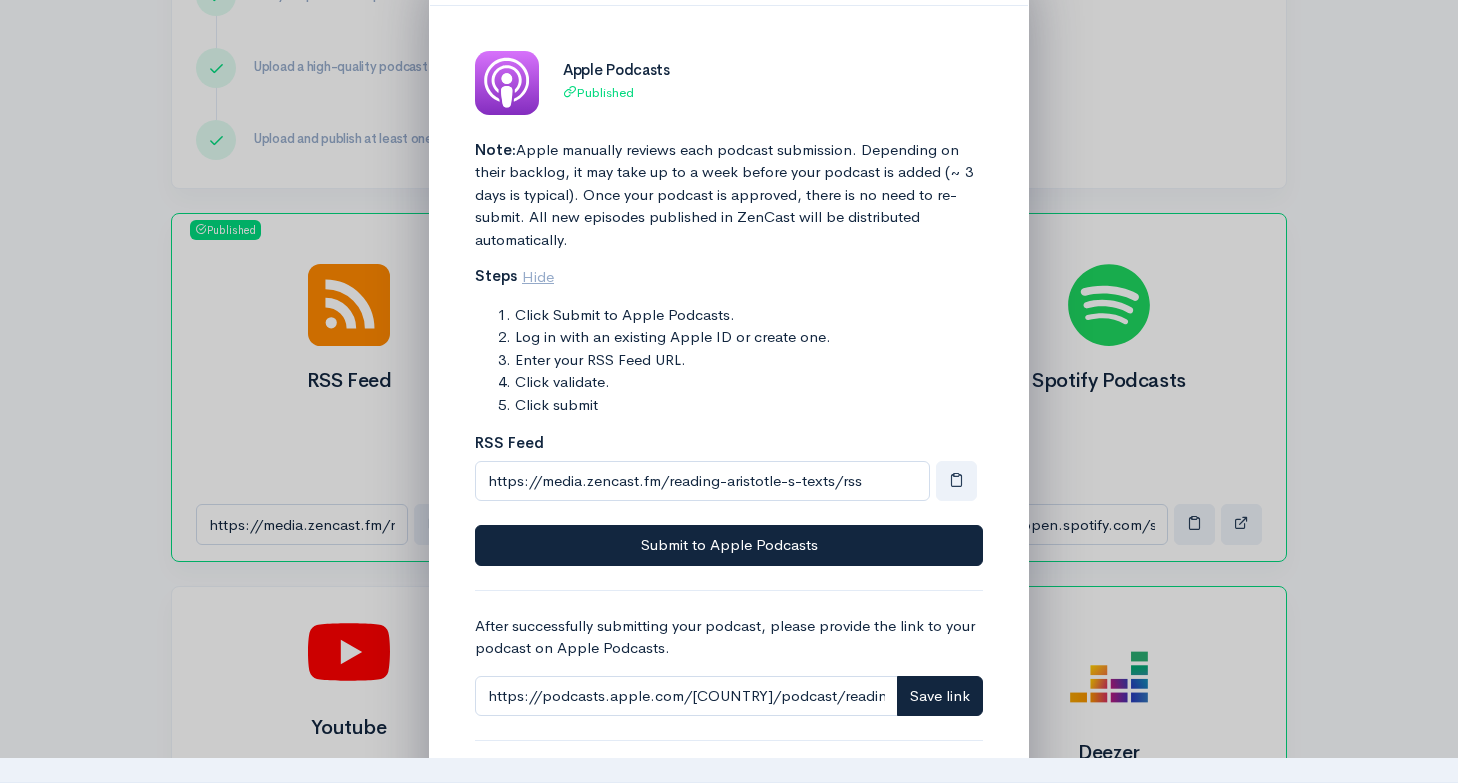scroll, scrollTop: 68, scrollLeft: 0, axis: vertical 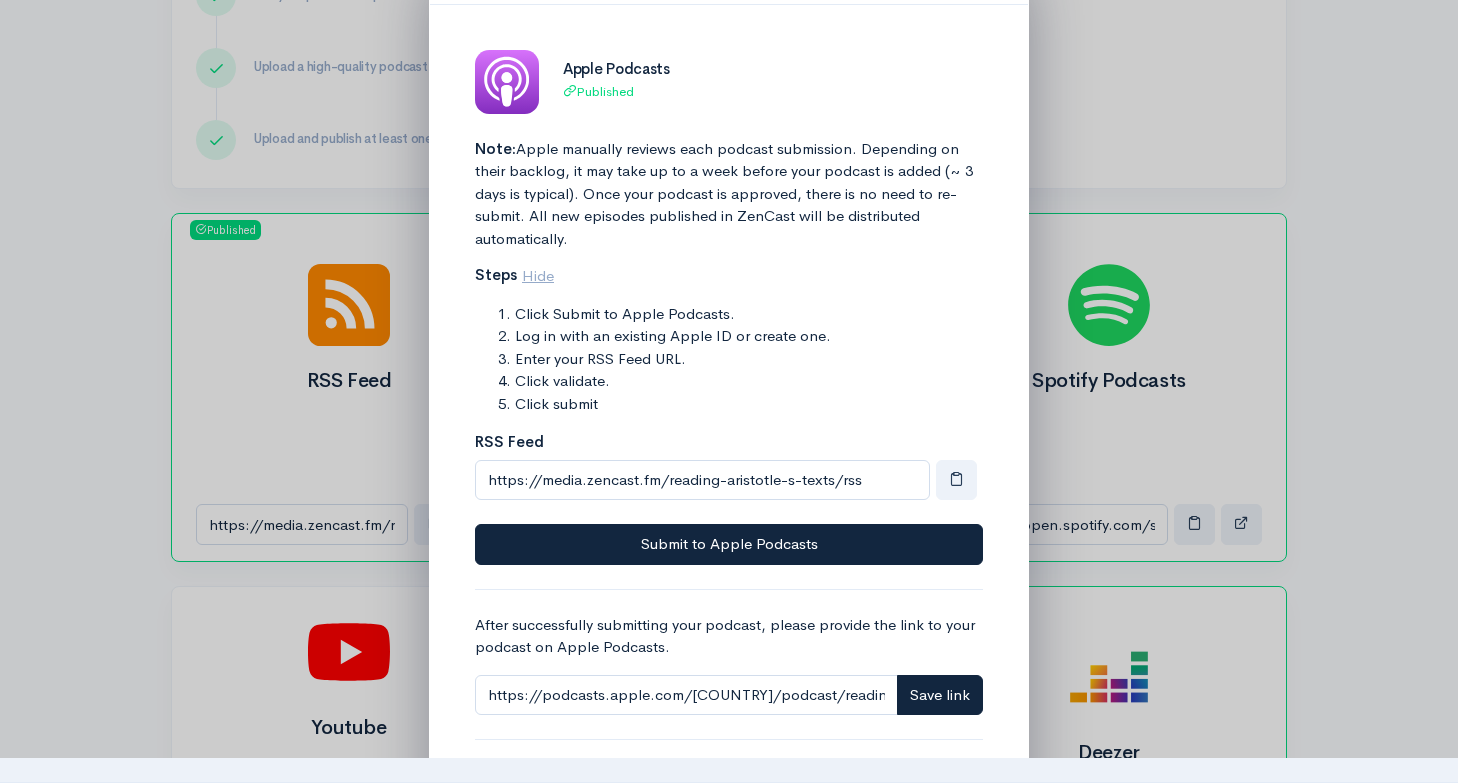 click on "Enter your RSS Feed URL." at bounding box center [749, 359] 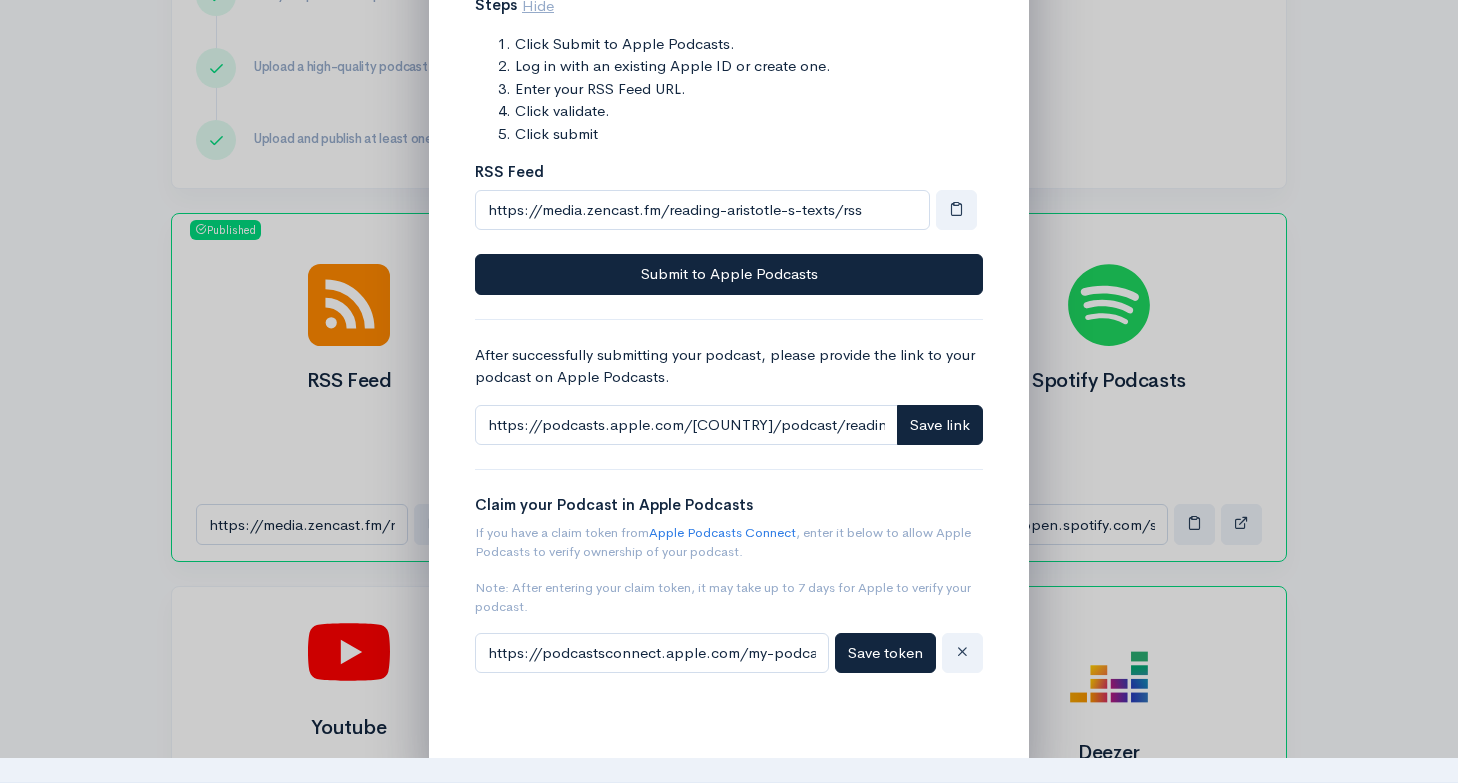 scroll, scrollTop: 0, scrollLeft: 0, axis: both 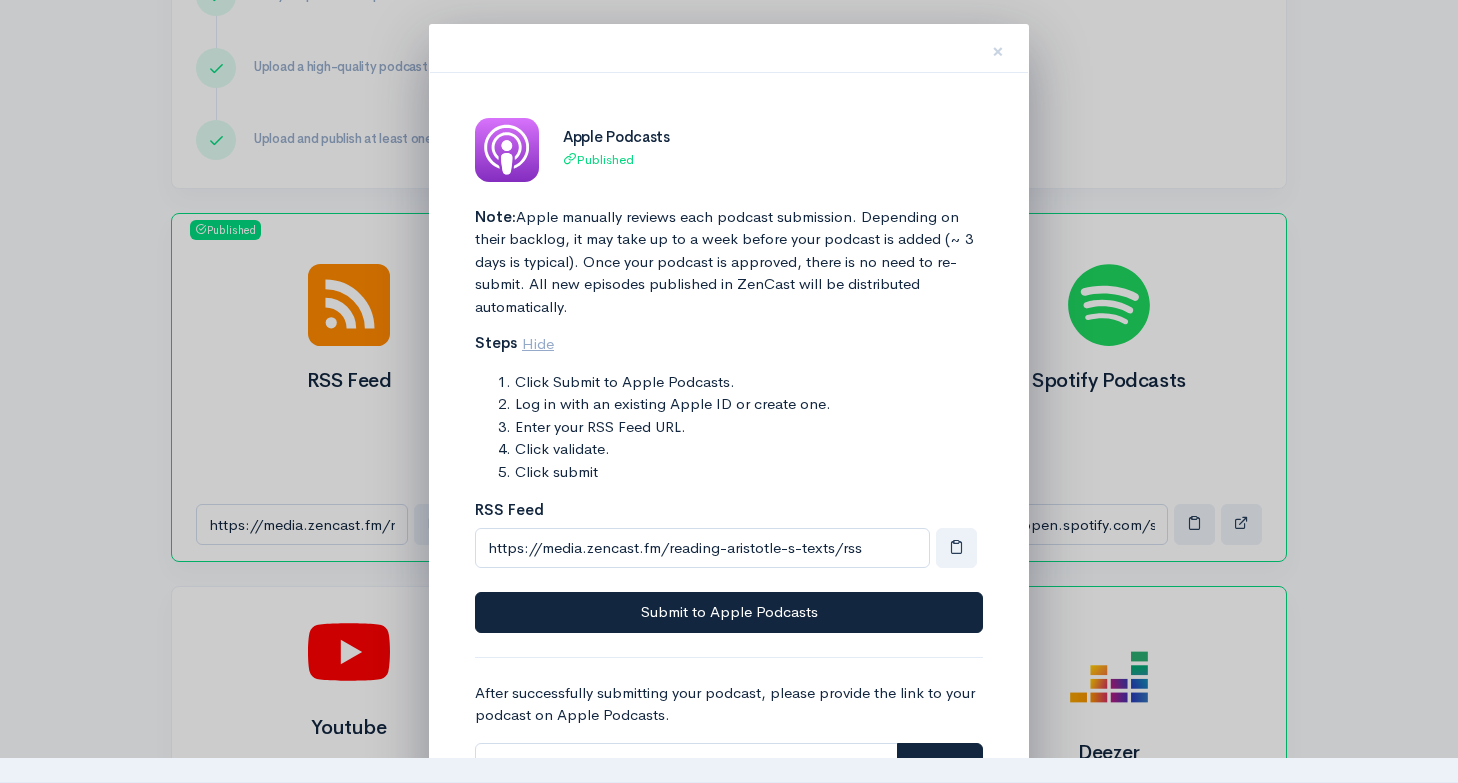 click at bounding box center (729, 391) 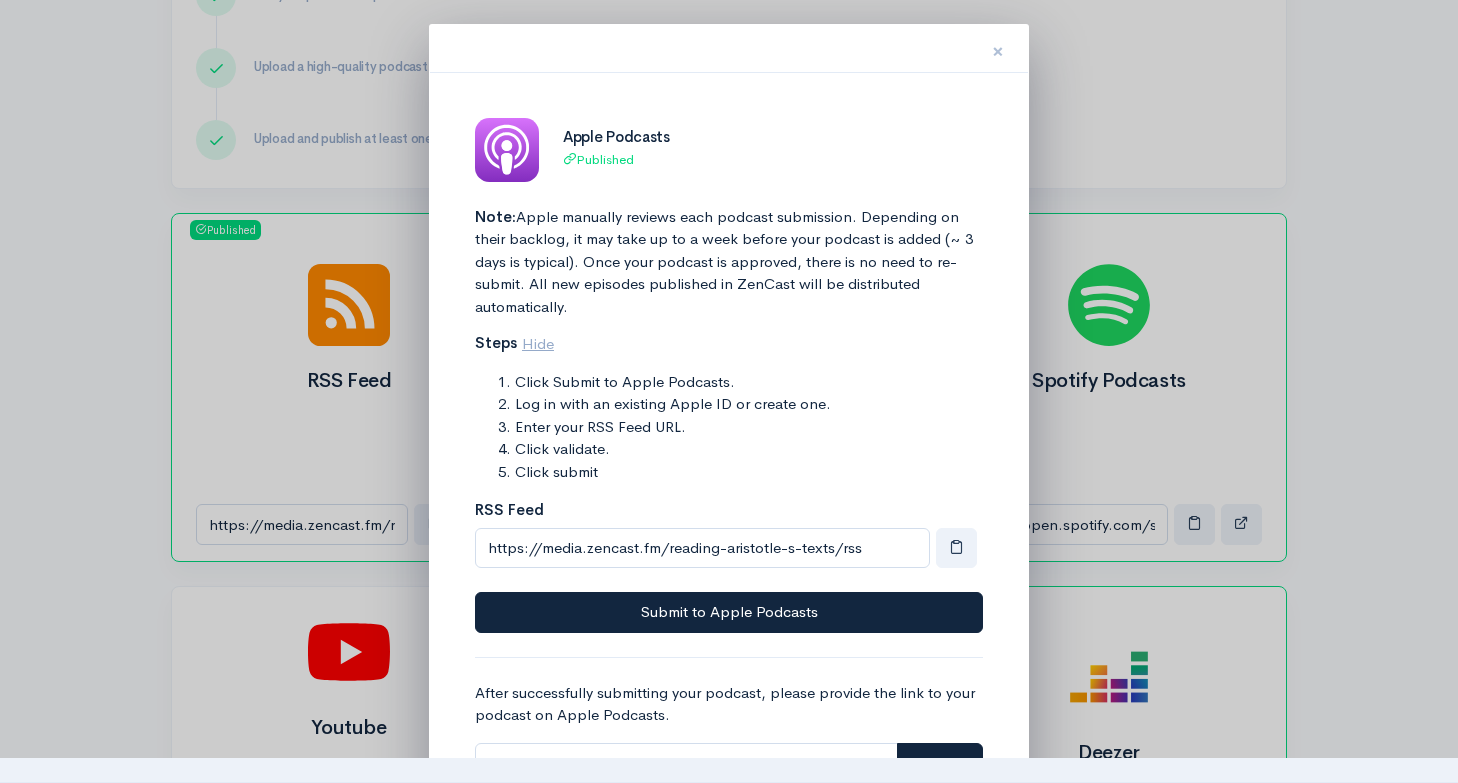 click on "×" at bounding box center [998, 51] 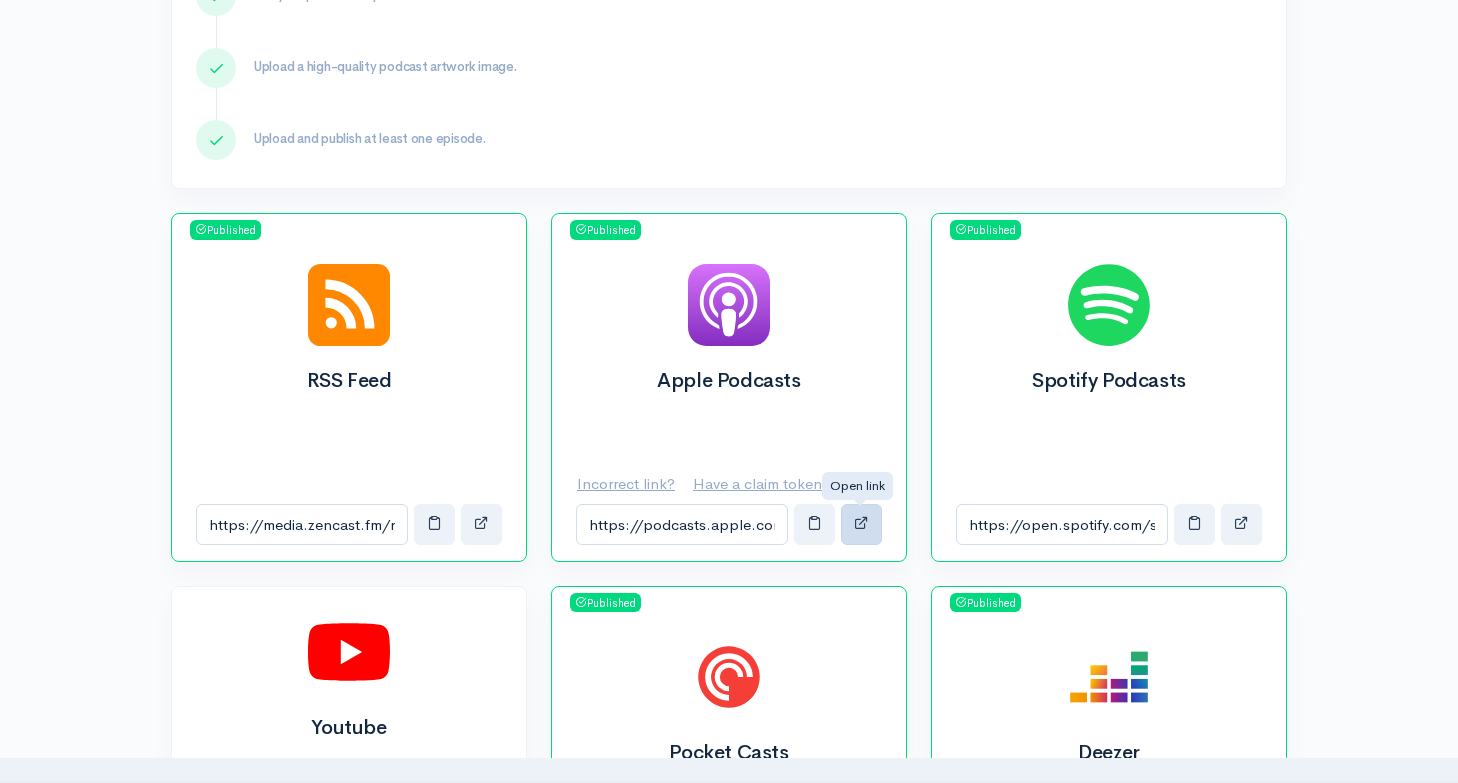 click at bounding box center (861, 522) 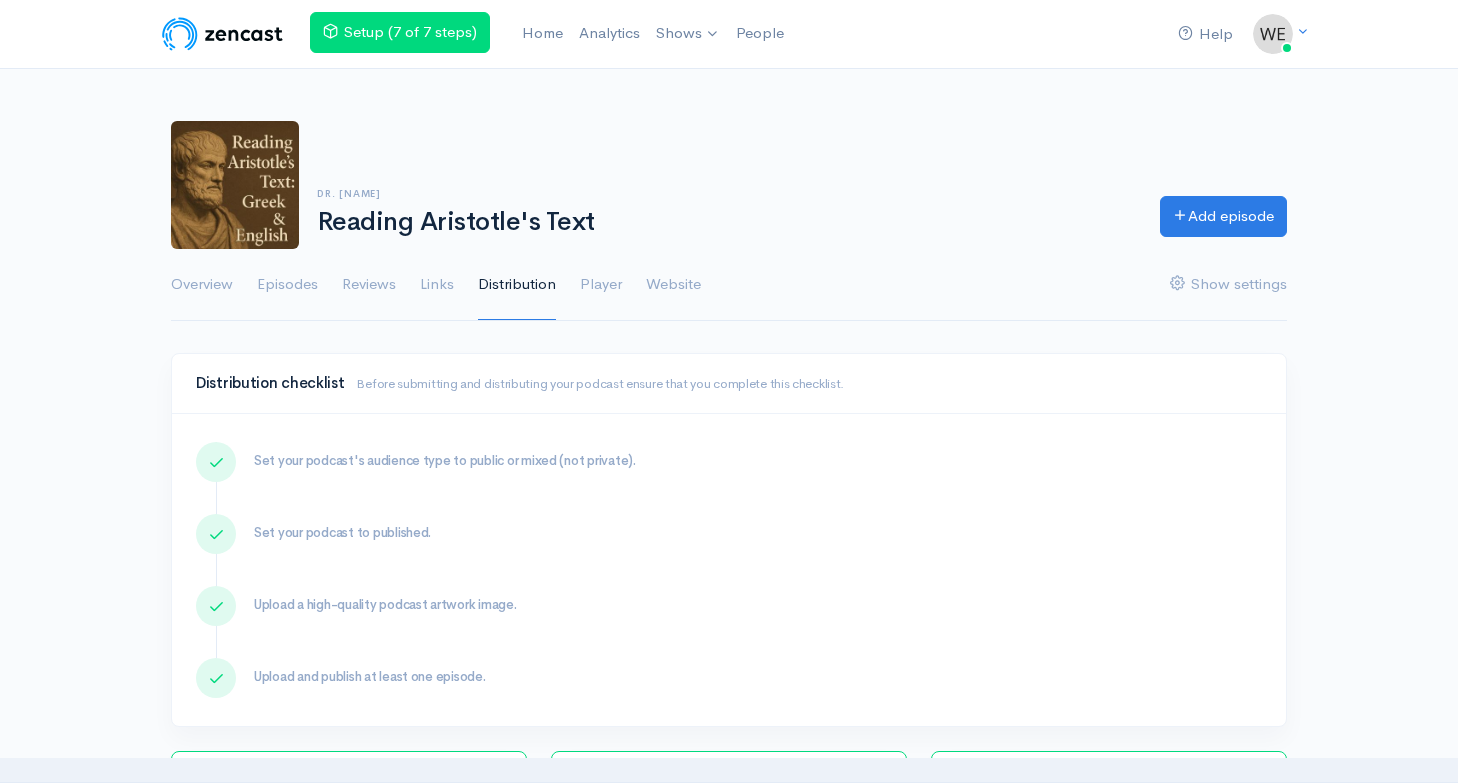 scroll, scrollTop: 0, scrollLeft: 0, axis: both 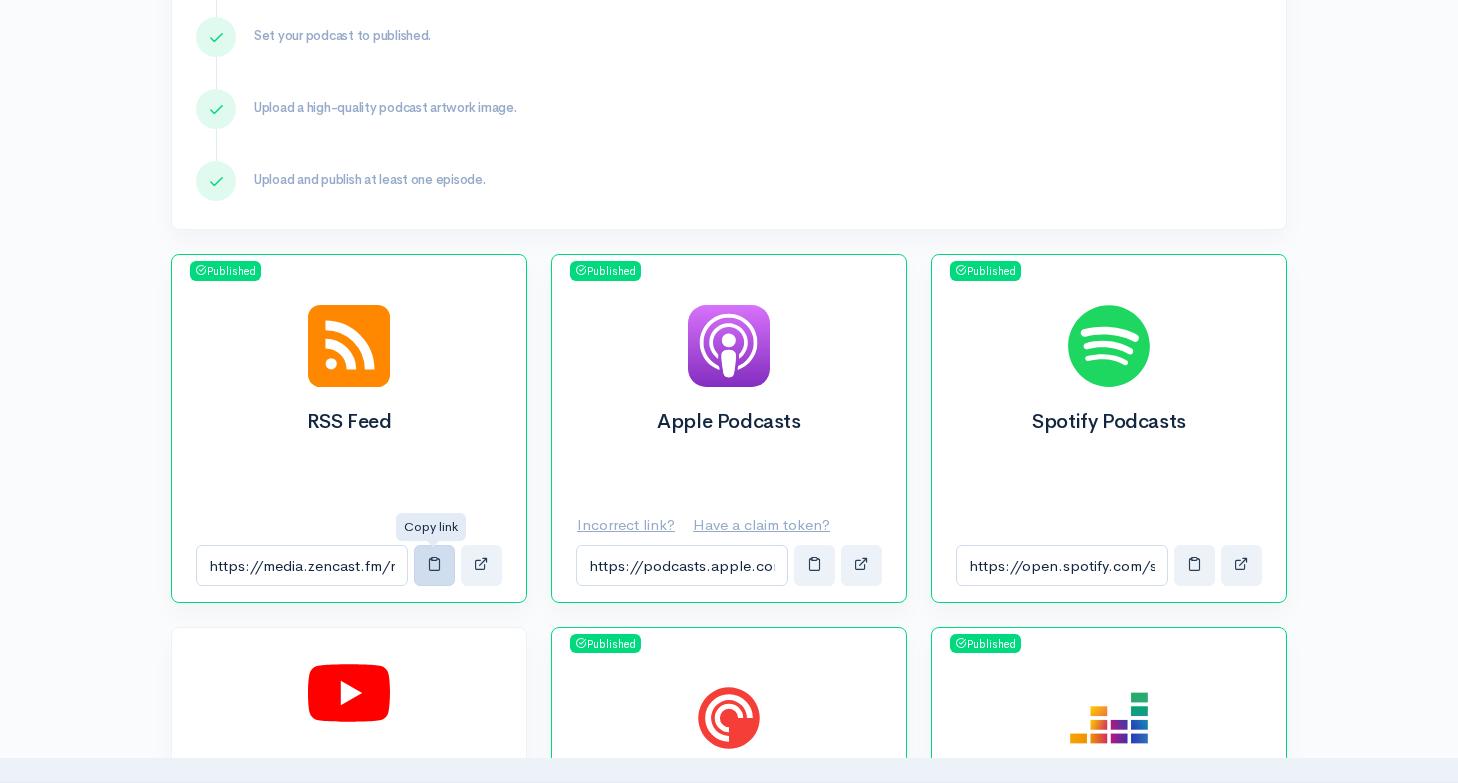 click at bounding box center (434, 563) 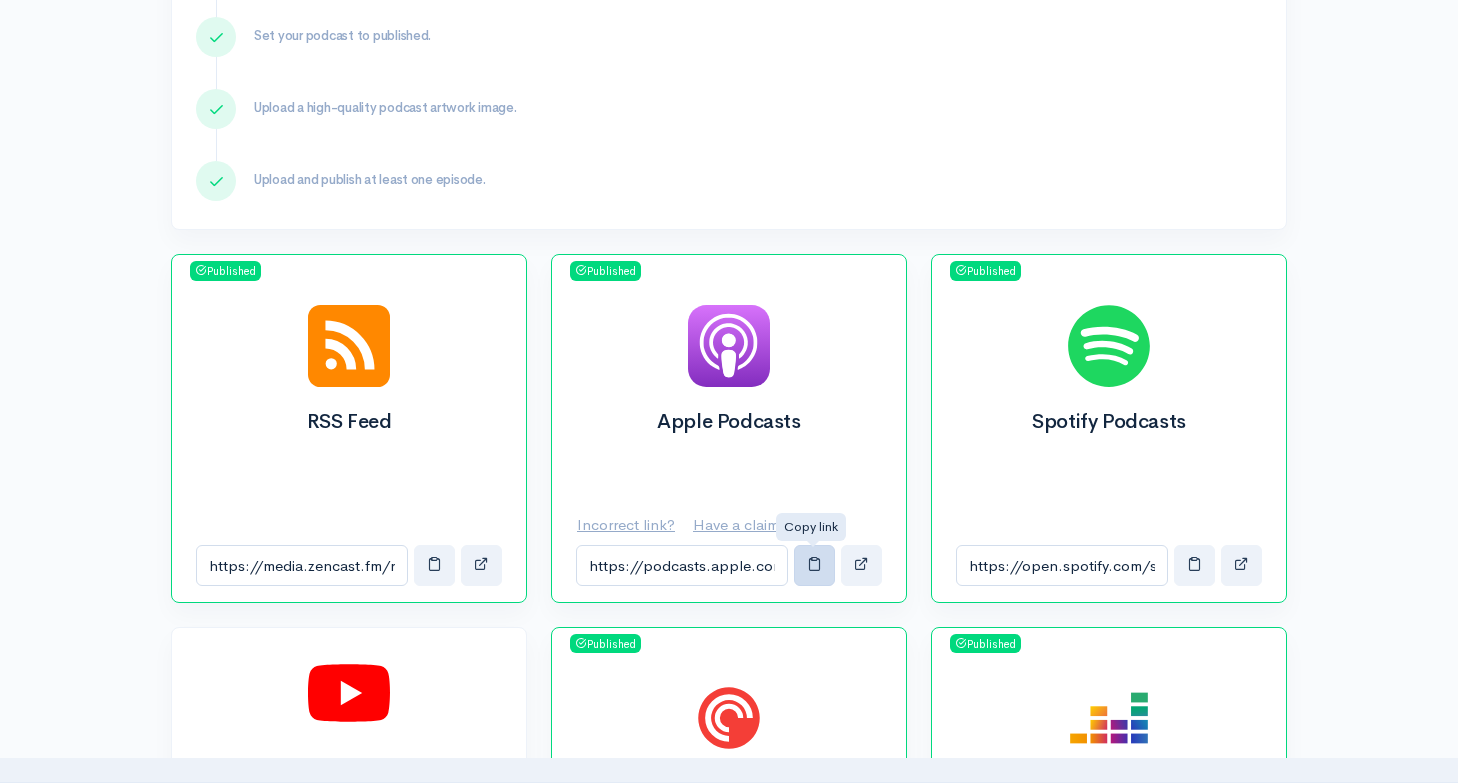 click at bounding box center [814, 565] 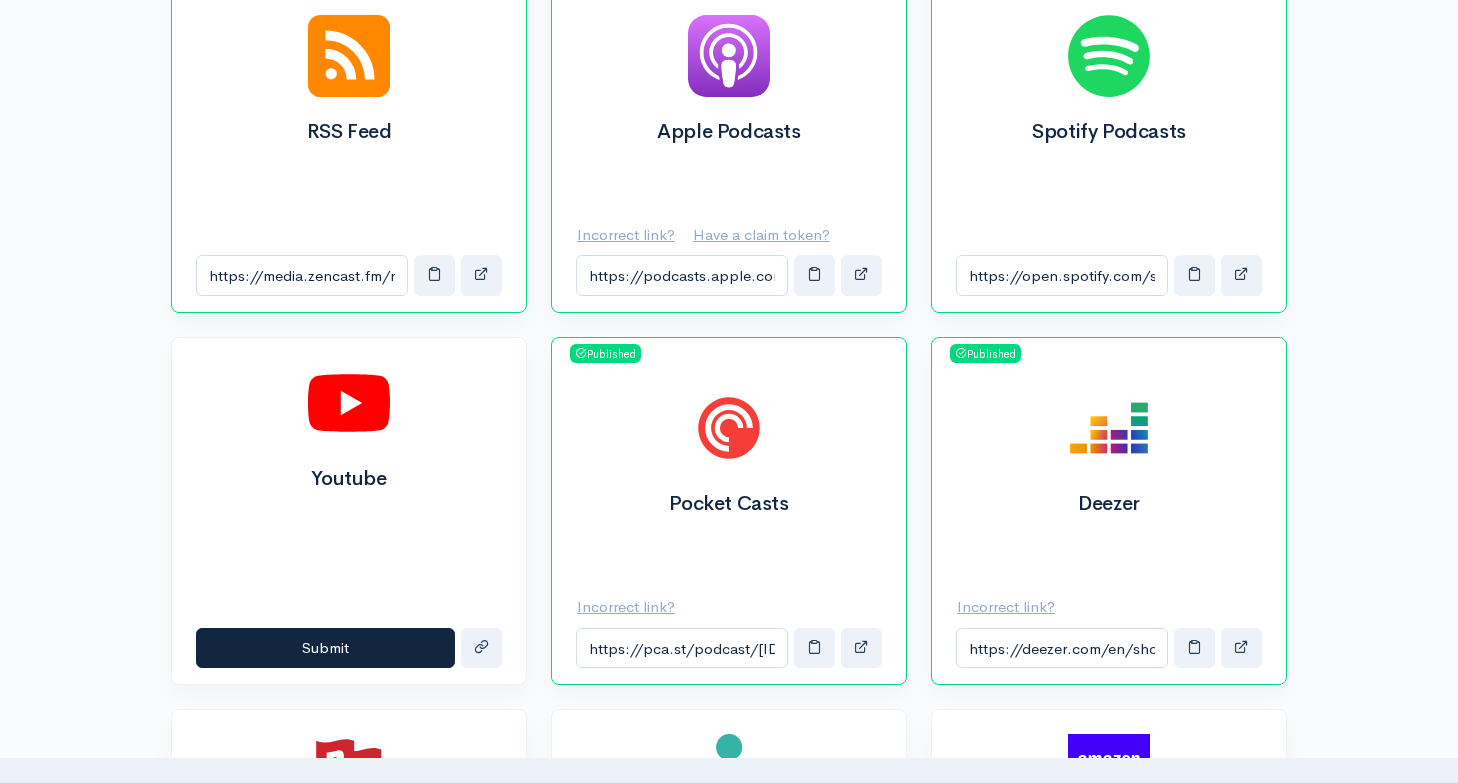 scroll, scrollTop: 790, scrollLeft: 0, axis: vertical 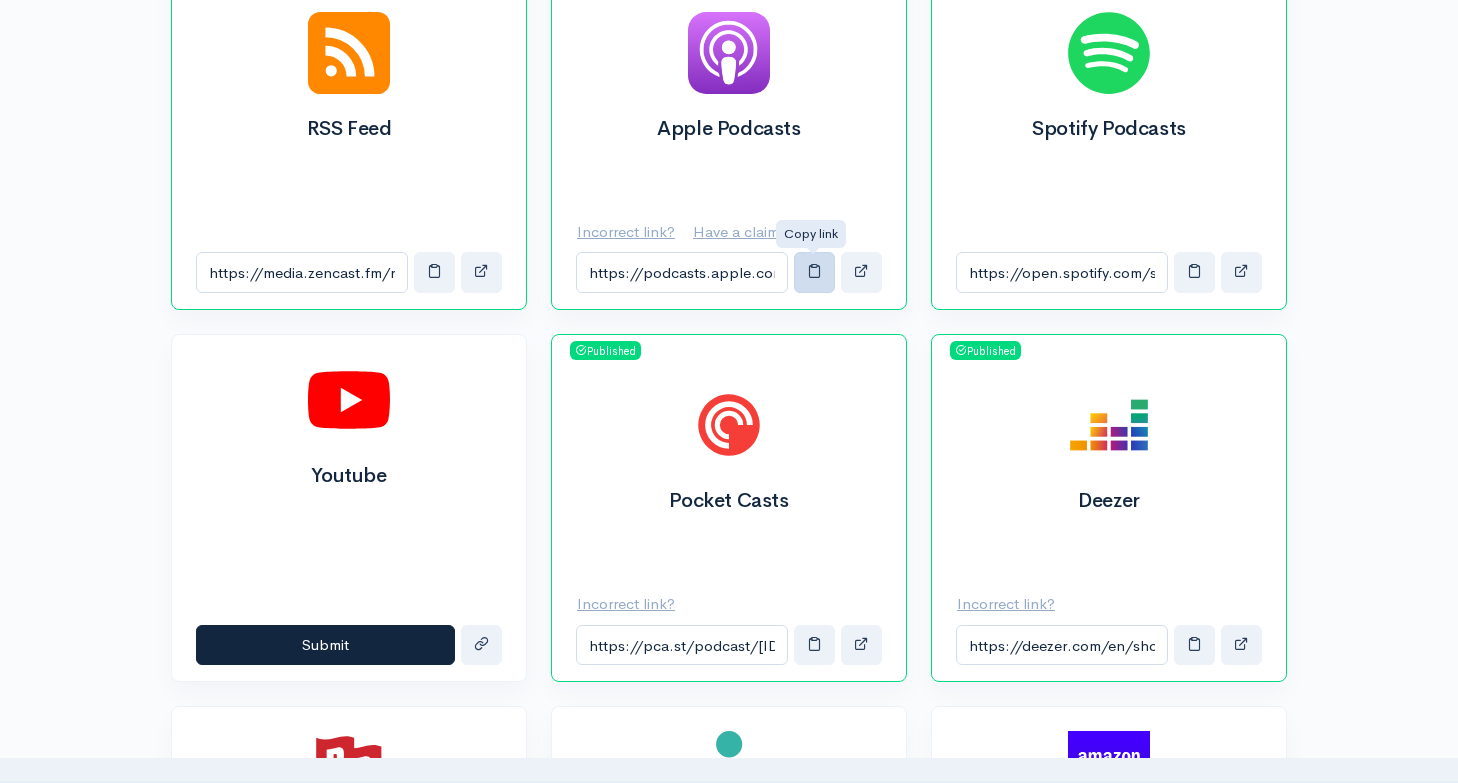 click at bounding box center (814, 270) 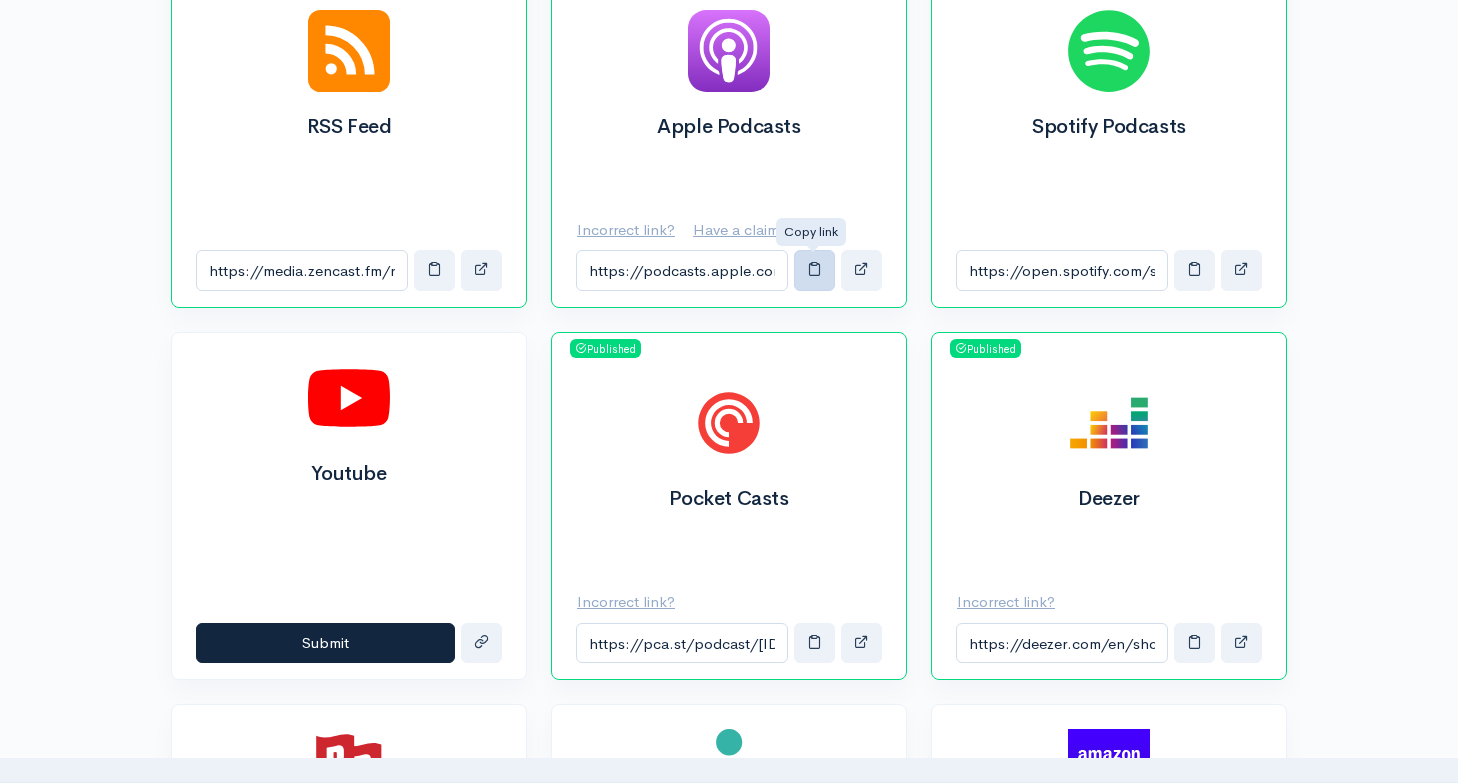 scroll, scrollTop: 794, scrollLeft: 0, axis: vertical 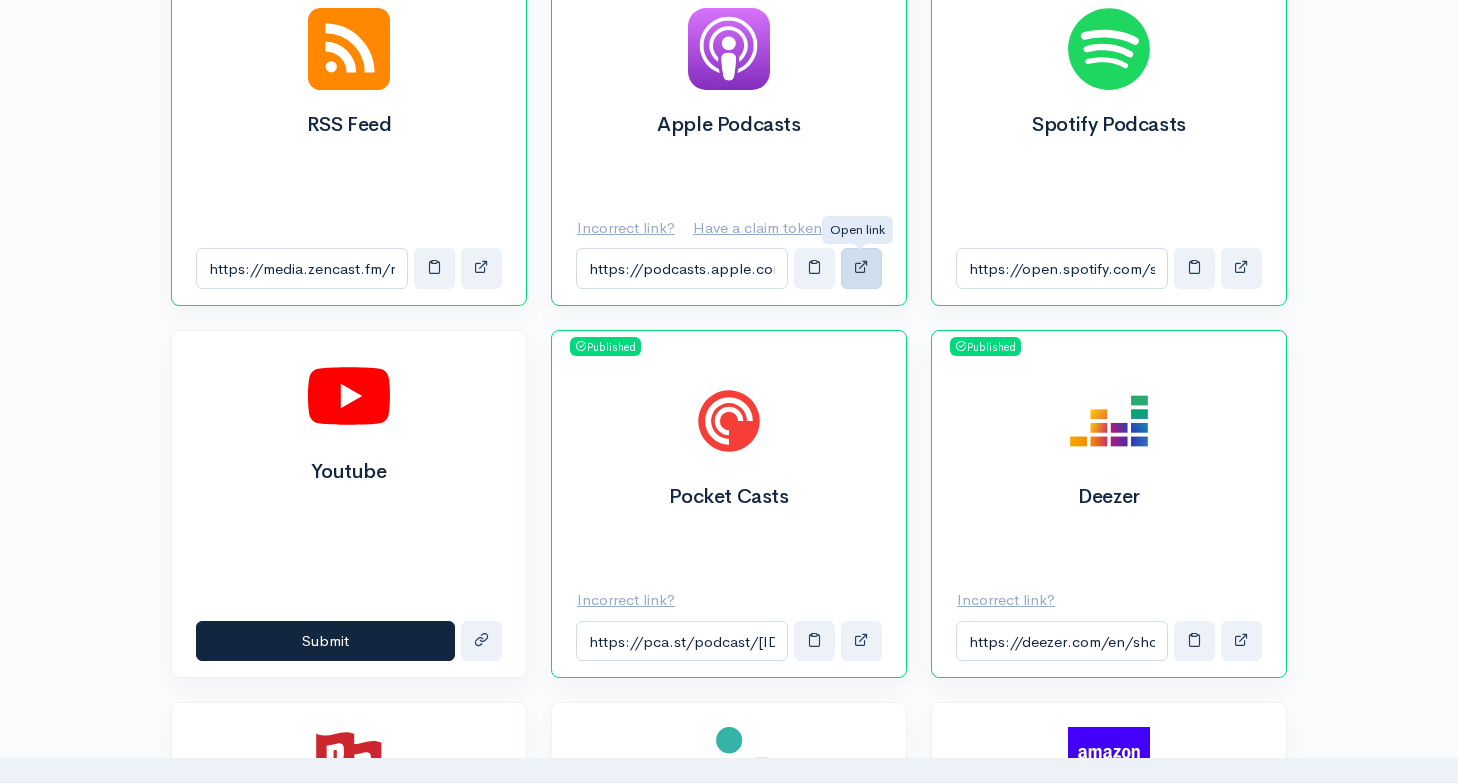 click at bounding box center [861, 266] 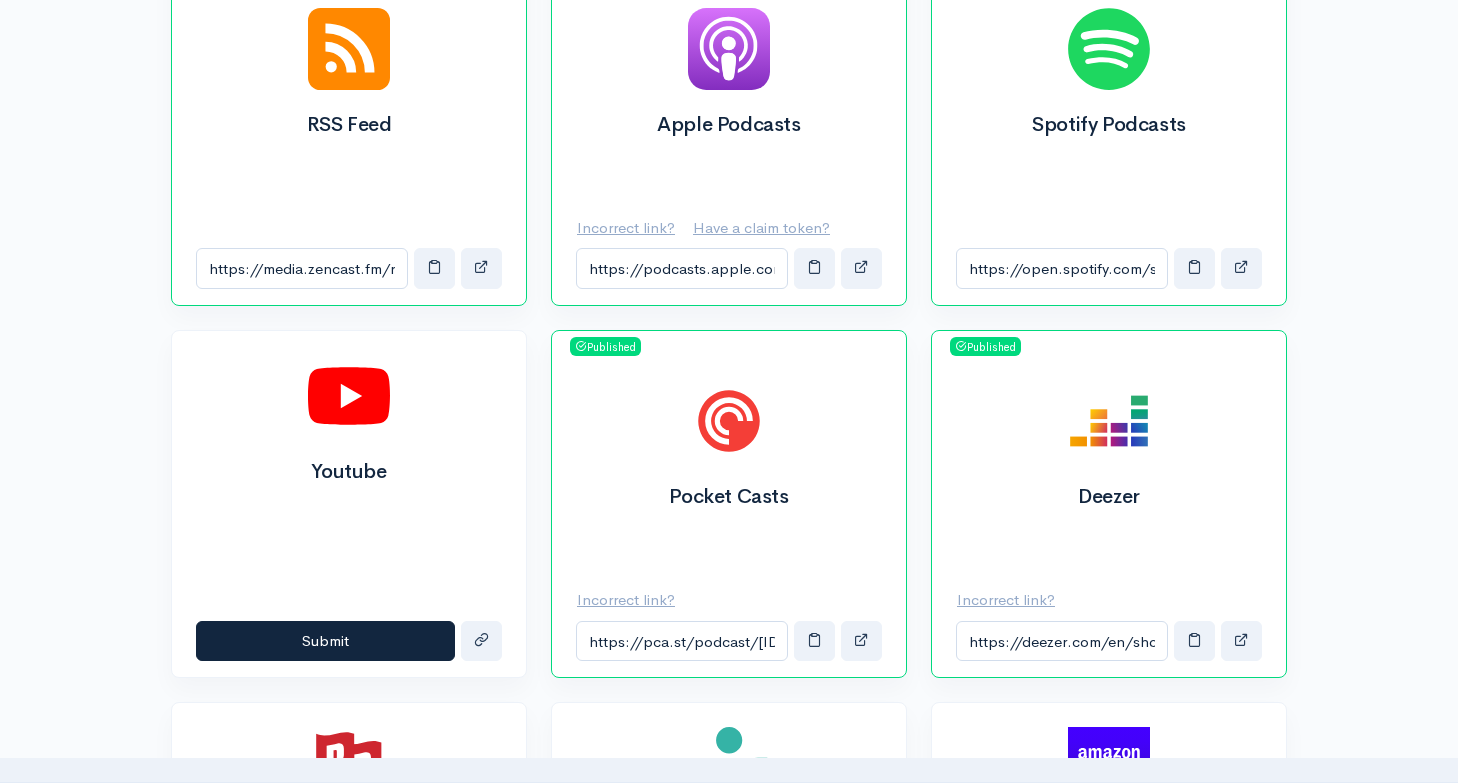click on "Apple Podcasts" at bounding box center [349, 108] 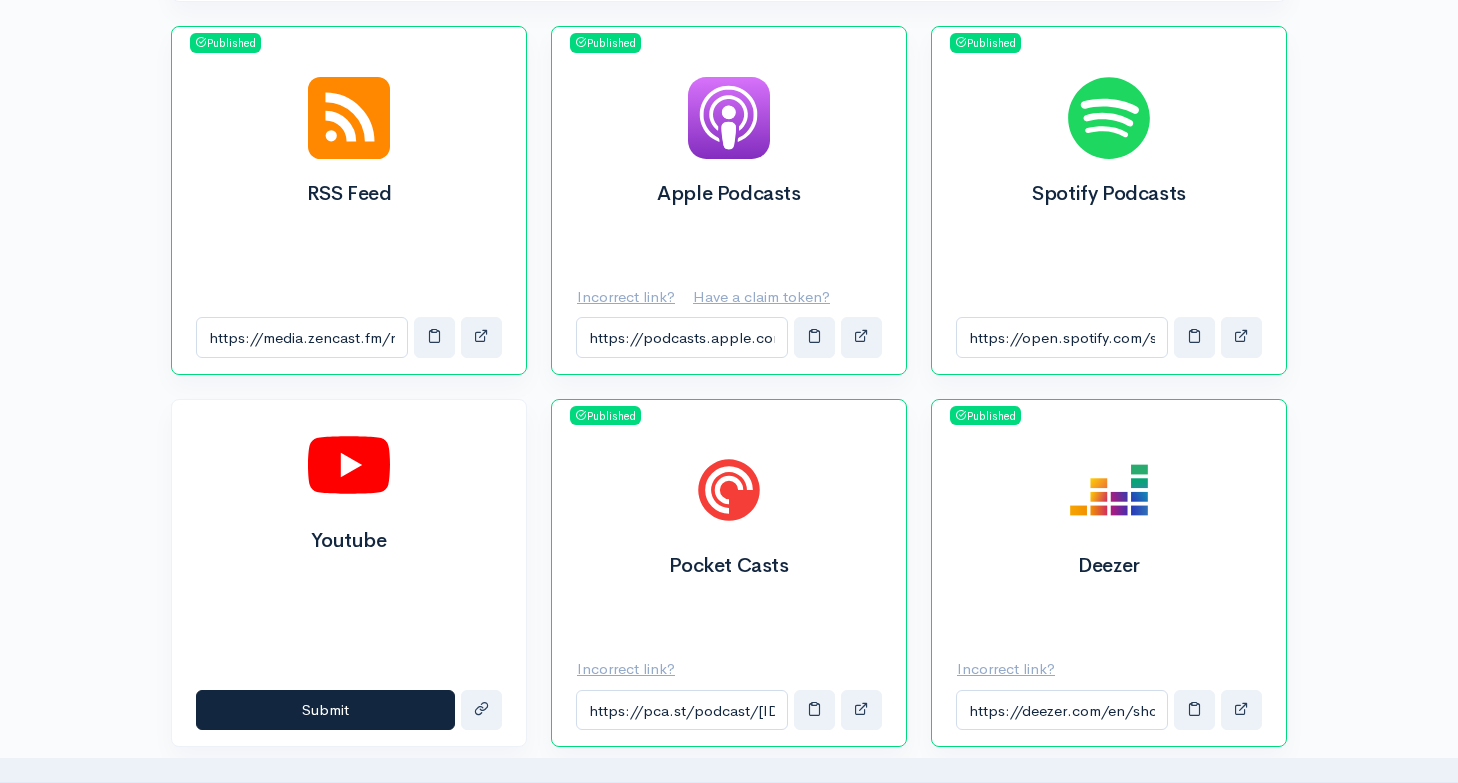 scroll, scrollTop: 773, scrollLeft: 0, axis: vertical 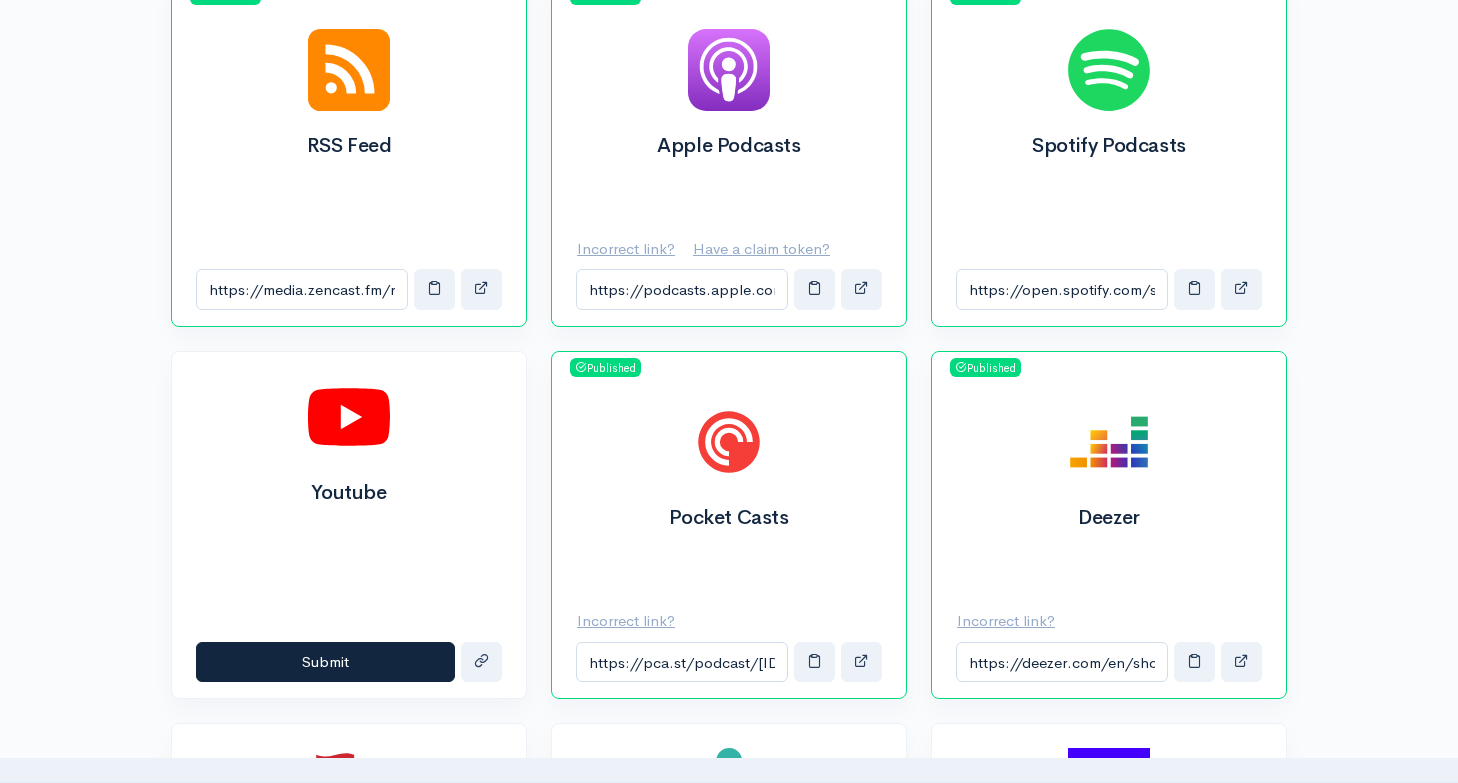 click on "Incorrect
link?" at bounding box center [626, 248] 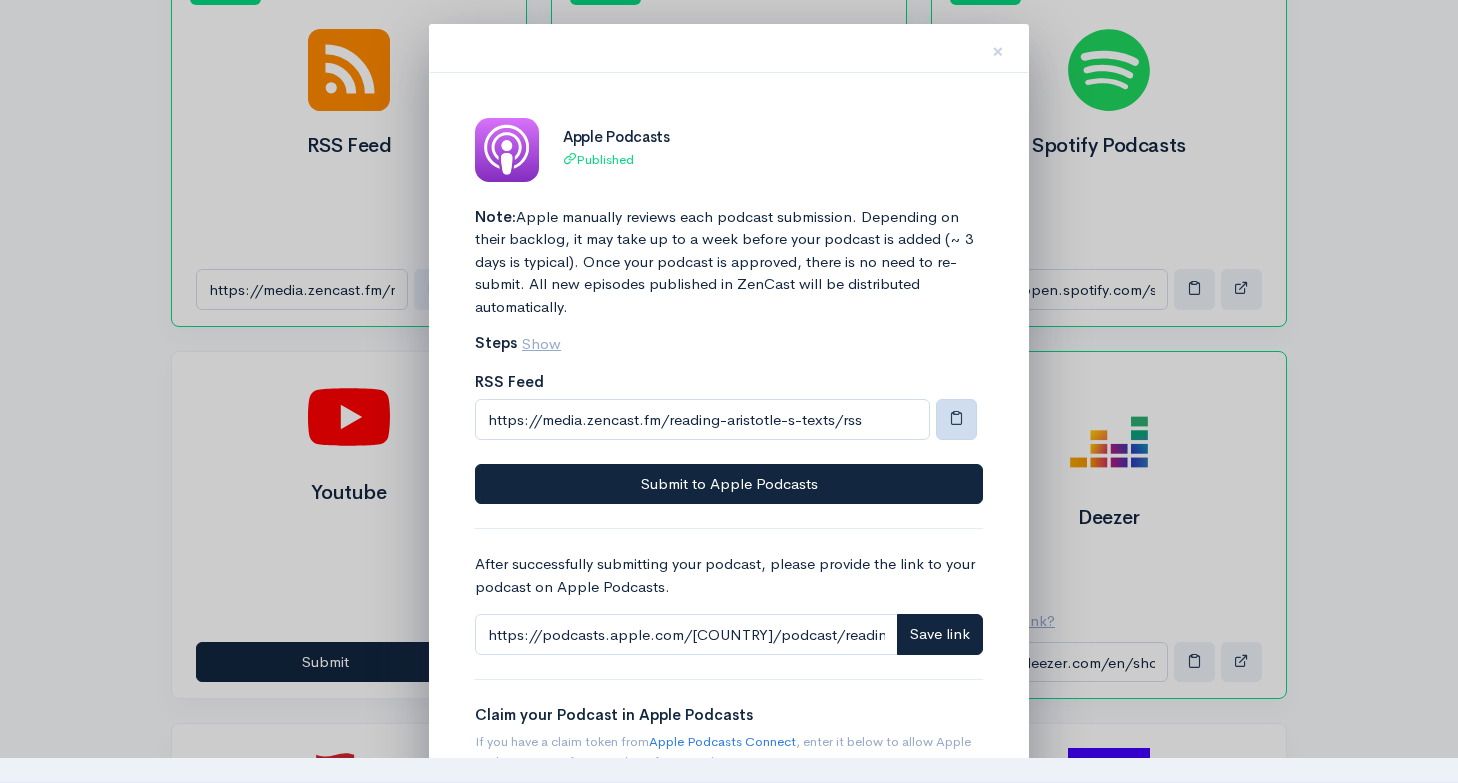 click at bounding box center [956, 419] 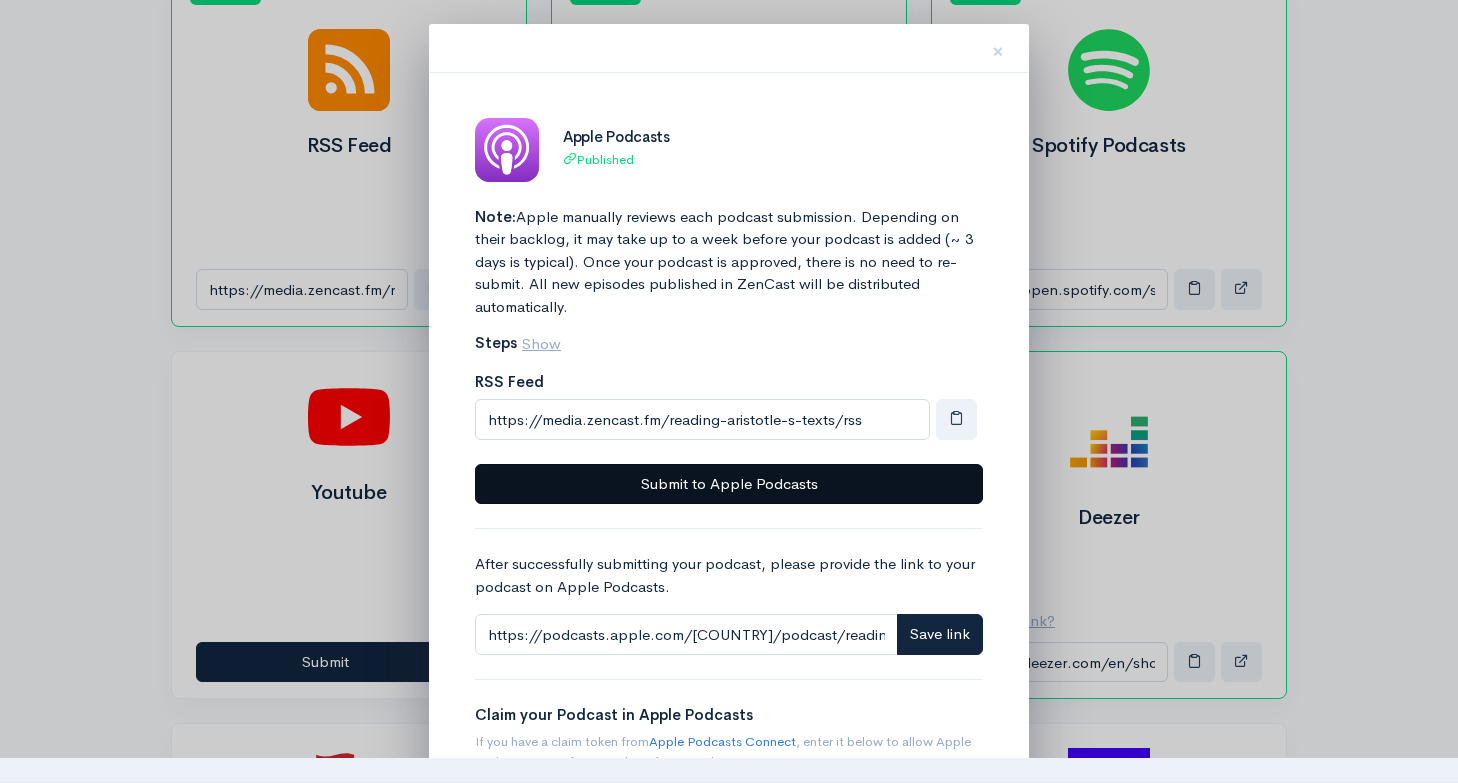 click on "Submit to Apple Podcasts" at bounding box center (729, 484) 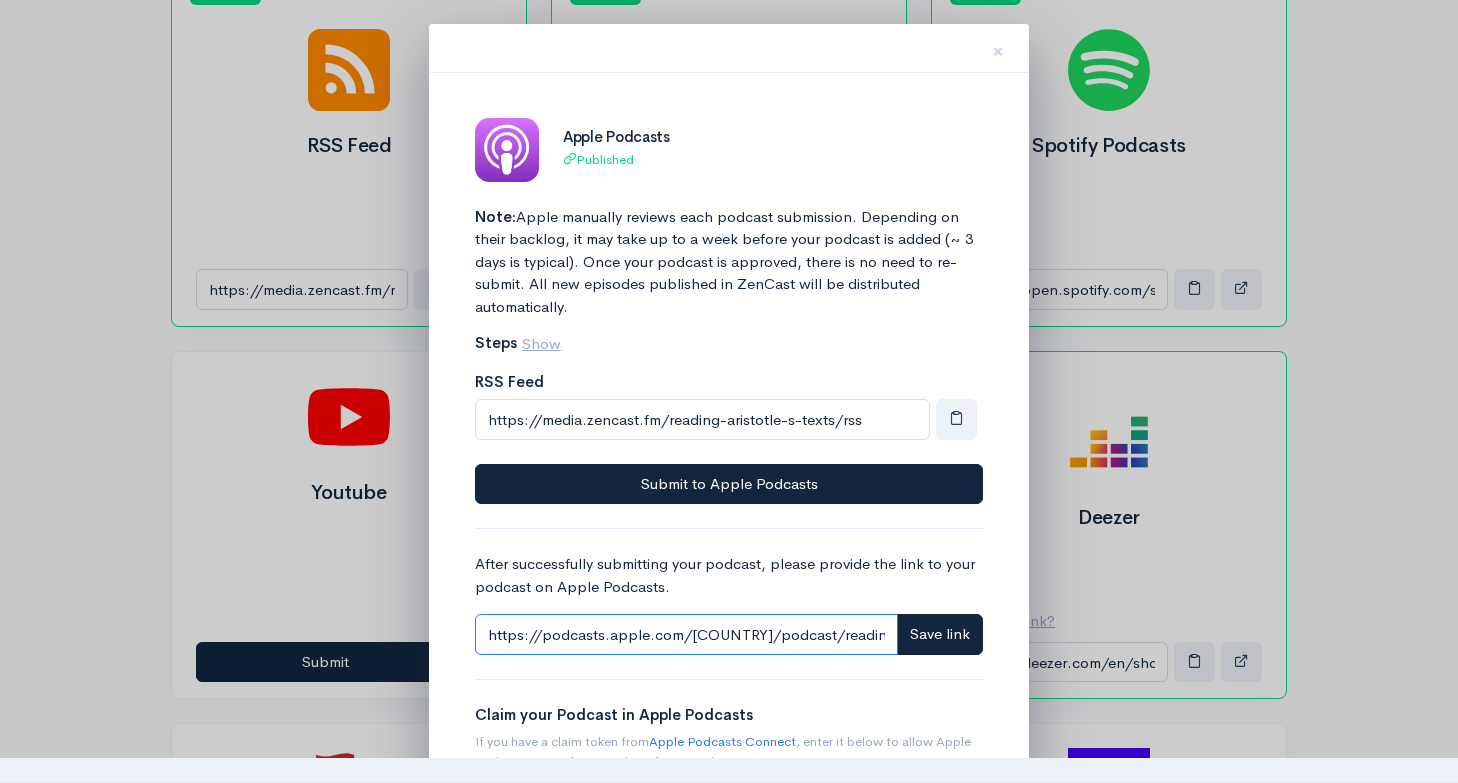 click on "https://podcasts.apple.com/us/podcast/reading-aristotles-text/id1820626944" at bounding box center [686, 634] 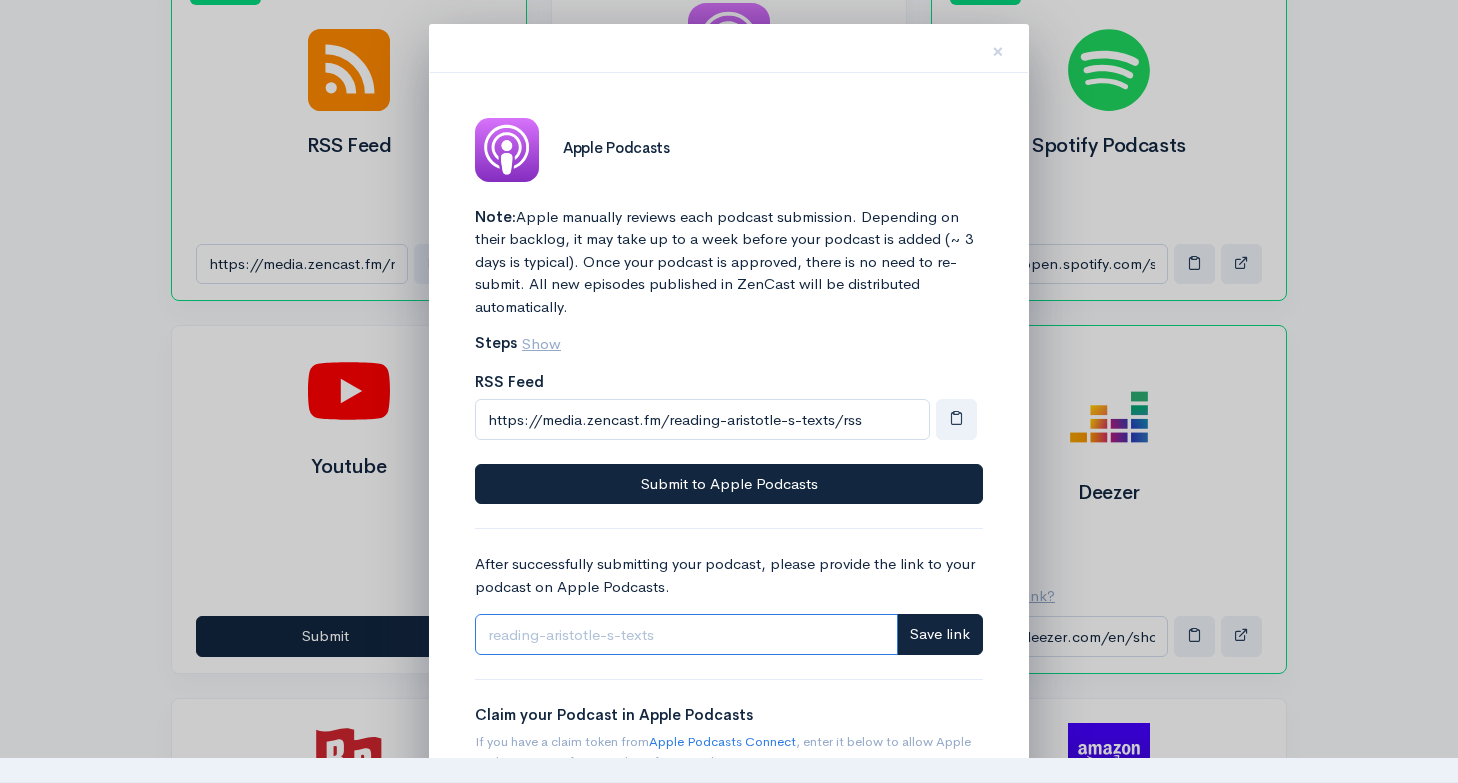 paste on "https://podcasts.apple.com/us/podcast/reading-aristotles-text/id1823985040" 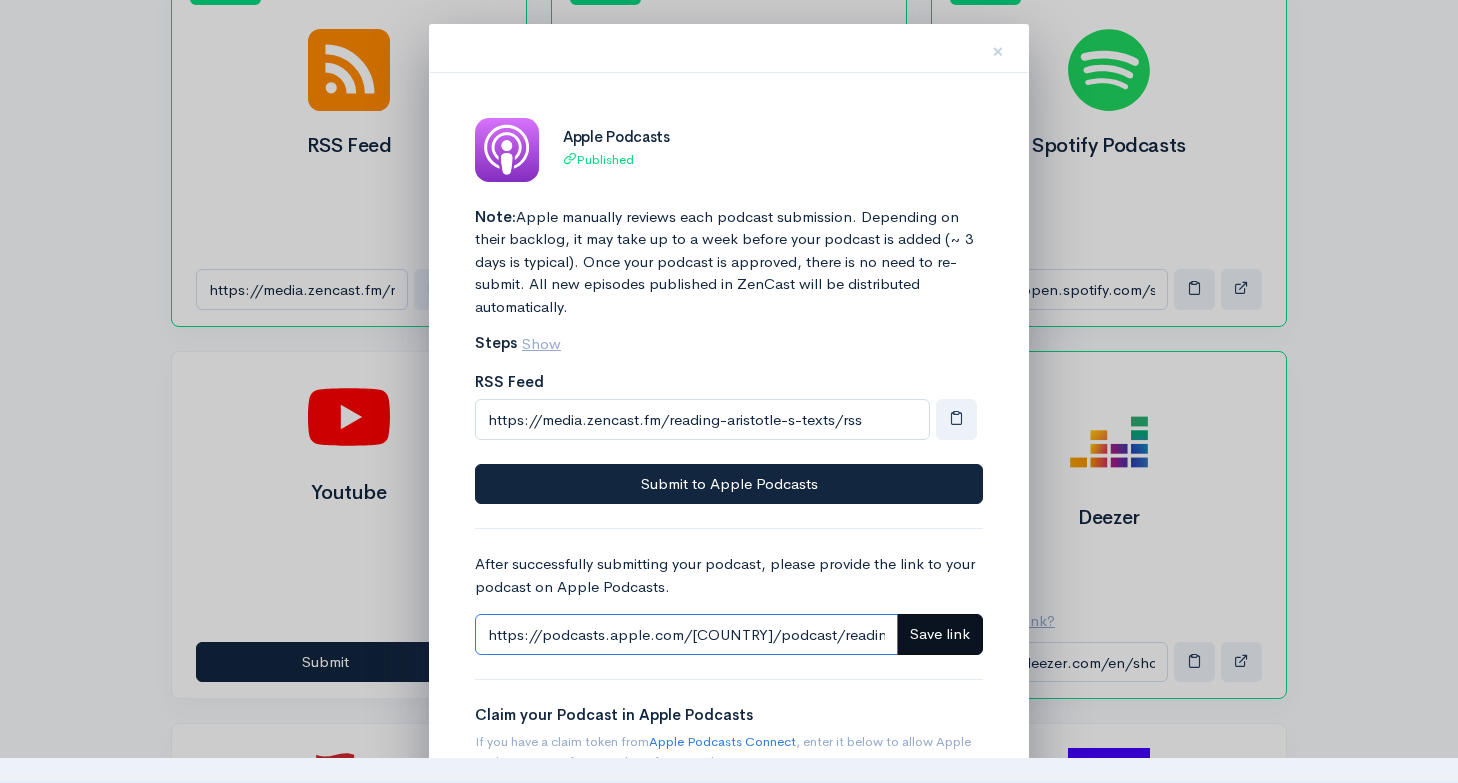 type on "https://podcasts.apple.com/us/podcast/reading-aristotles-text/id1823985040" 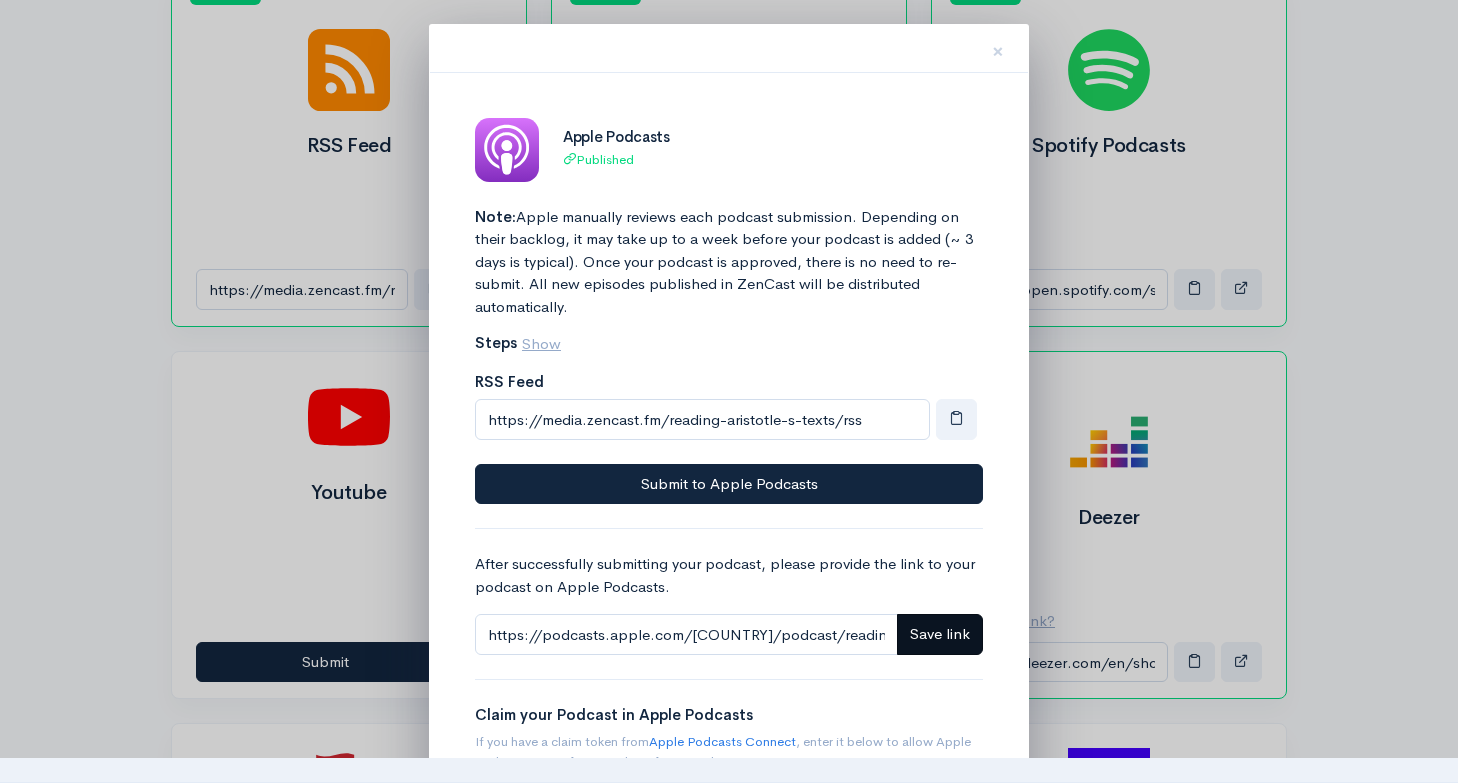 click on "Save link" at bounding box center (940, 633) 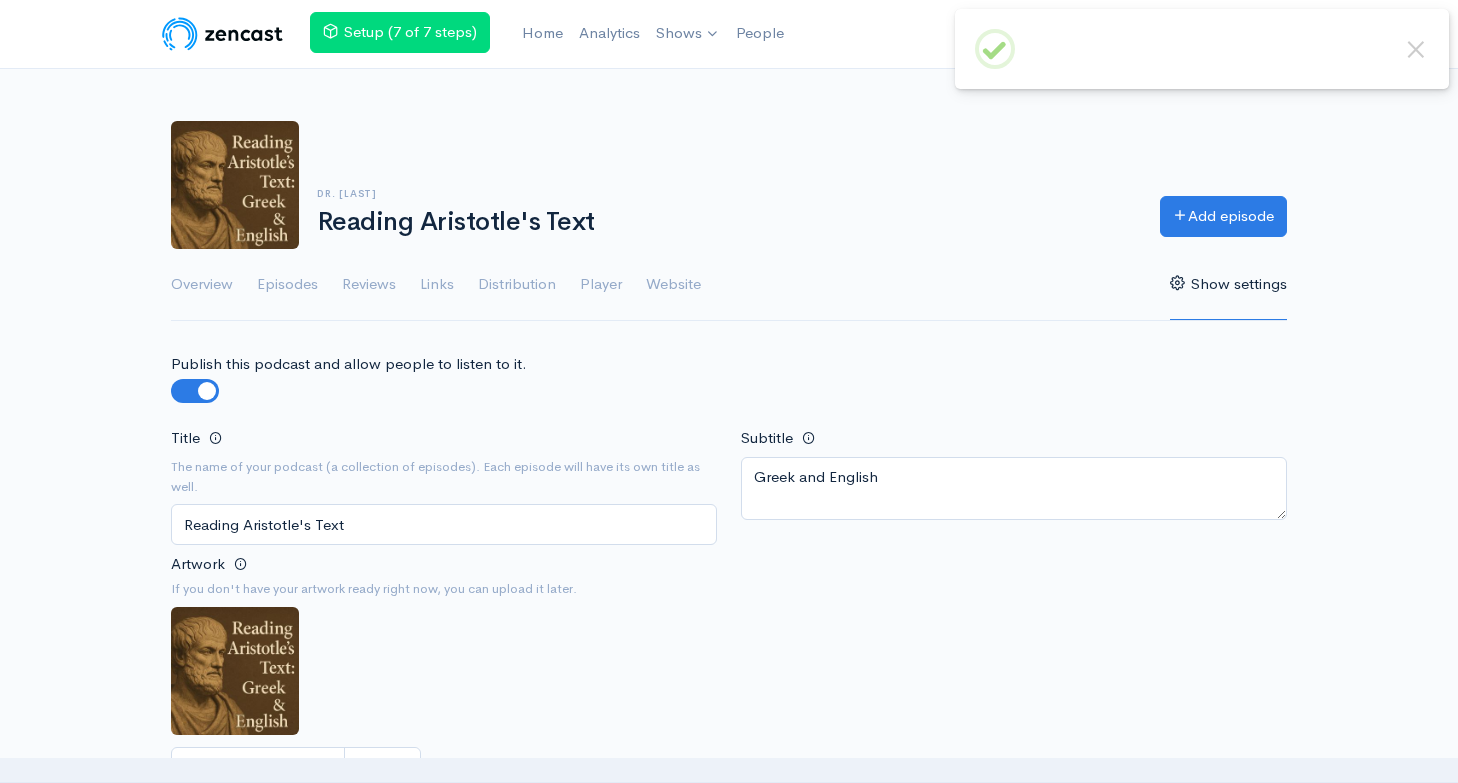 scroll, scrollTop: 0, scrollLeft: 0, axis: both 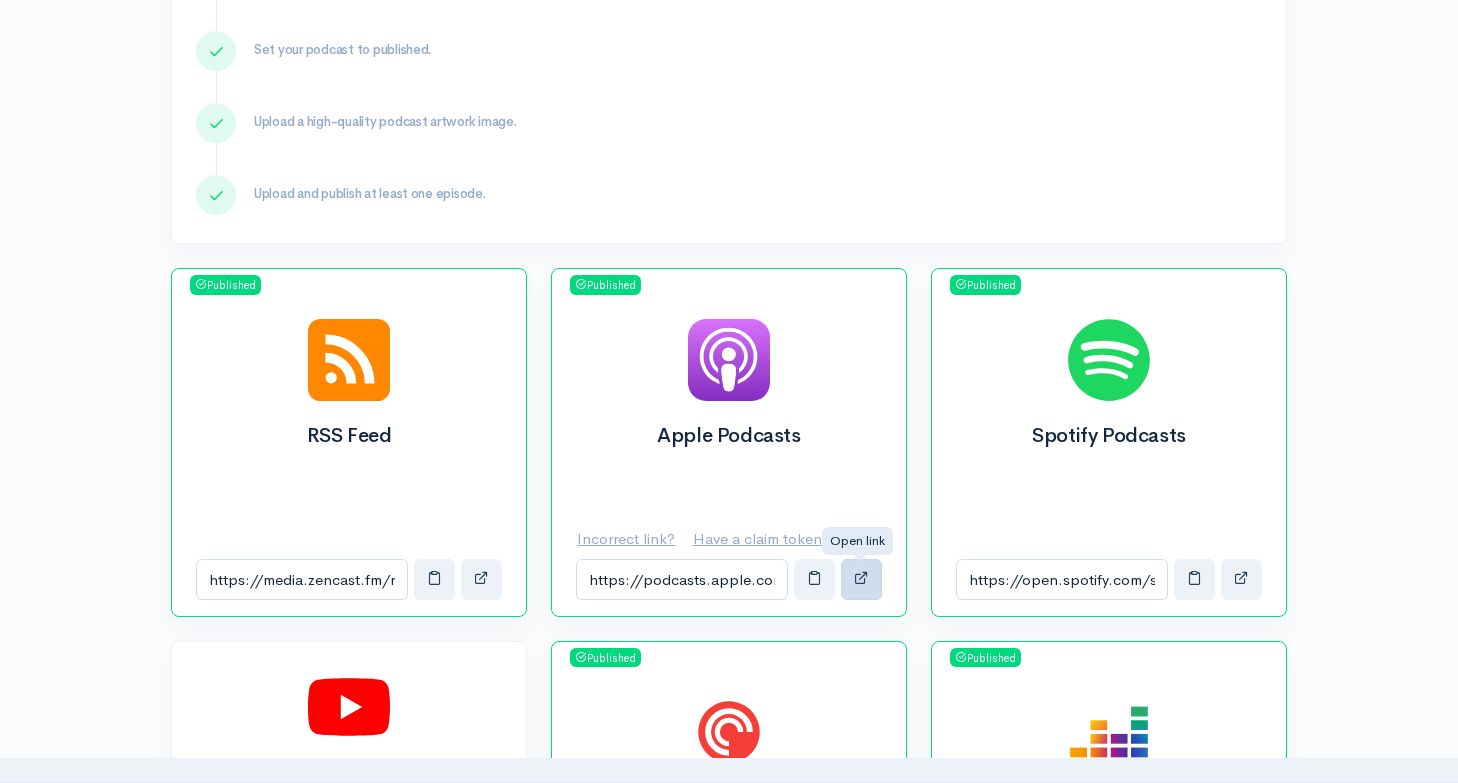 click at bounding box center [861, 577] 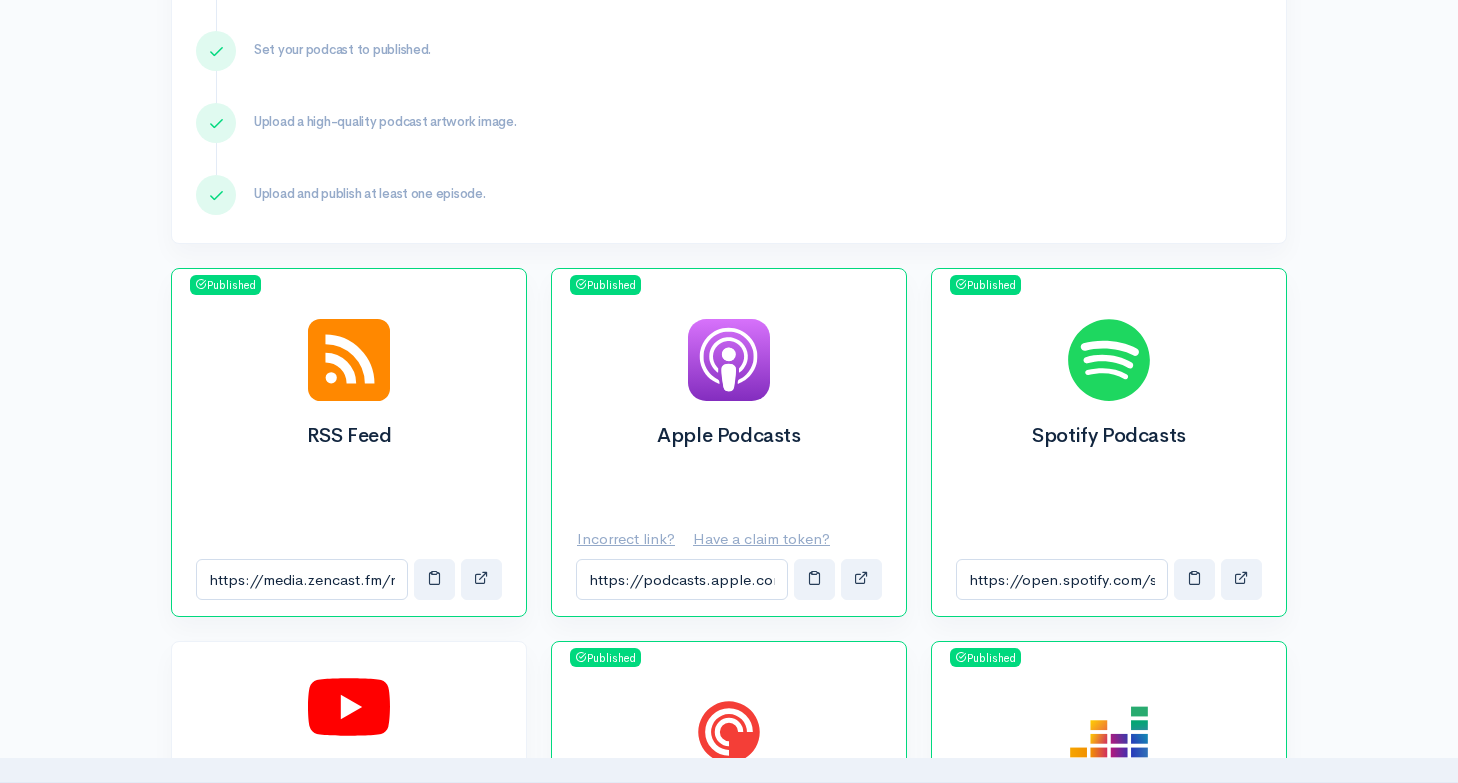 click on "Incorrect
link?" at bounding box center [626, 538] 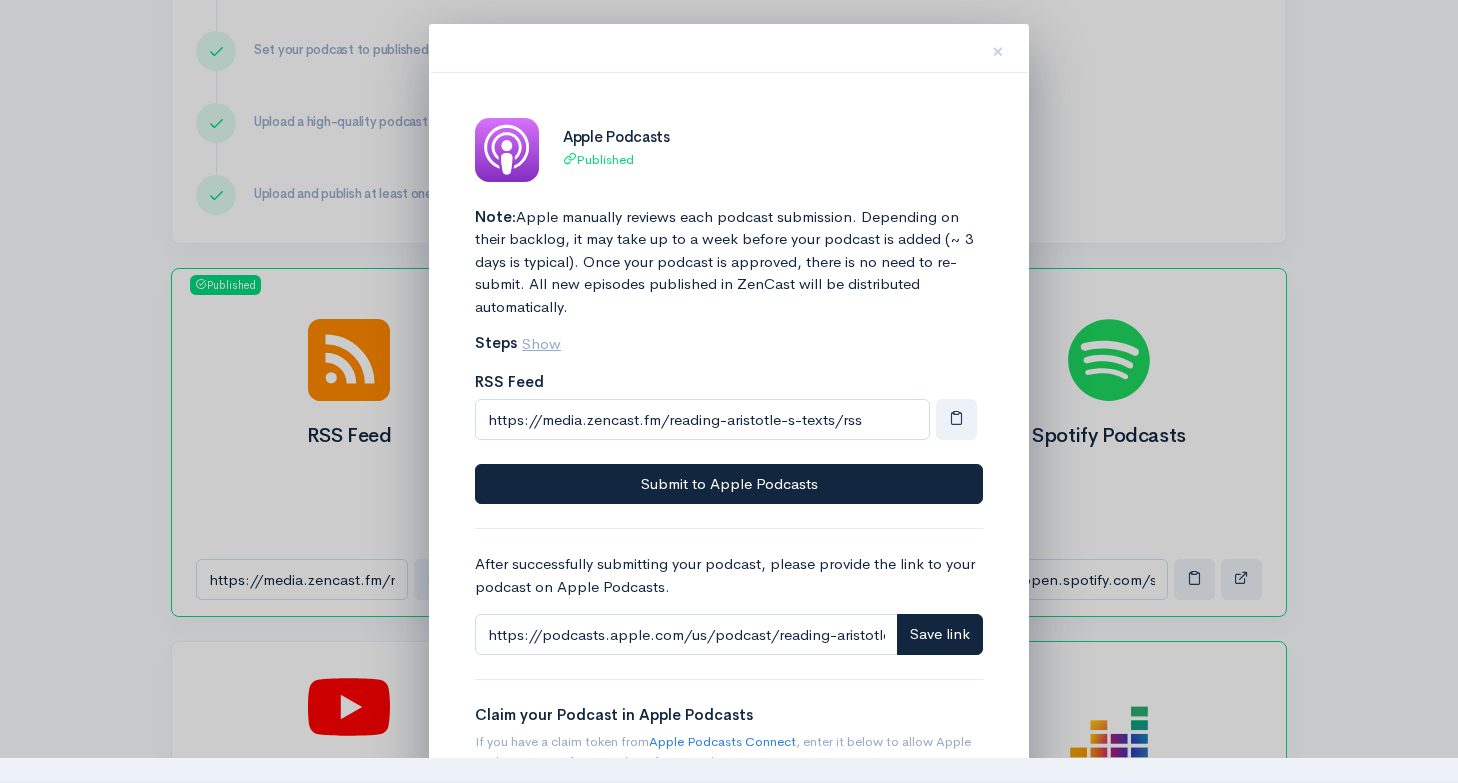 click on "Show" at bounding box center [541, 343] 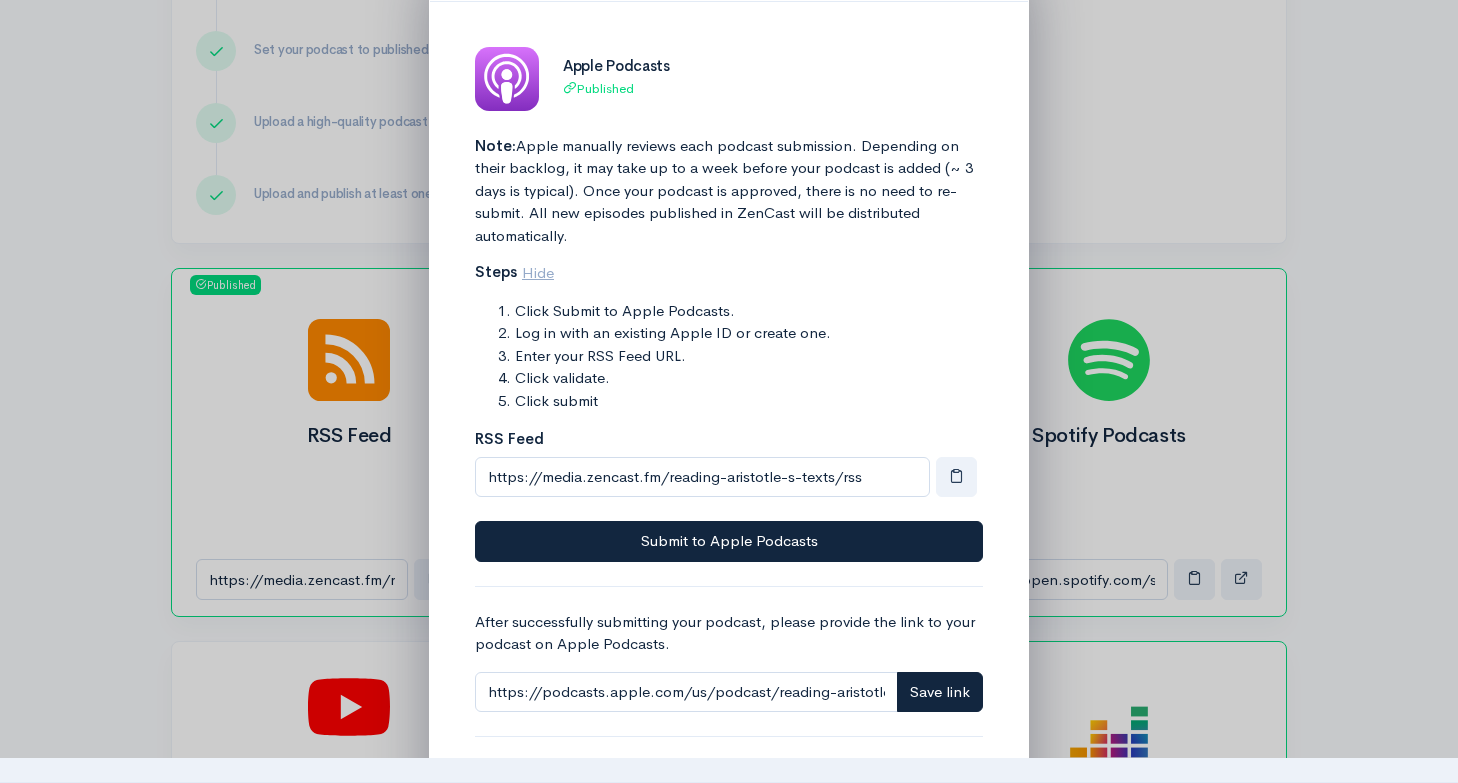 scroll, scrollTop: 77, scrollLeft: 0, axis: vertical 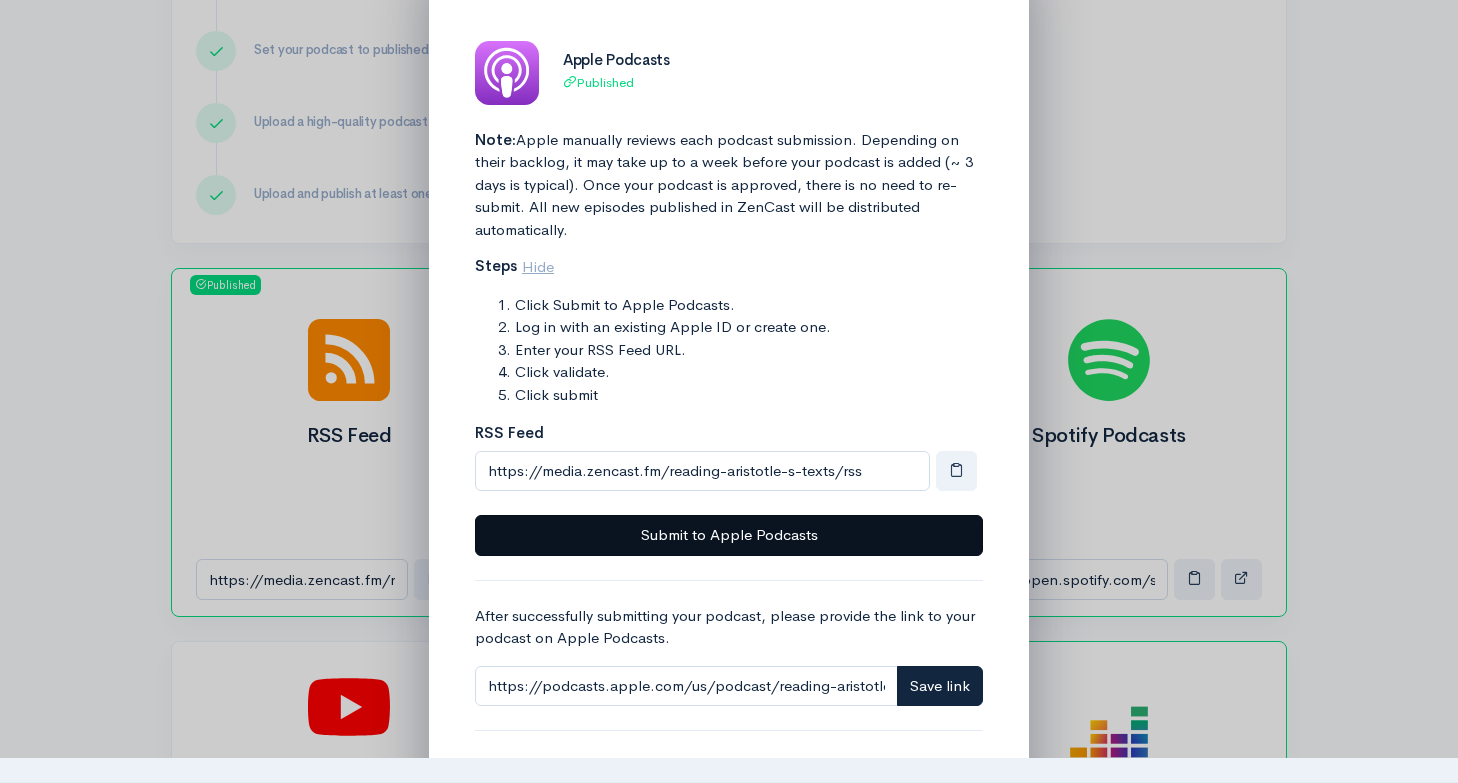 click on "Submit to Apple Podcasts" at bounding box center [729, 535] 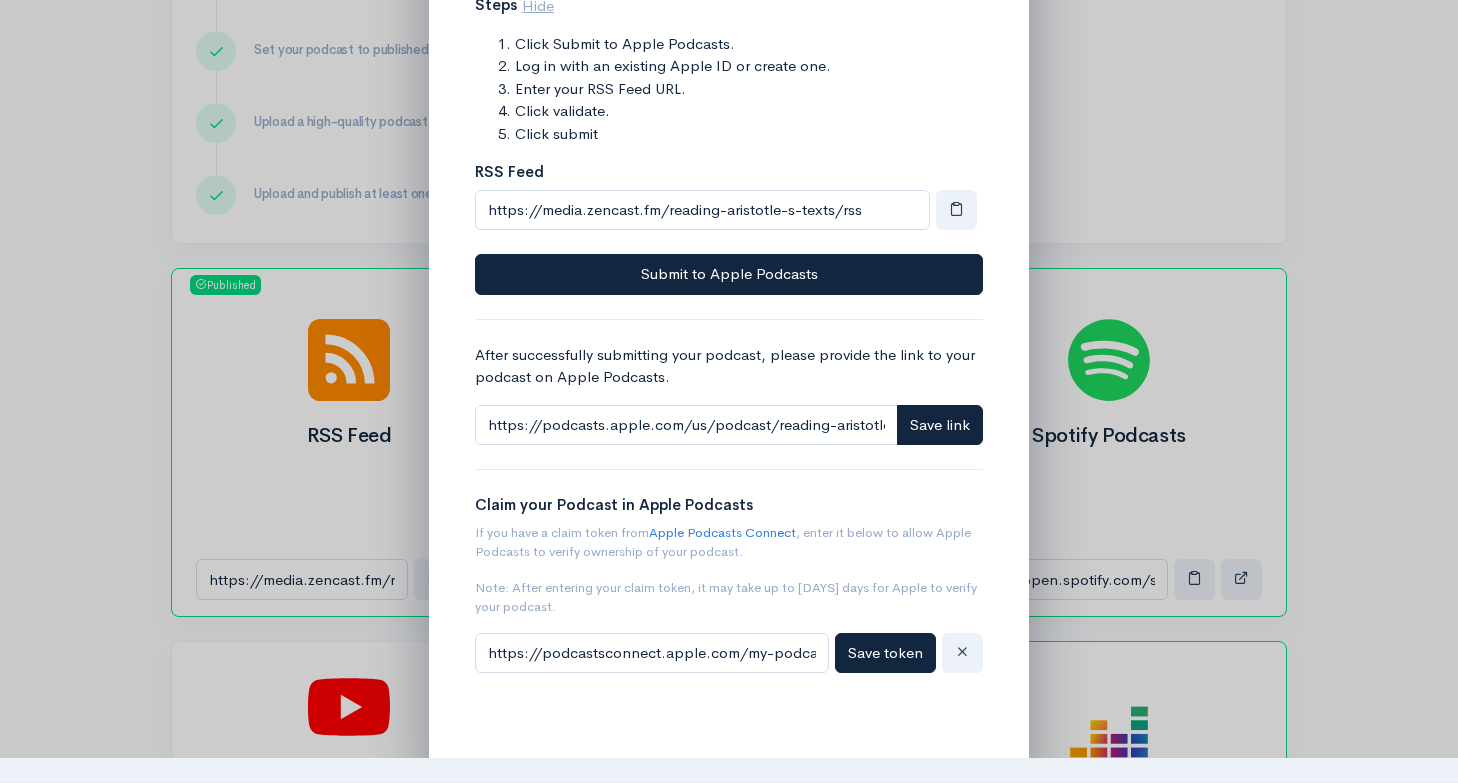 scroll, scrollTop: 338, scrollLeft: 0, axis: vertical 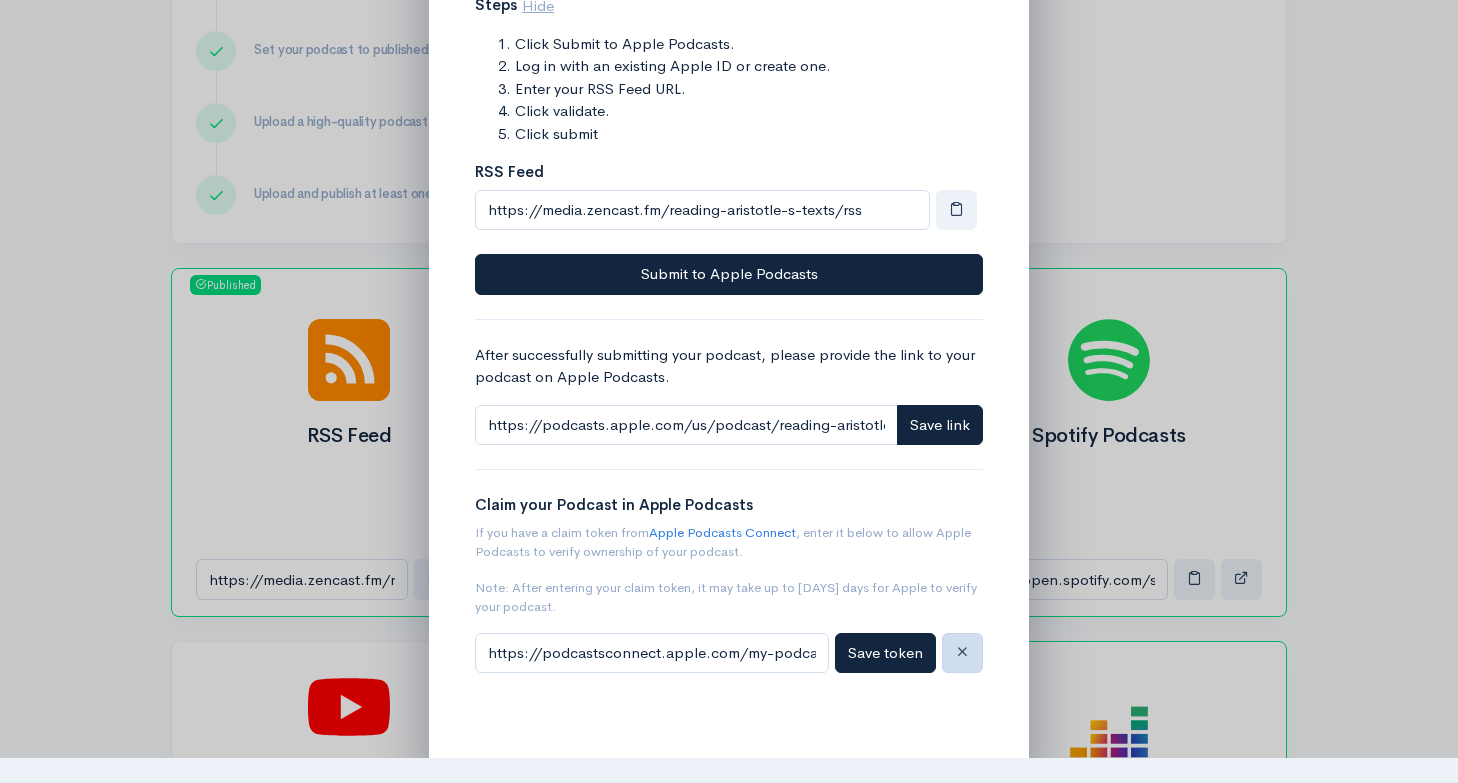 click at bounding box center [962, 651] 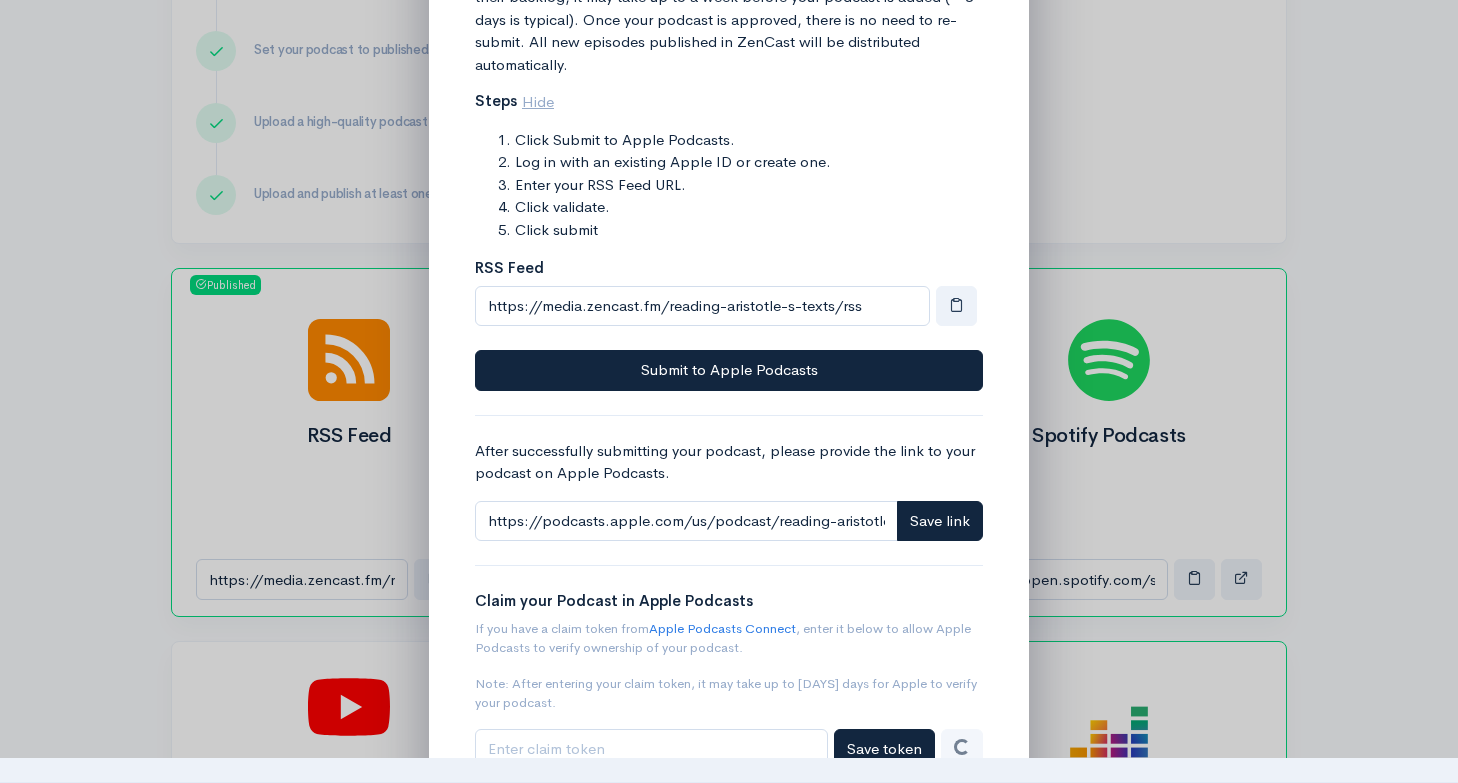 scroll, scrollTop: 144, scrollLeft: 0, axis: vertical 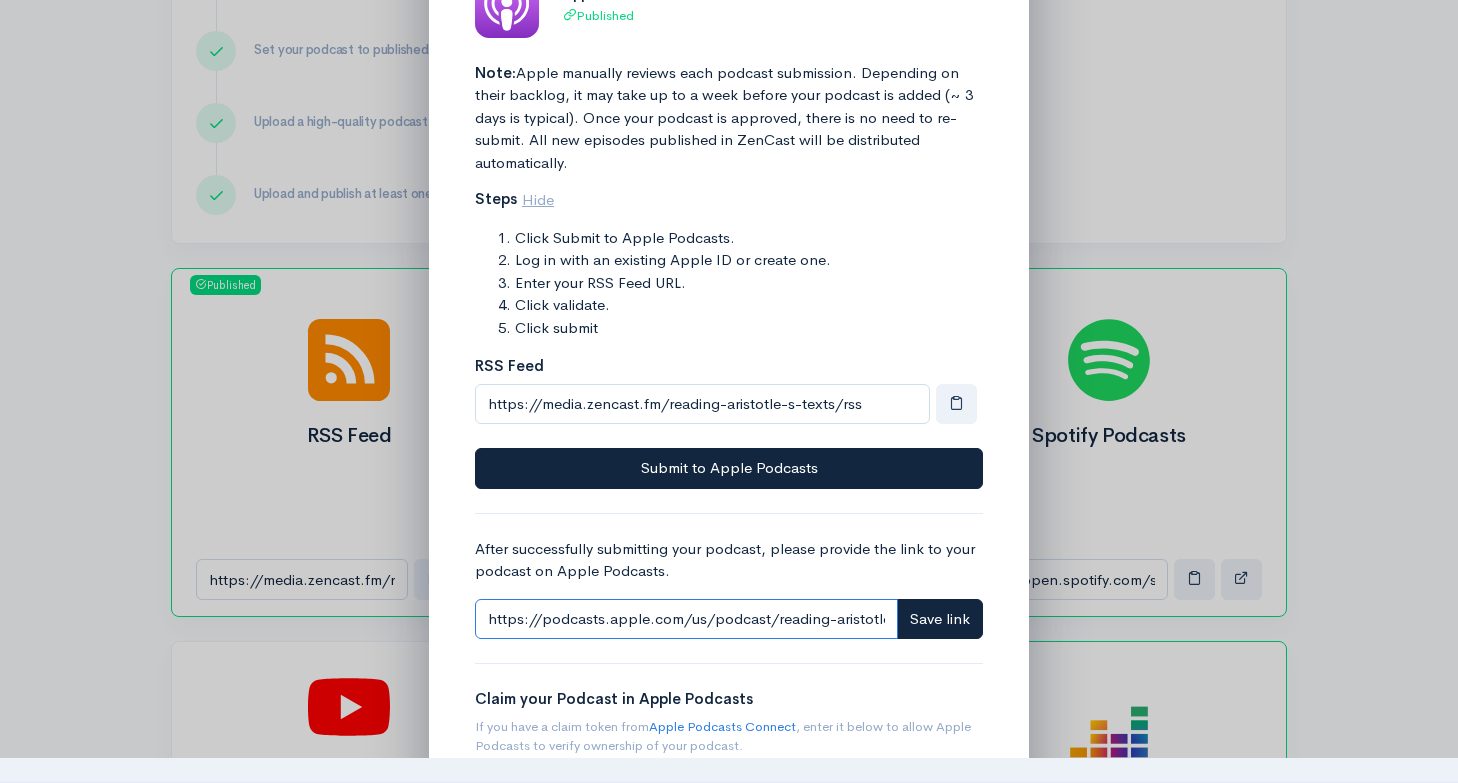 click on "https://podcasts.apple.com/us/podcast/reading-aristotles-text/id1823985040" at bounding box center (686, 619) 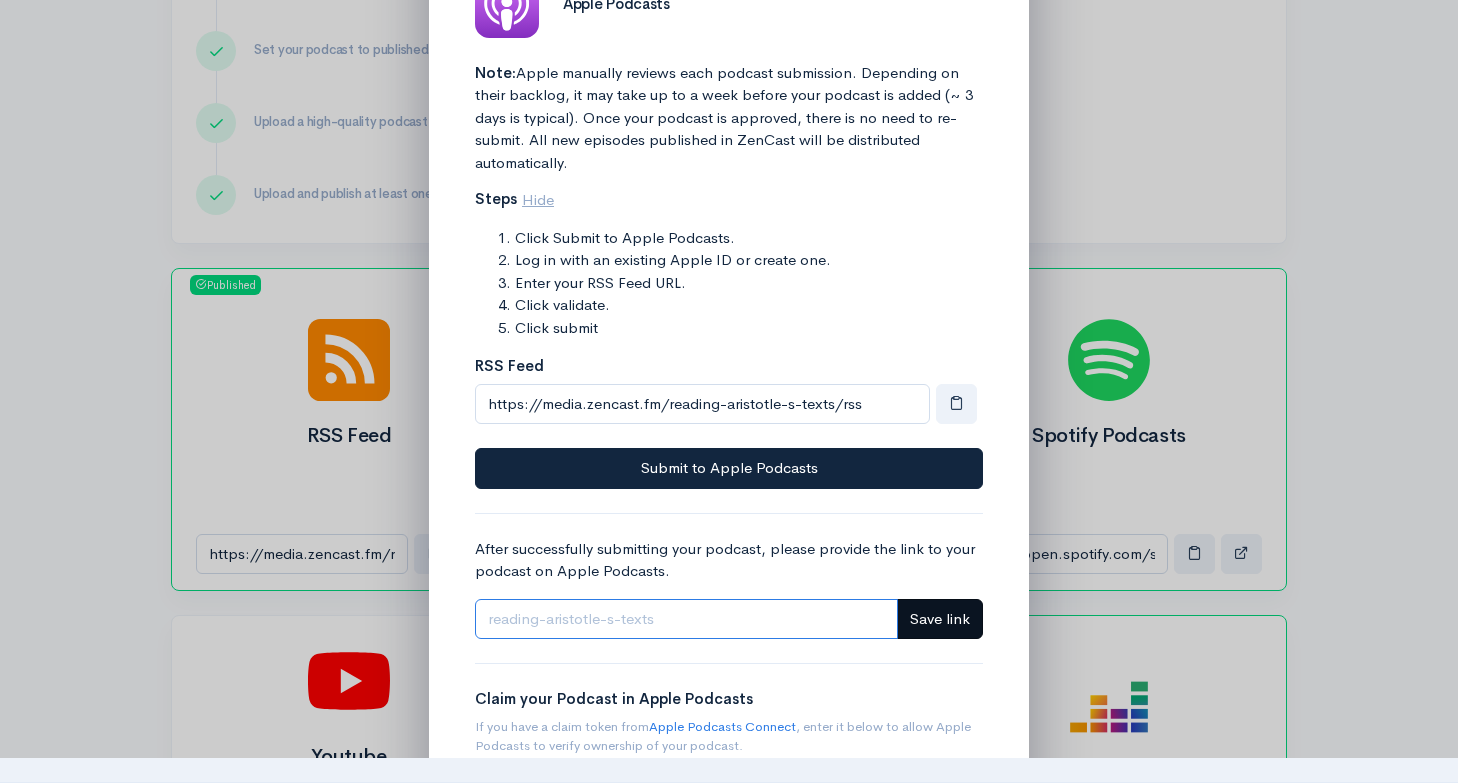 type 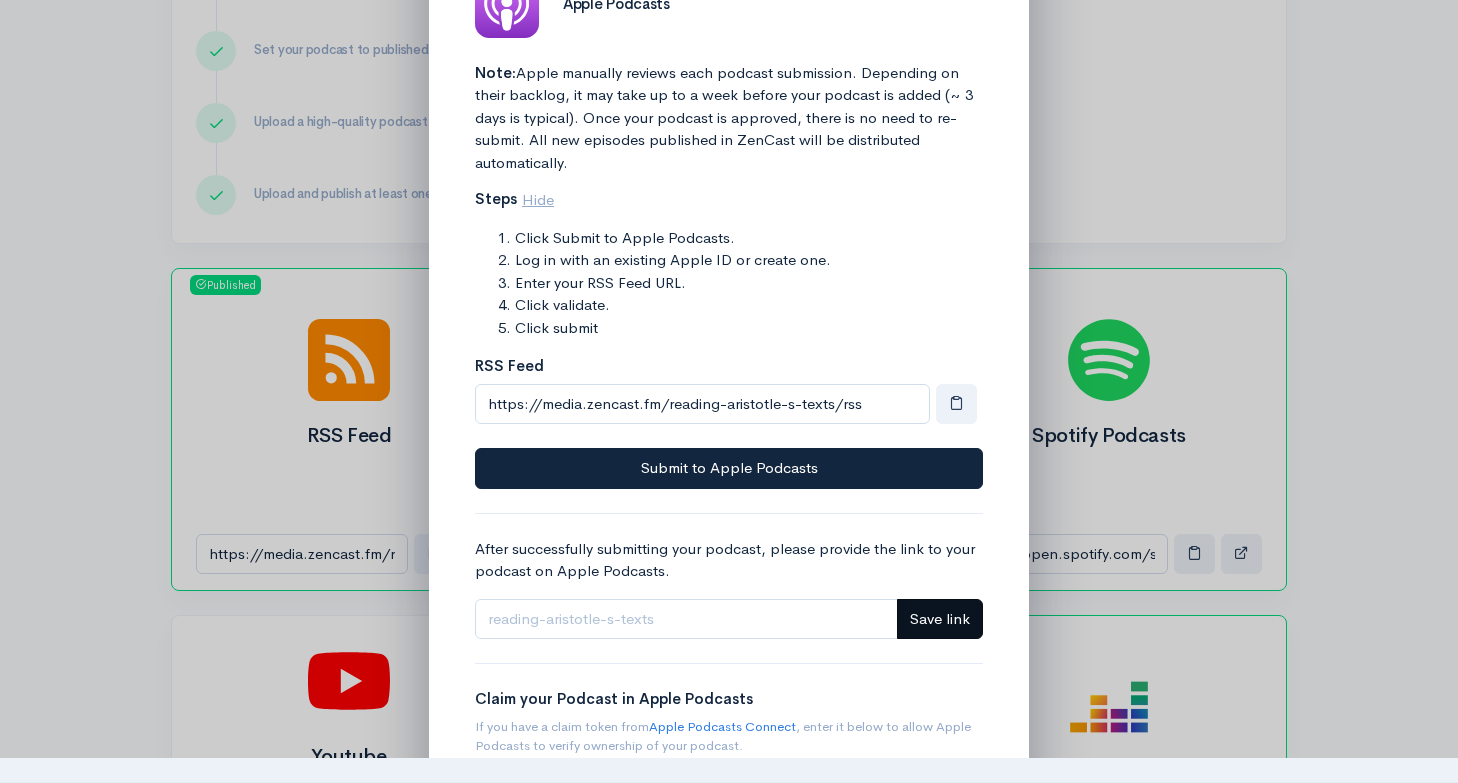 click on "Save link" at bounding box center [940, 618] 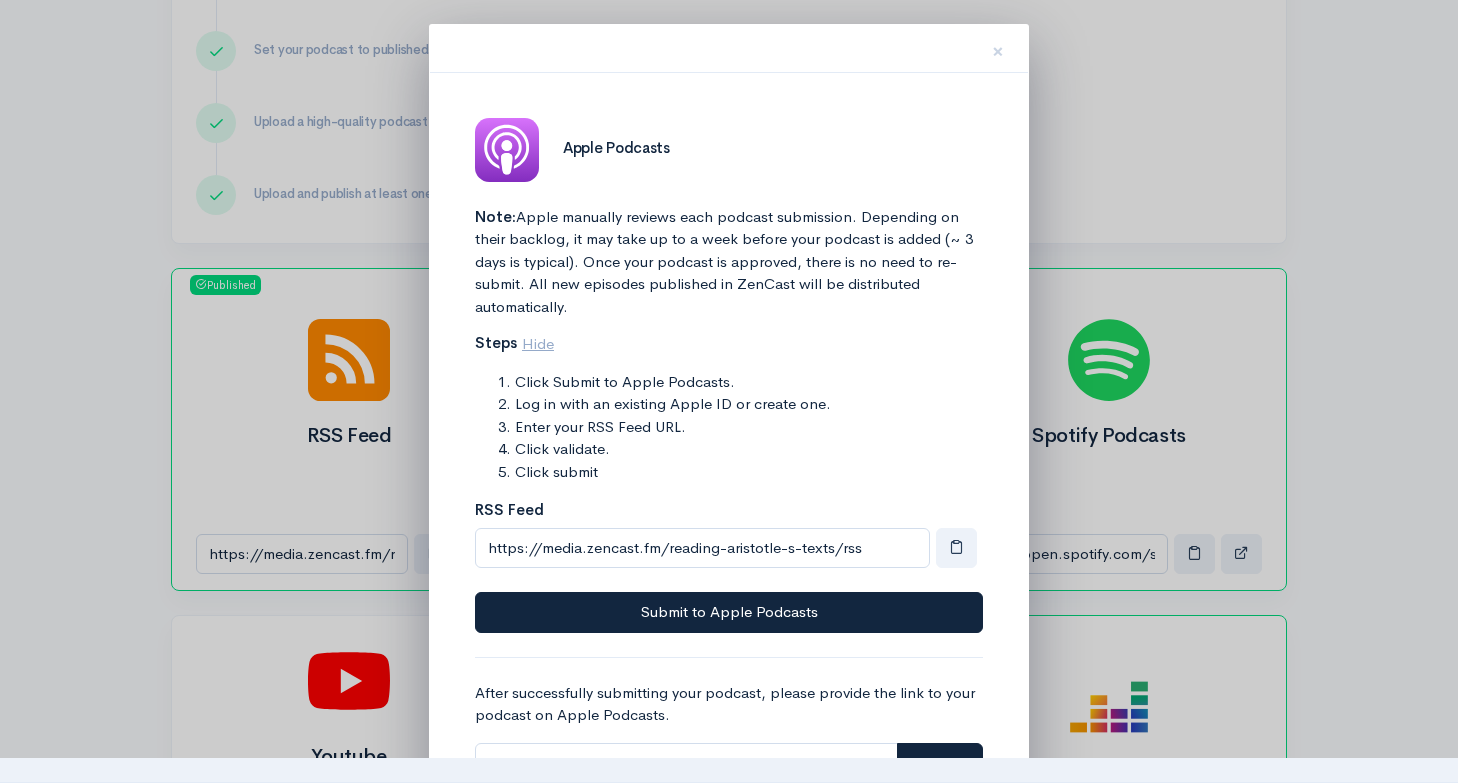 scroll, scrollTop: 0, scrollLeft: 0, axis: both 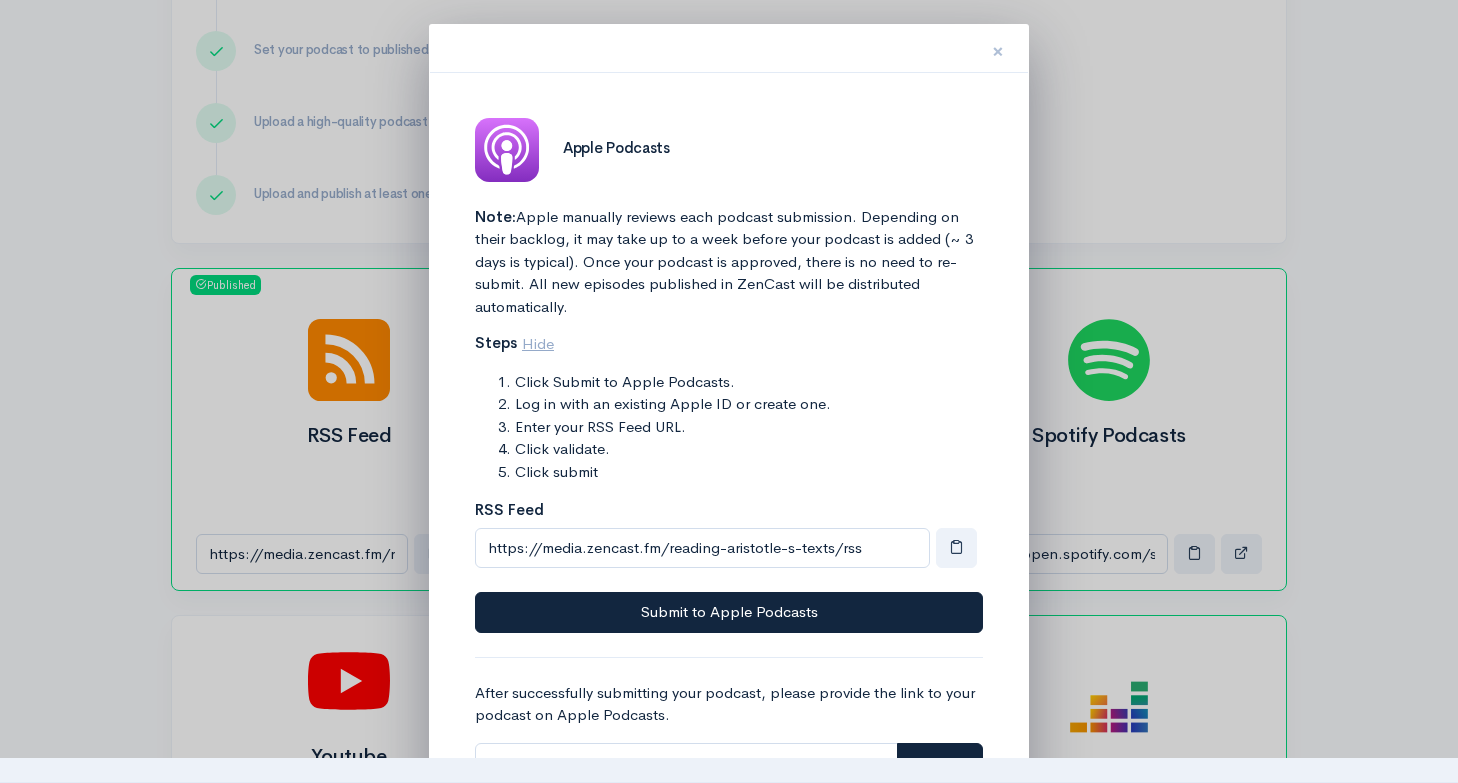 click on "×" at bounding box center [998, 51] 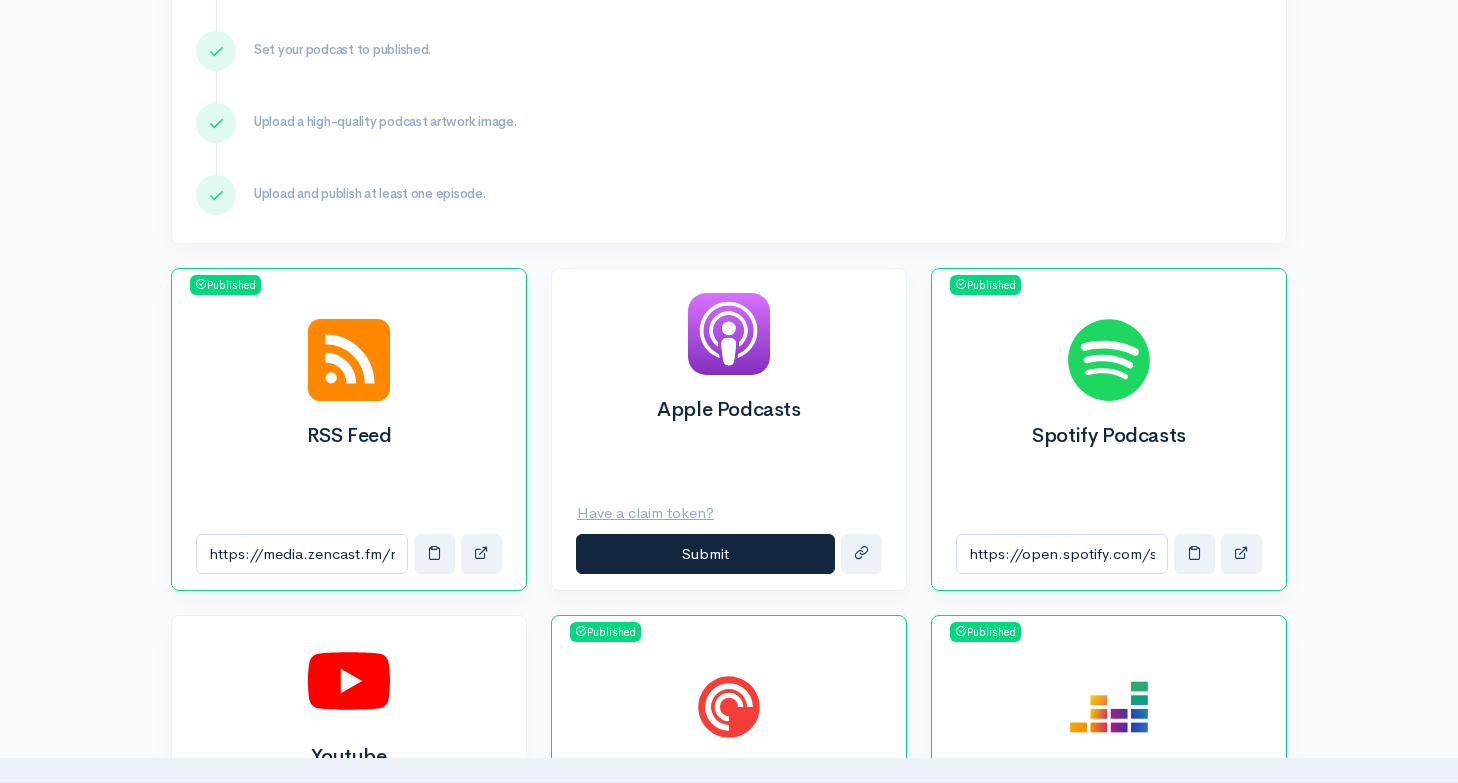 click on "Upload and publish at least one episode." at bounding box center [729, 195] 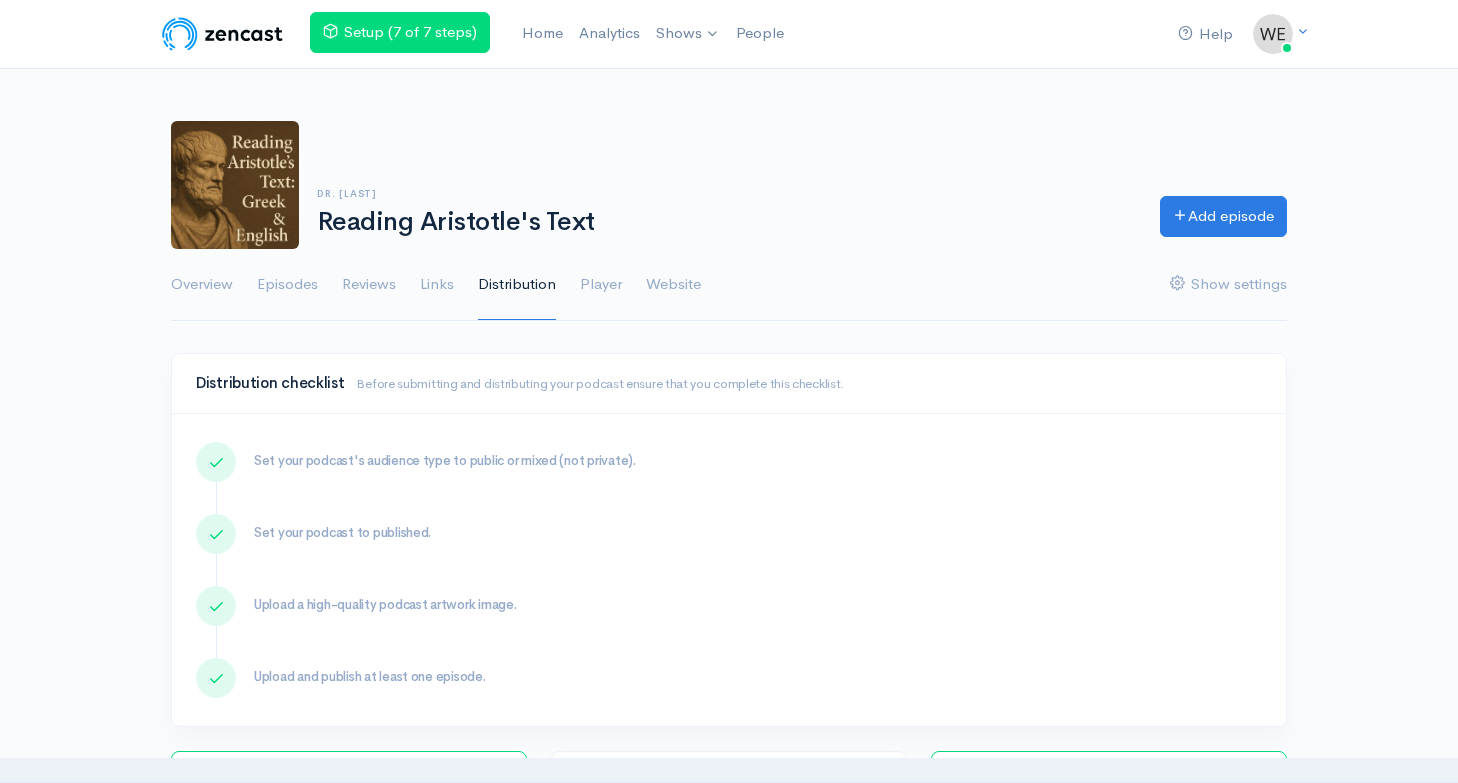 scroll, scrollTop: 0, scrollLeft: 0, axis: both 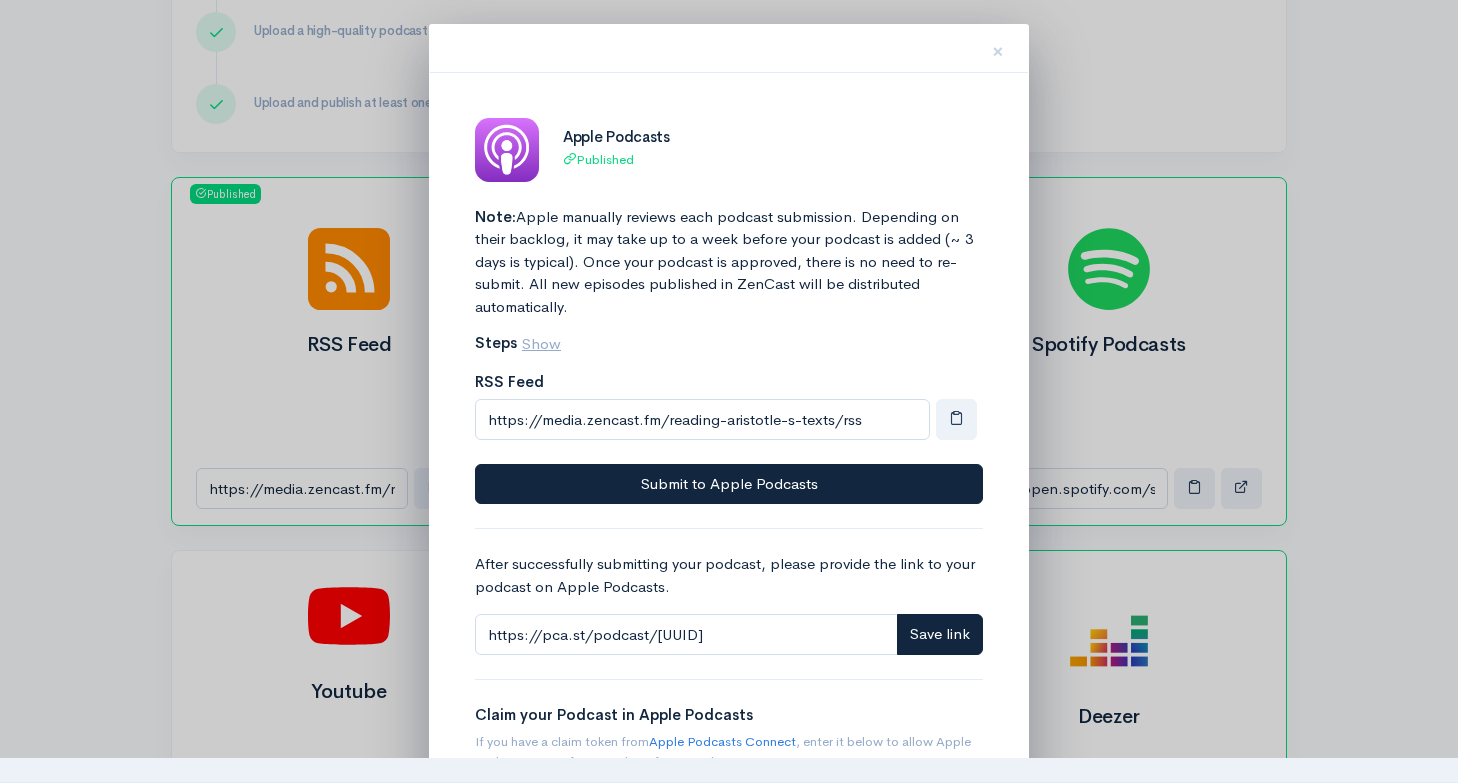 click on "Published" at bounding box center (598, 159) 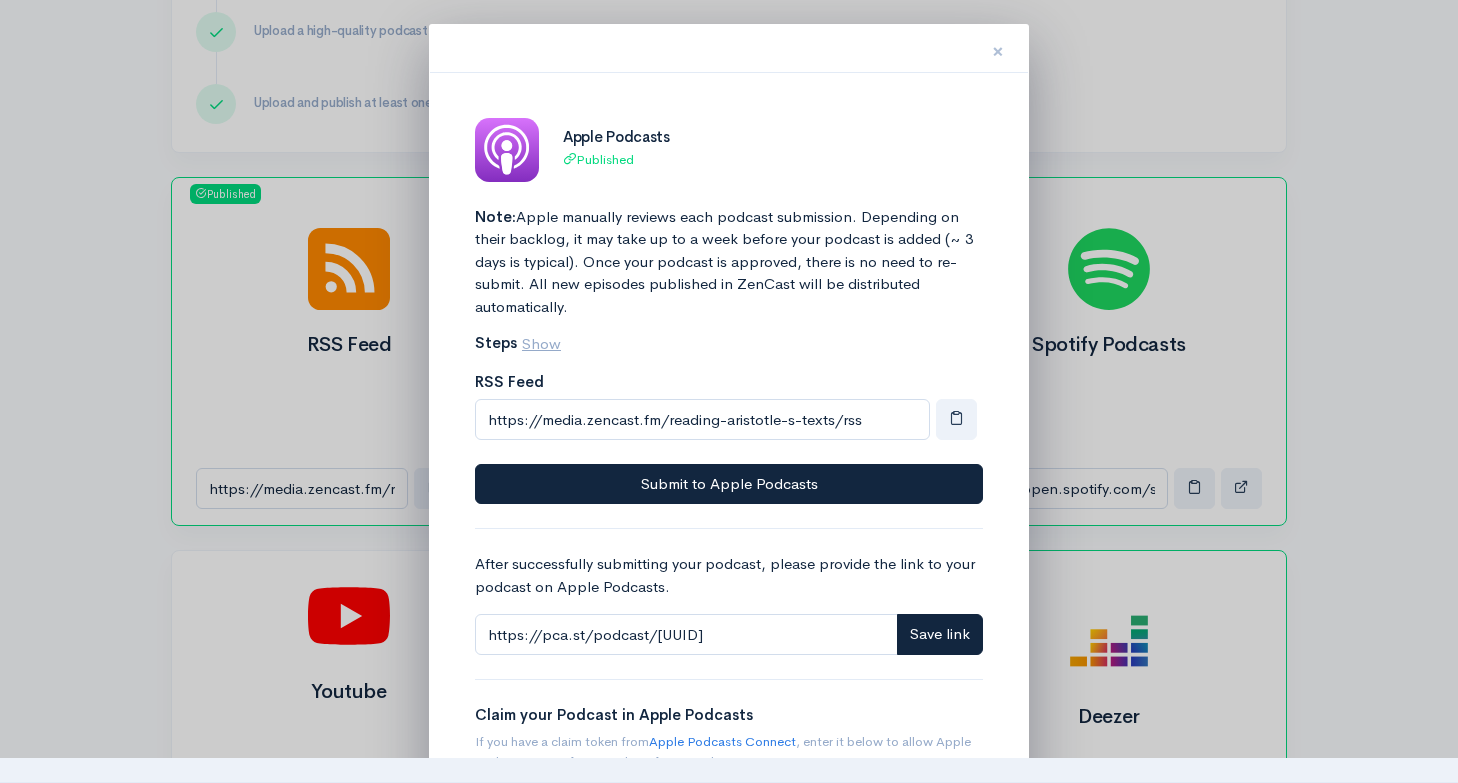 click on "×" at bounding box center [998, 51] 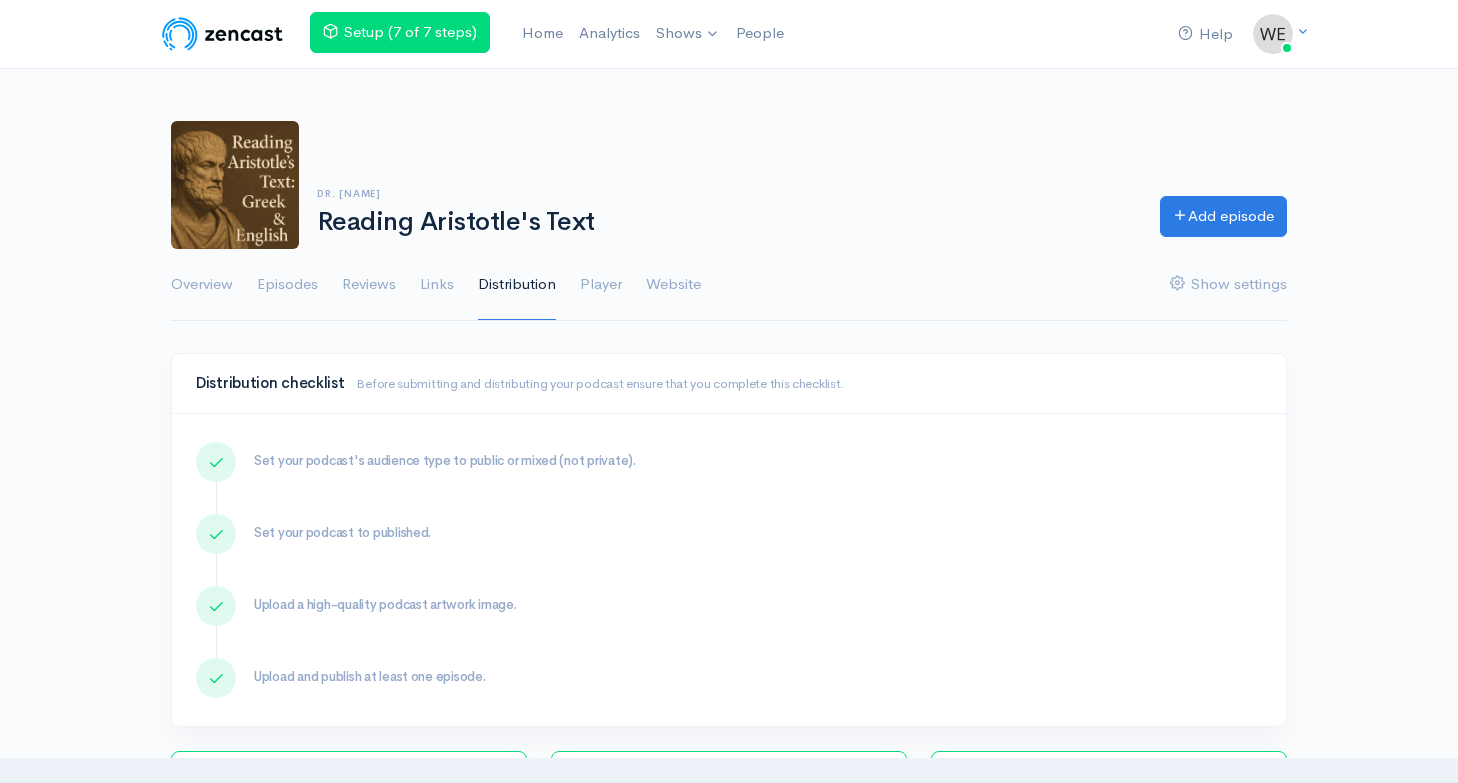scroll, scrollTop: 0, scrollLeft: 0, axis: both 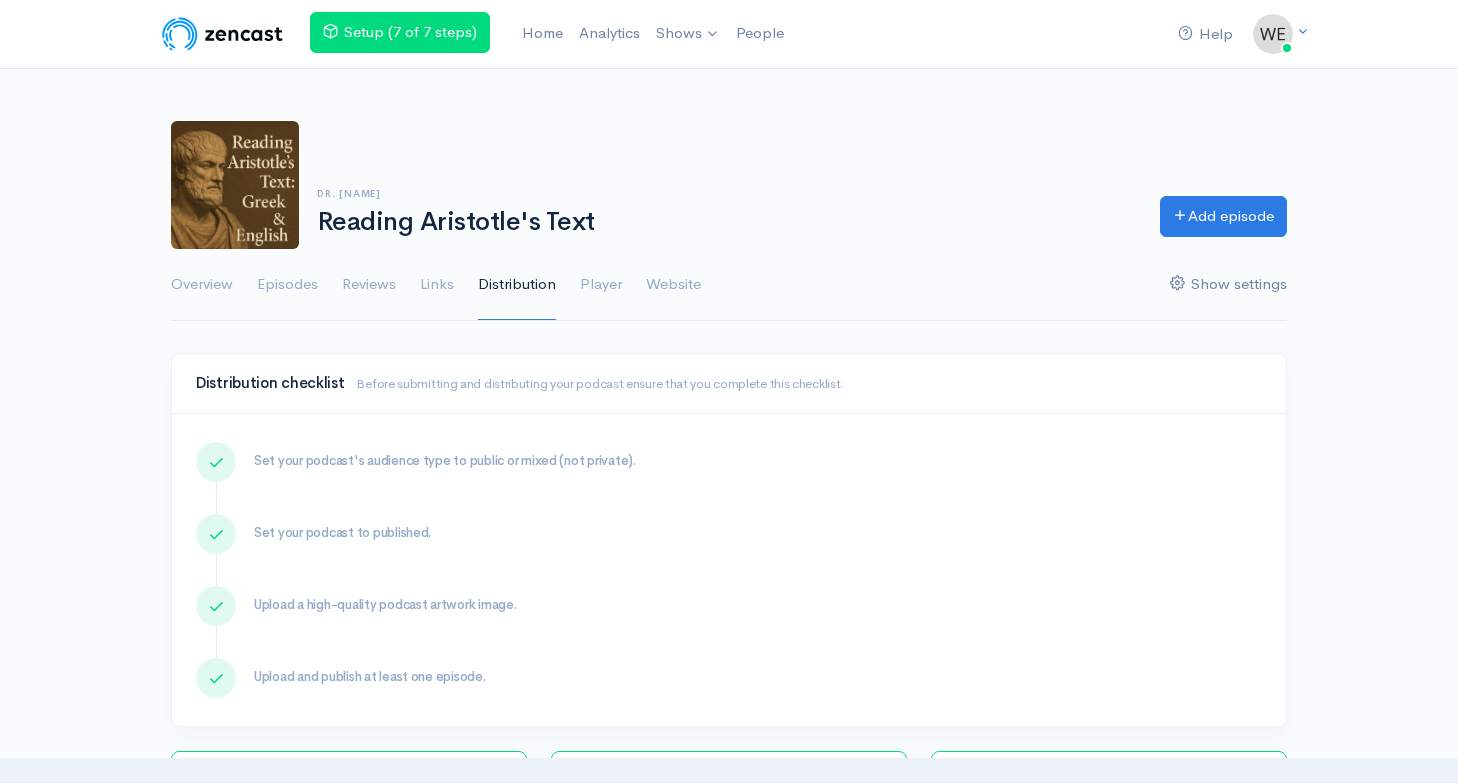 click on "Show settings" at bounding box center (1228, 285) 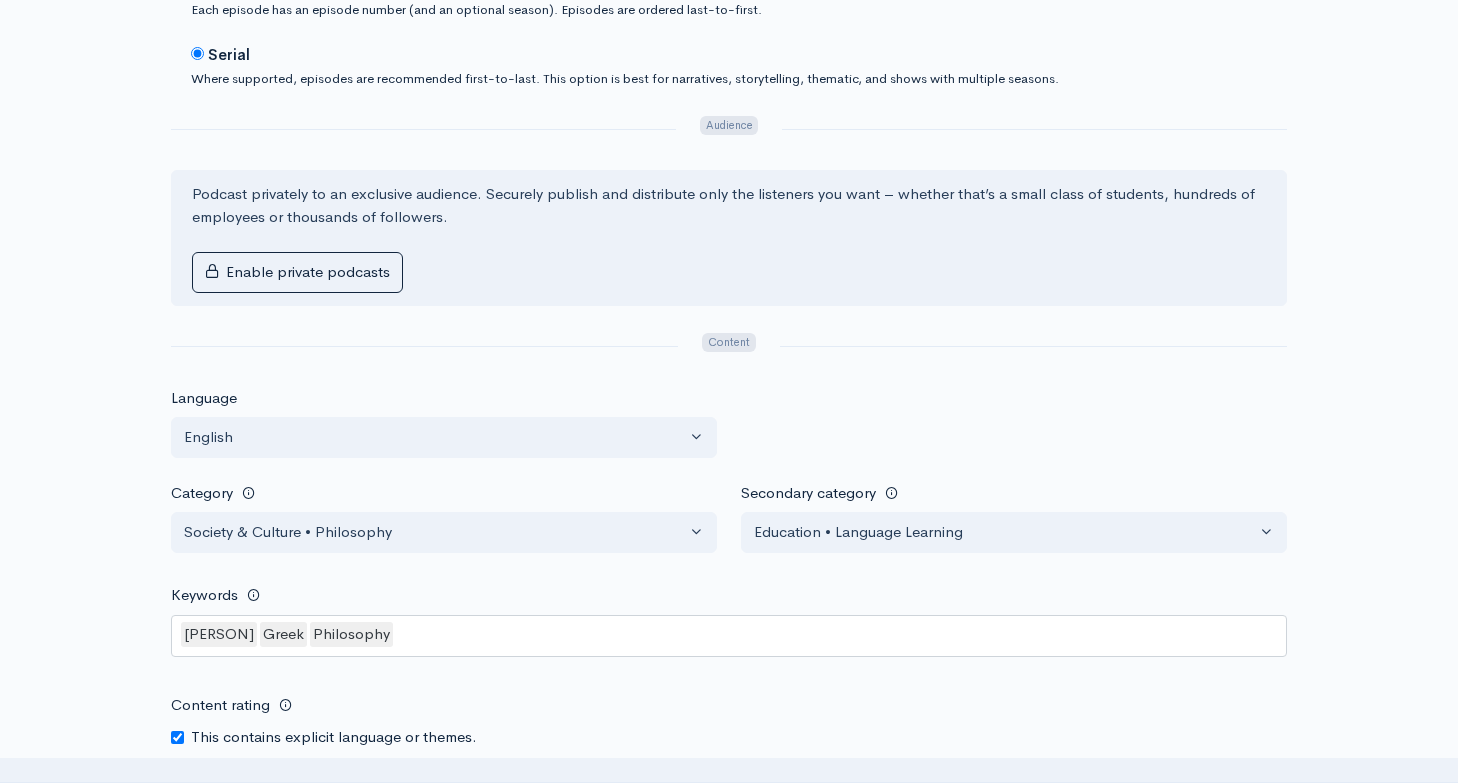 scroll, scrollTop: 1326, scrollLeft: 0, axis: vertical 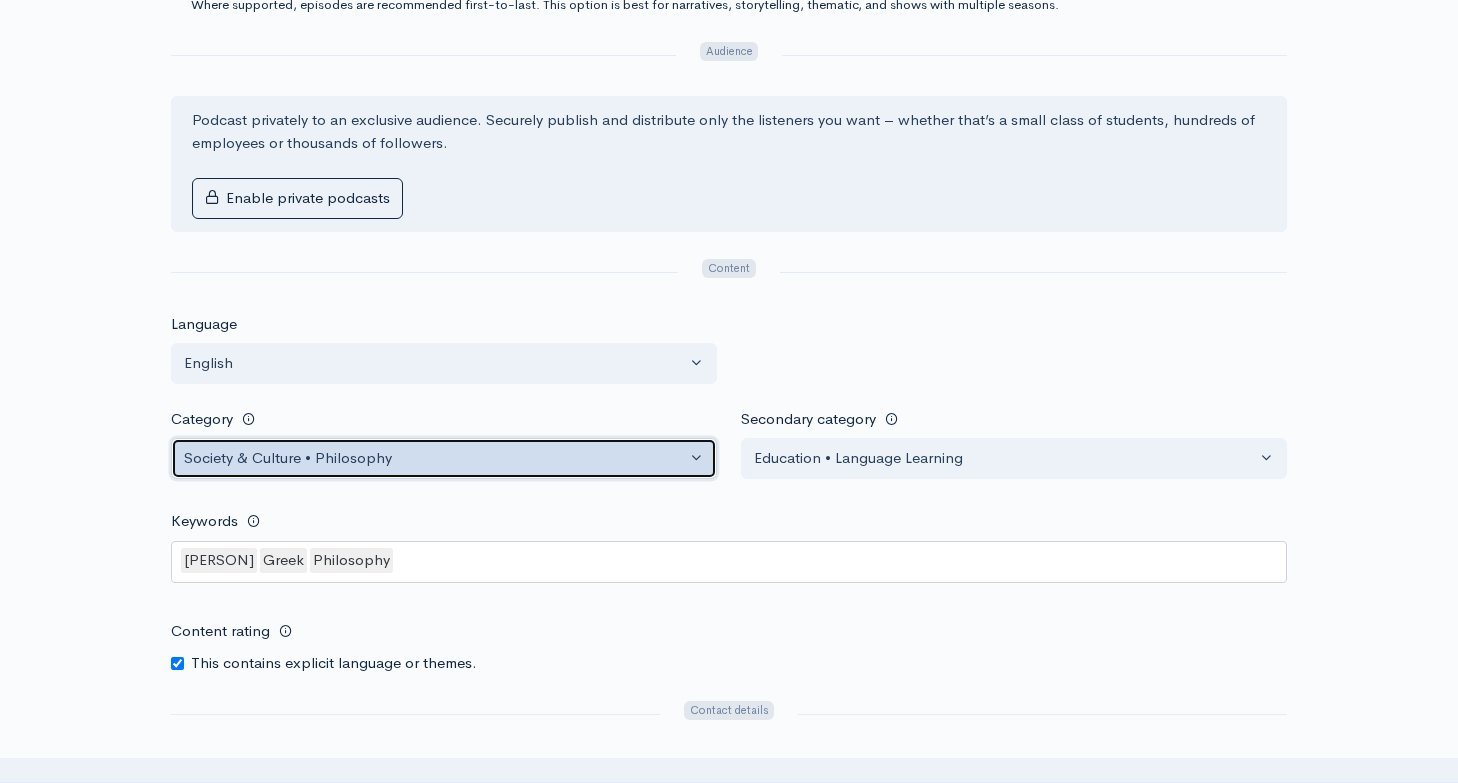 click on "Society & Culture • Philosophy" at bounding box center (435, 458) 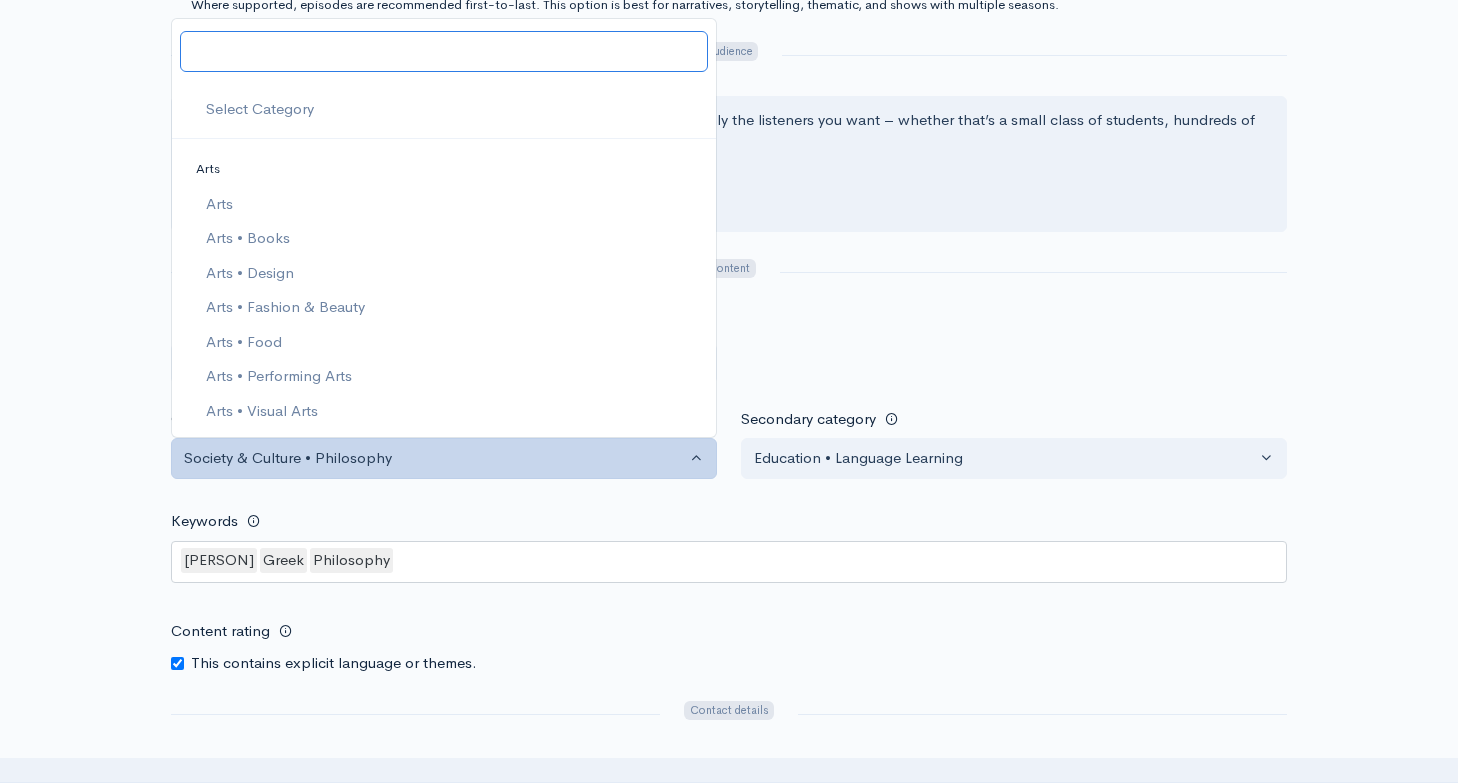 scroll, scrollTop: 3663, scrollLeft: 0, axis: vertical 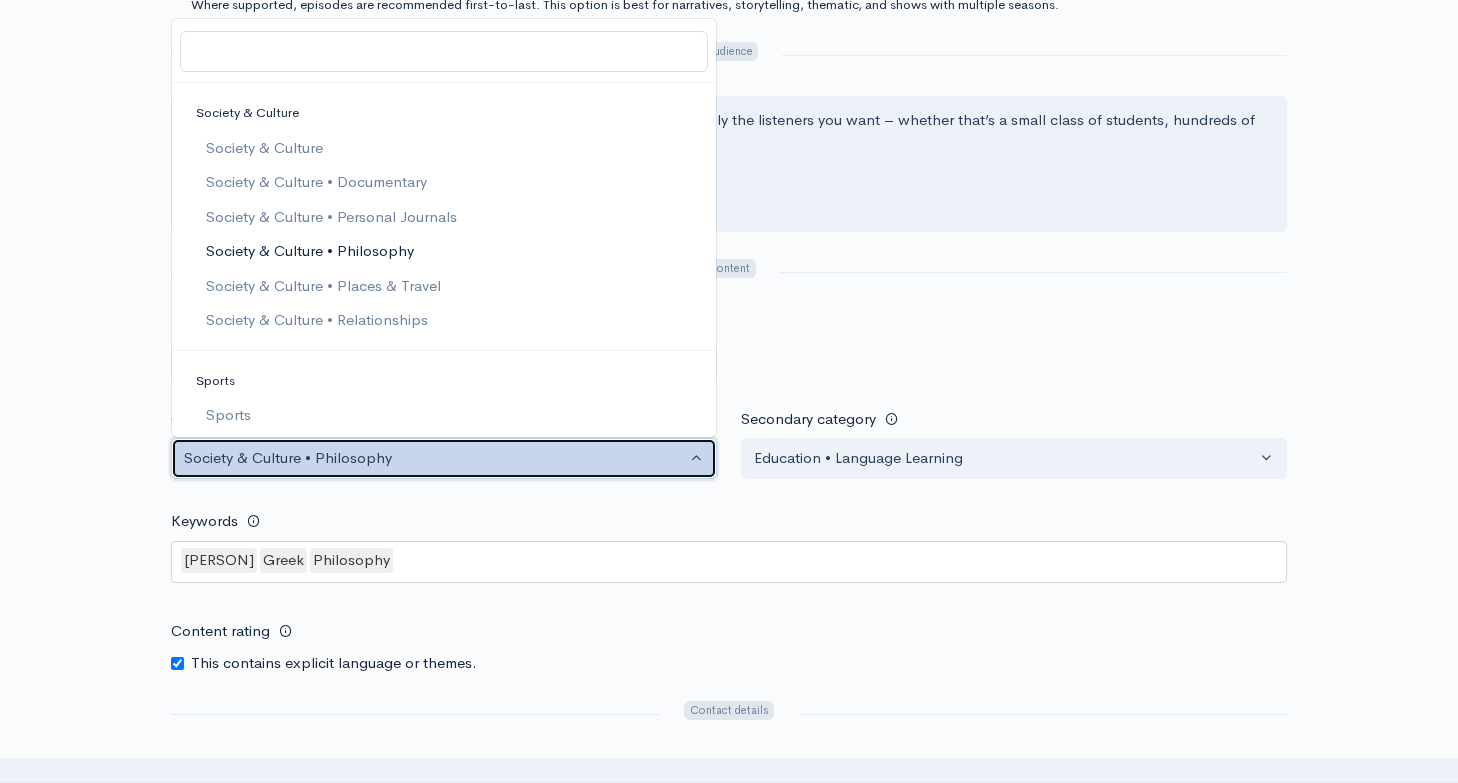 click on "Society & Culture • Philosophy" at bounding box center (435, 458) 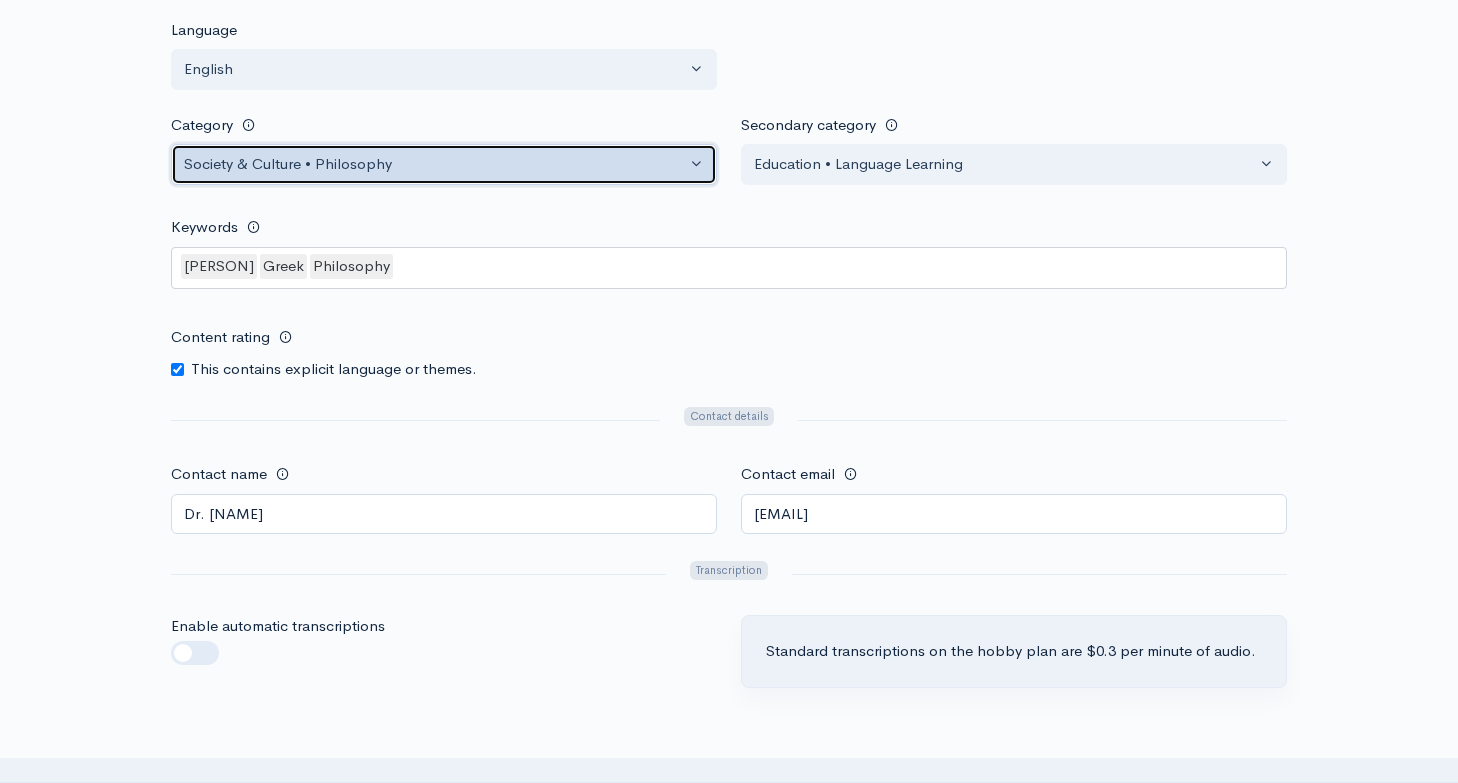scroll, scrollTop: 1562, scrollLeft: 0, axis: vertical 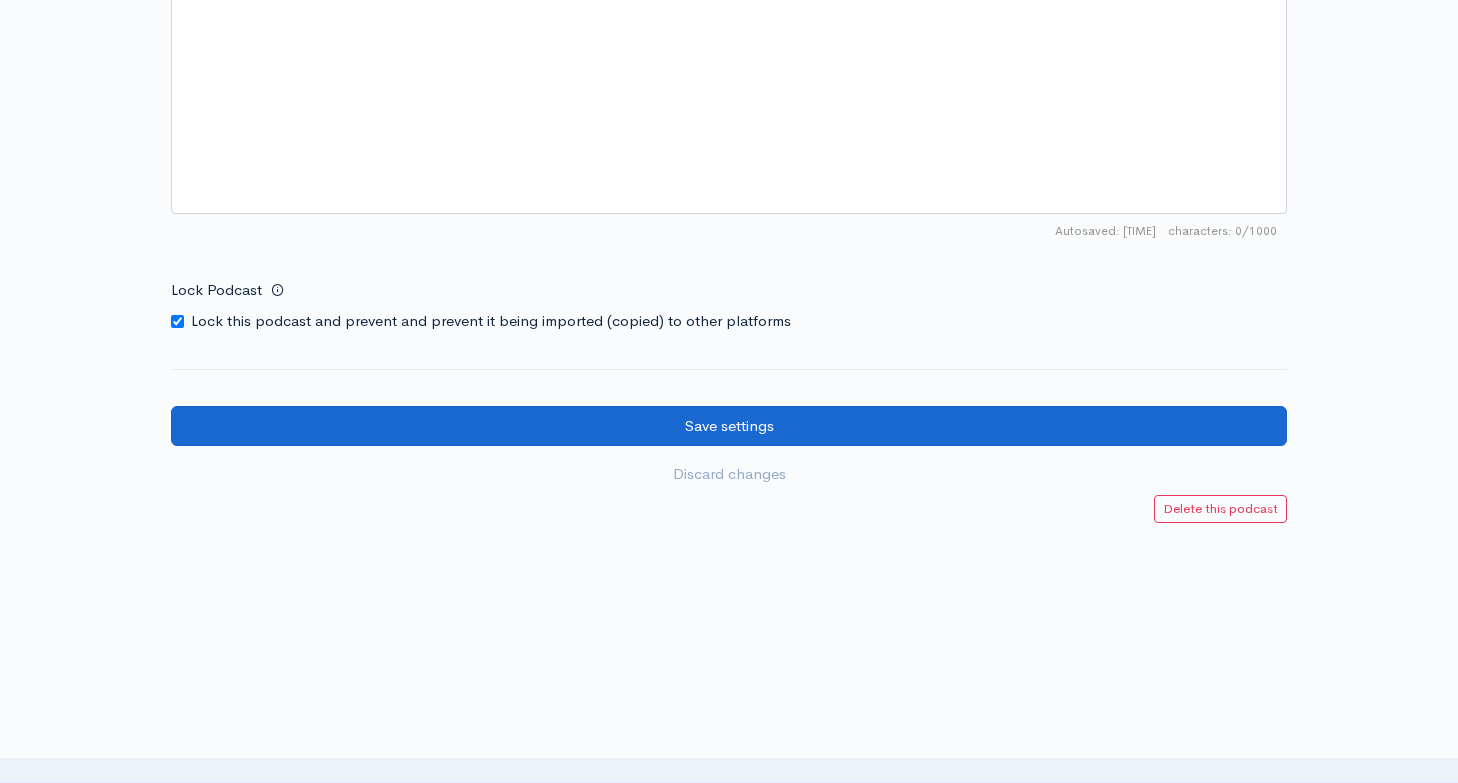 click on "Save settings" at bounding box center [729, 426] 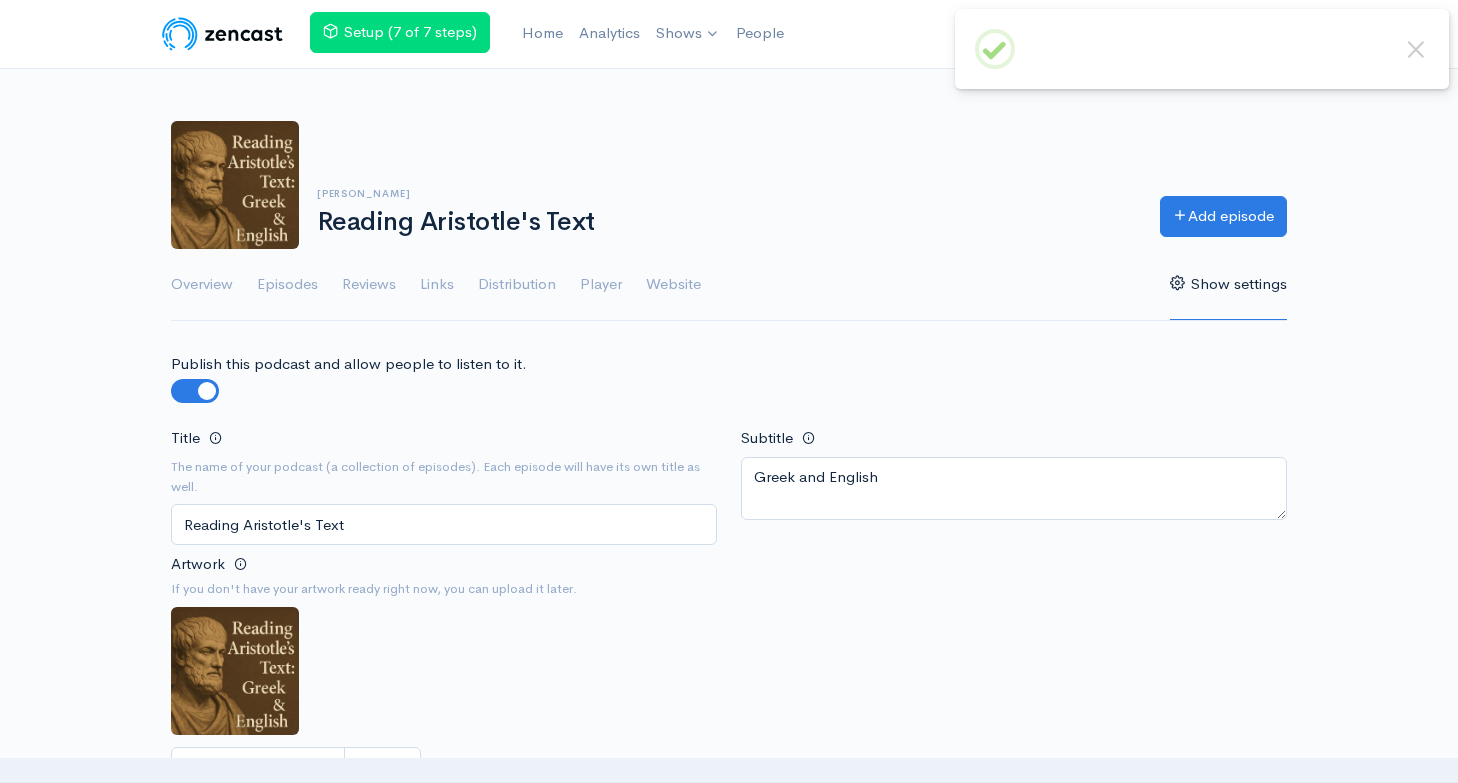 scroll, scrollTop: 0, scrollLeft: 0, axis: both 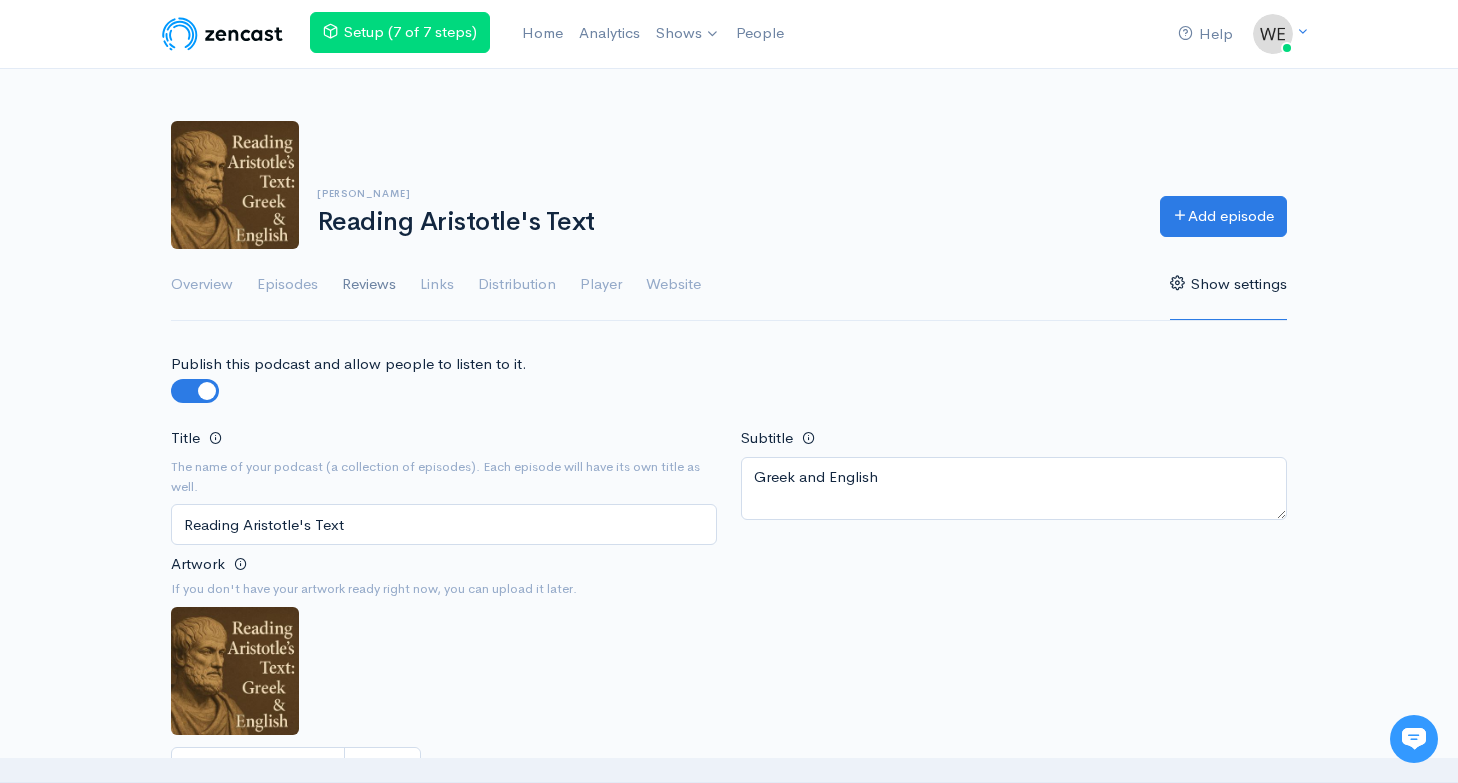 click on "Reviews" at bounding box center [369, 285] 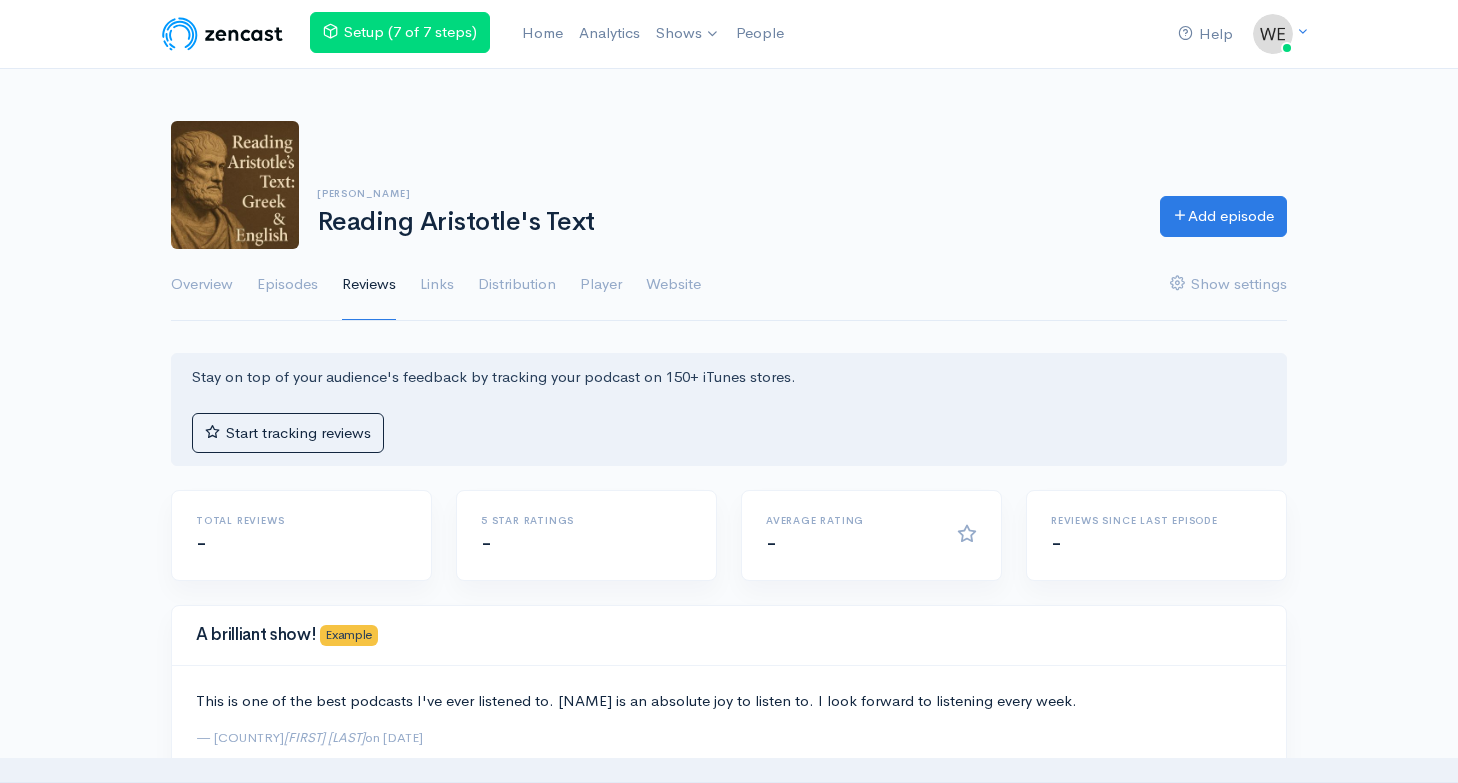 scroll, scrollTop: 0, scrollLeft: 0, axis: both 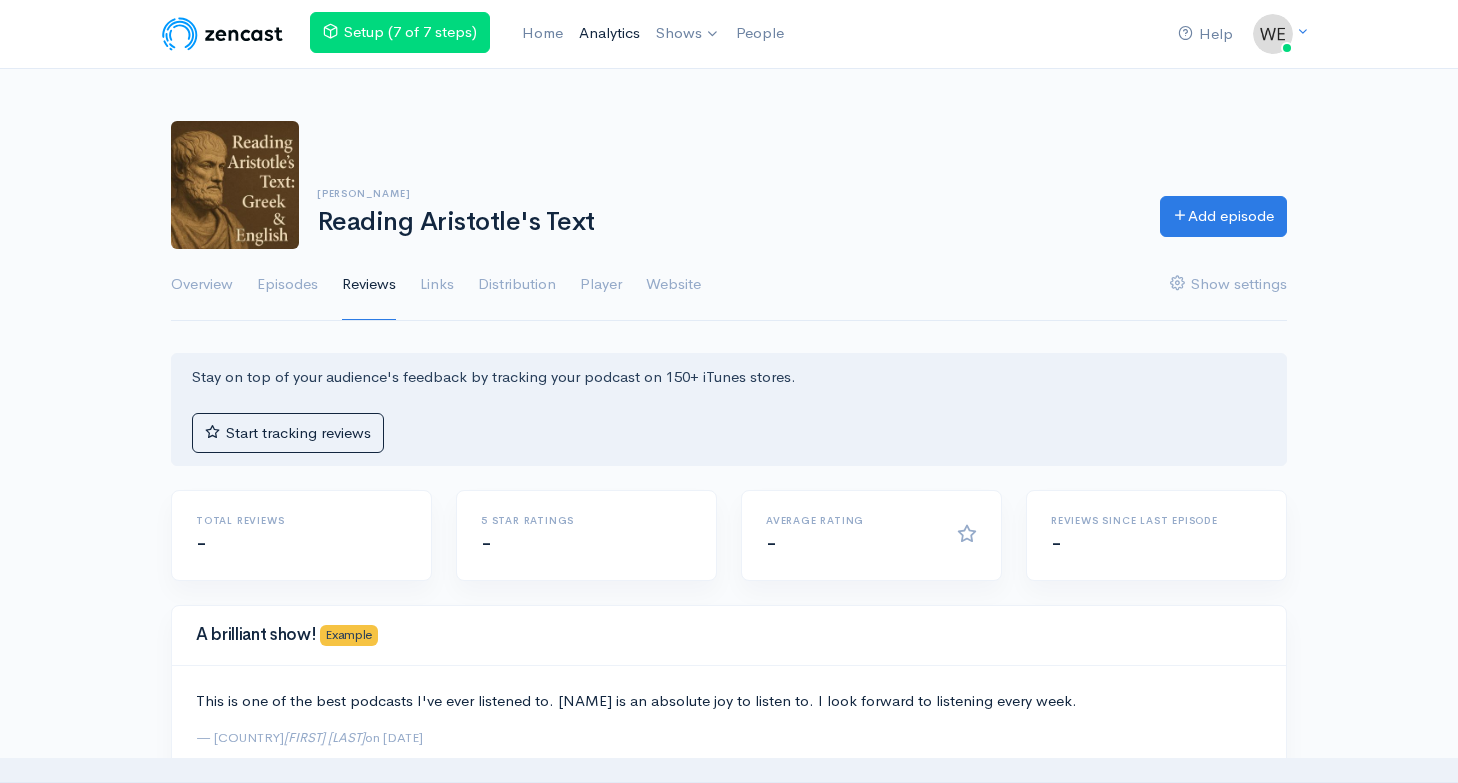 click on "Analytics" at bounding box center [609, 33] 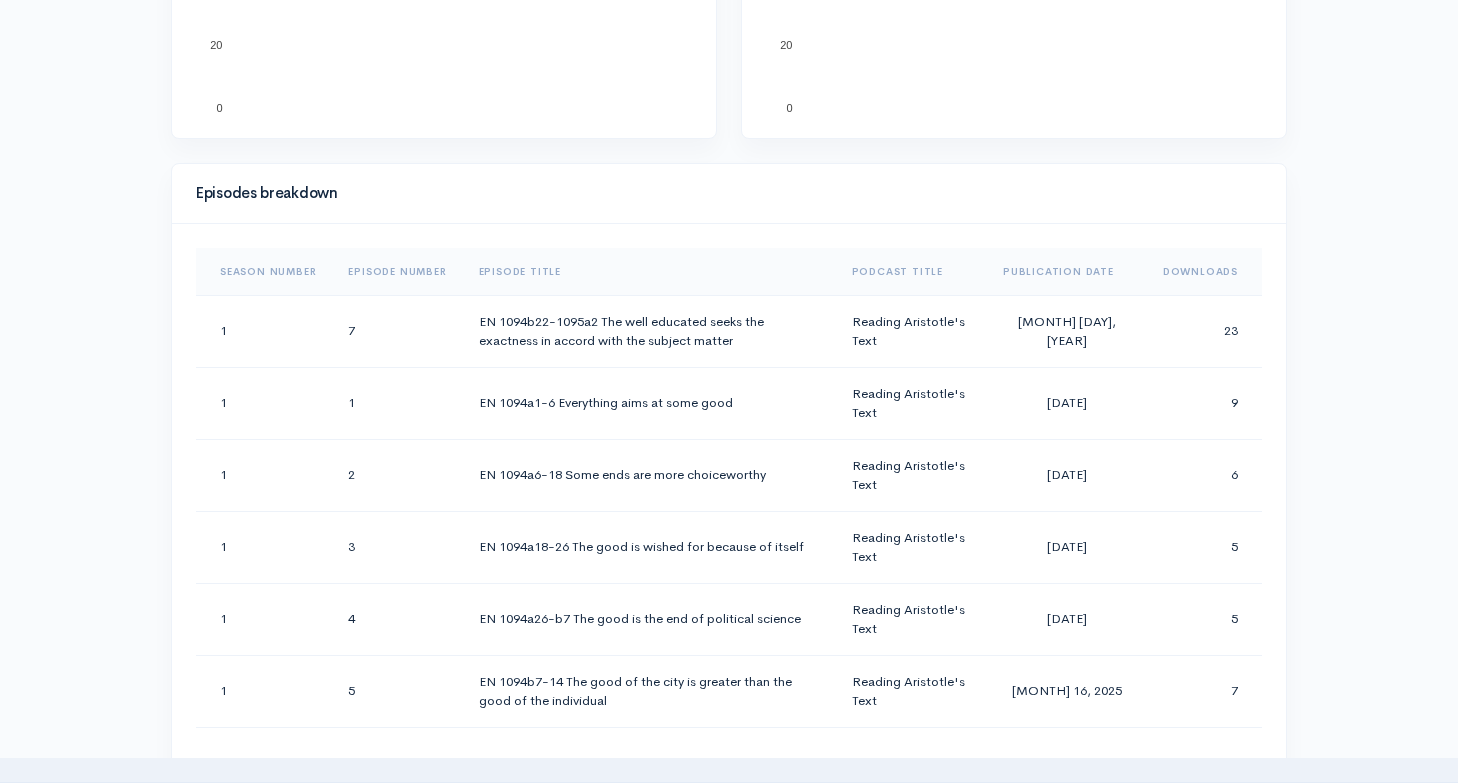 scroll, scrollTop: 853, scrollLeft: 0, axis: vertical 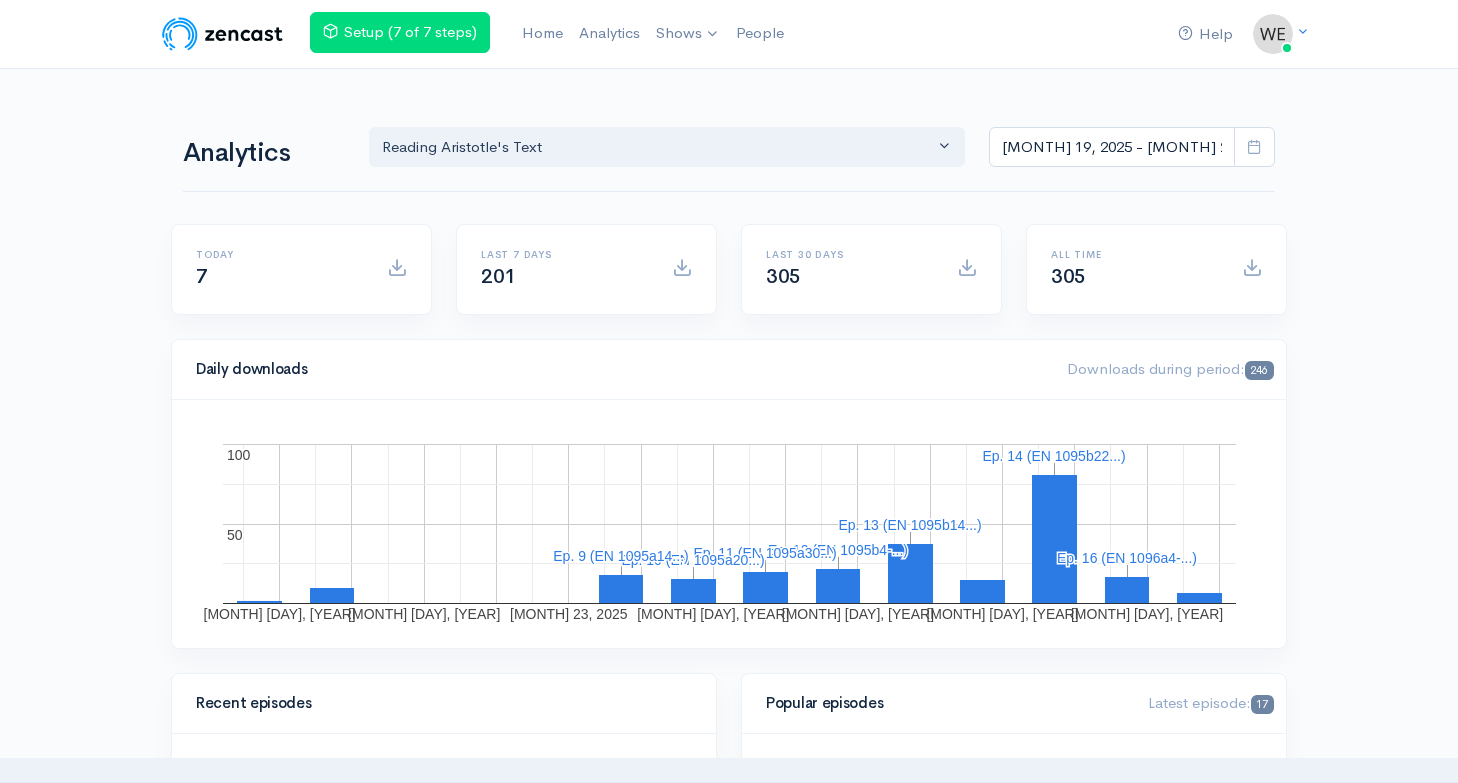 click on "Analytics
Reading Aristotle's Text Reading Aristotle's Text     [MONTH] 19, 2025 - [MONTH] 2, 2025" at bounding box center [729, 145] 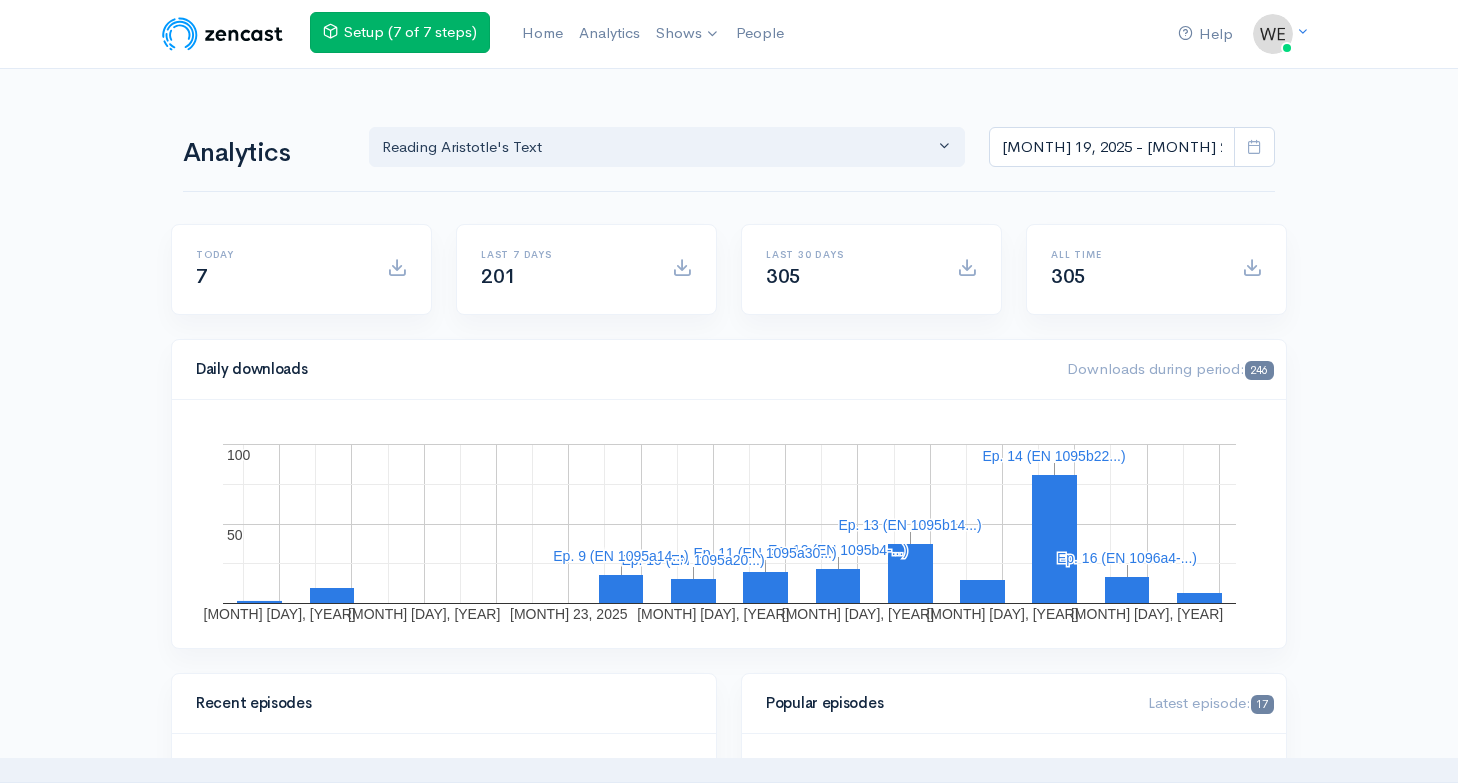 click on "Setup (7 of 7 steps)" at bounding box center (400, 32) 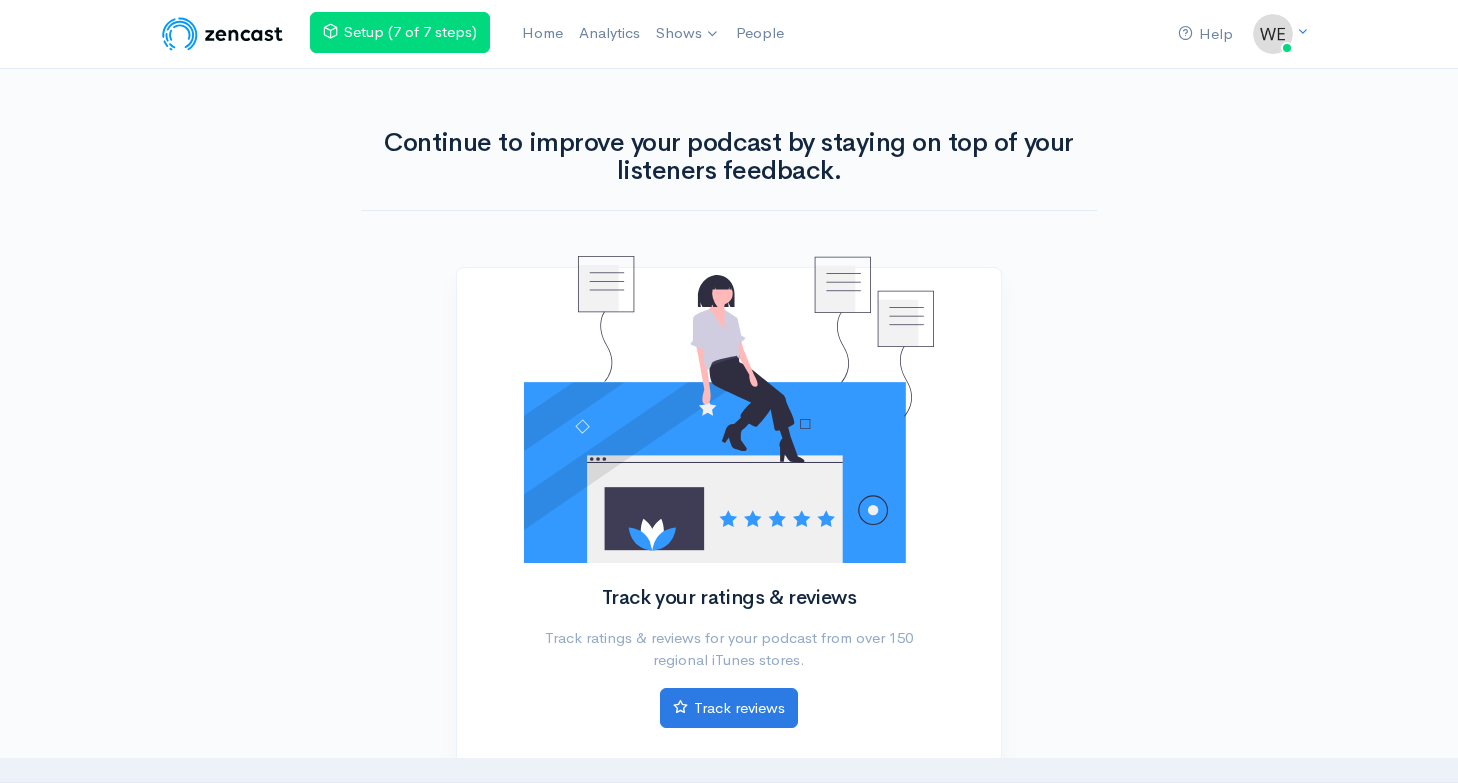 scroll, scrollTop: 0, scrollLeft: 0, axis: both 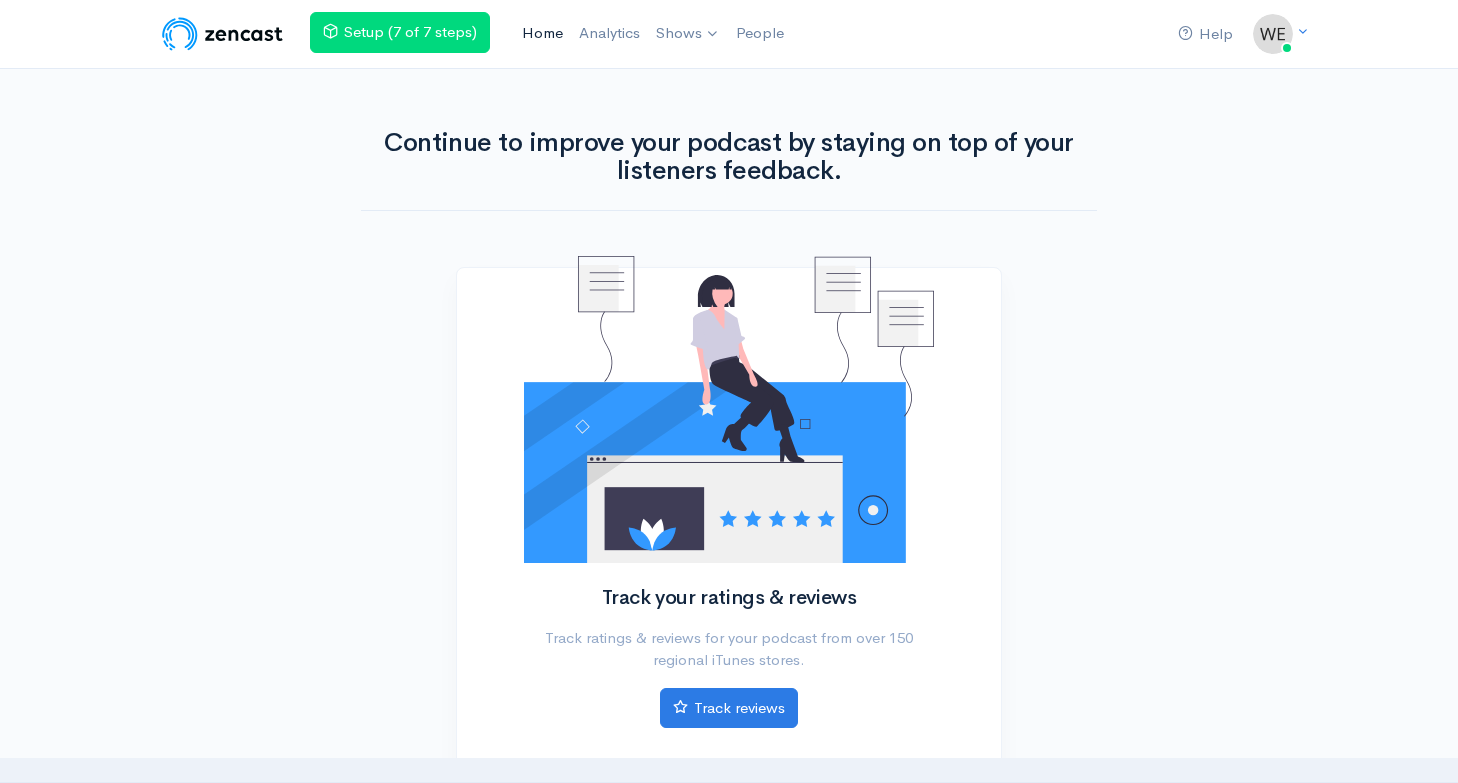 click on "Home" at bounding box center (542, 33) 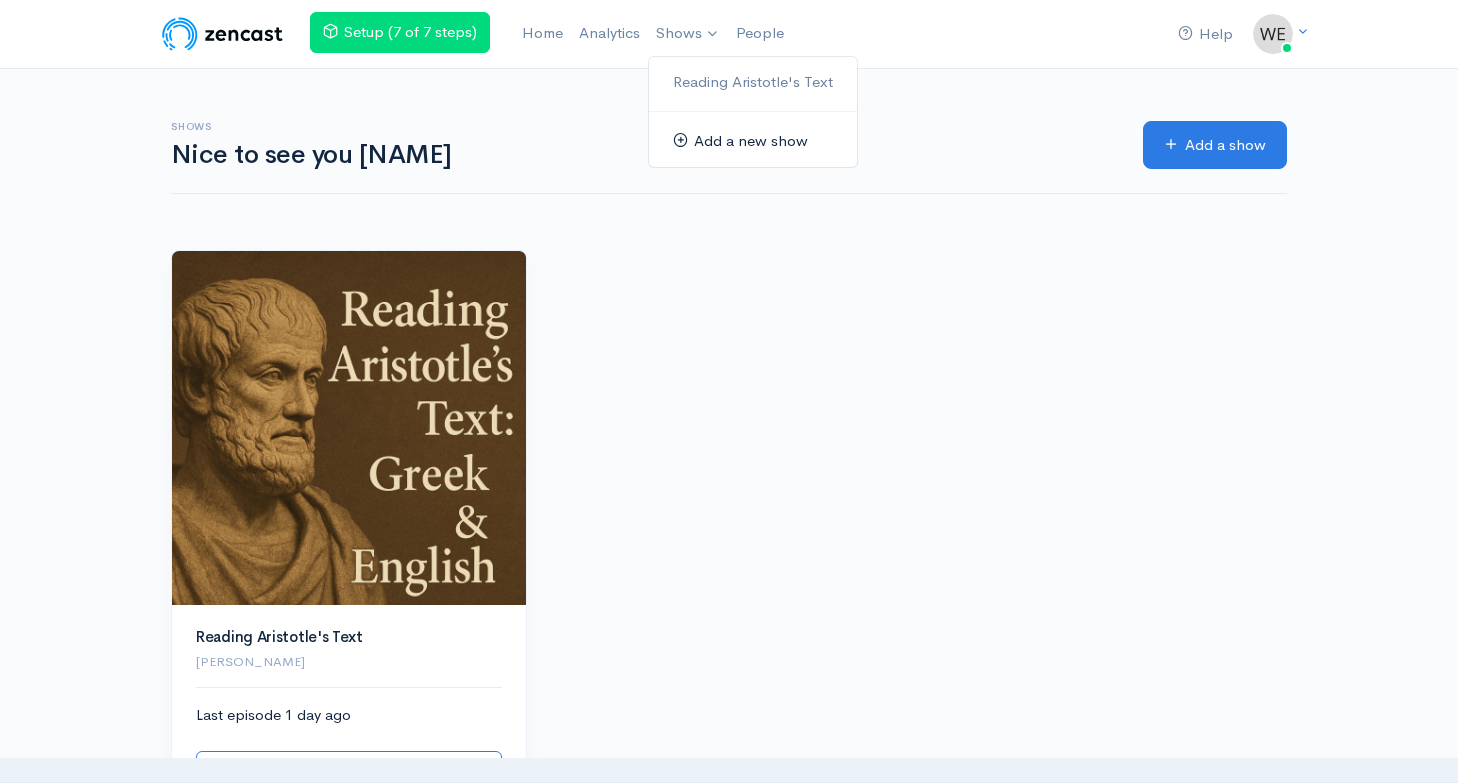 click on "Add a new show" at bounding box center (753, 141) 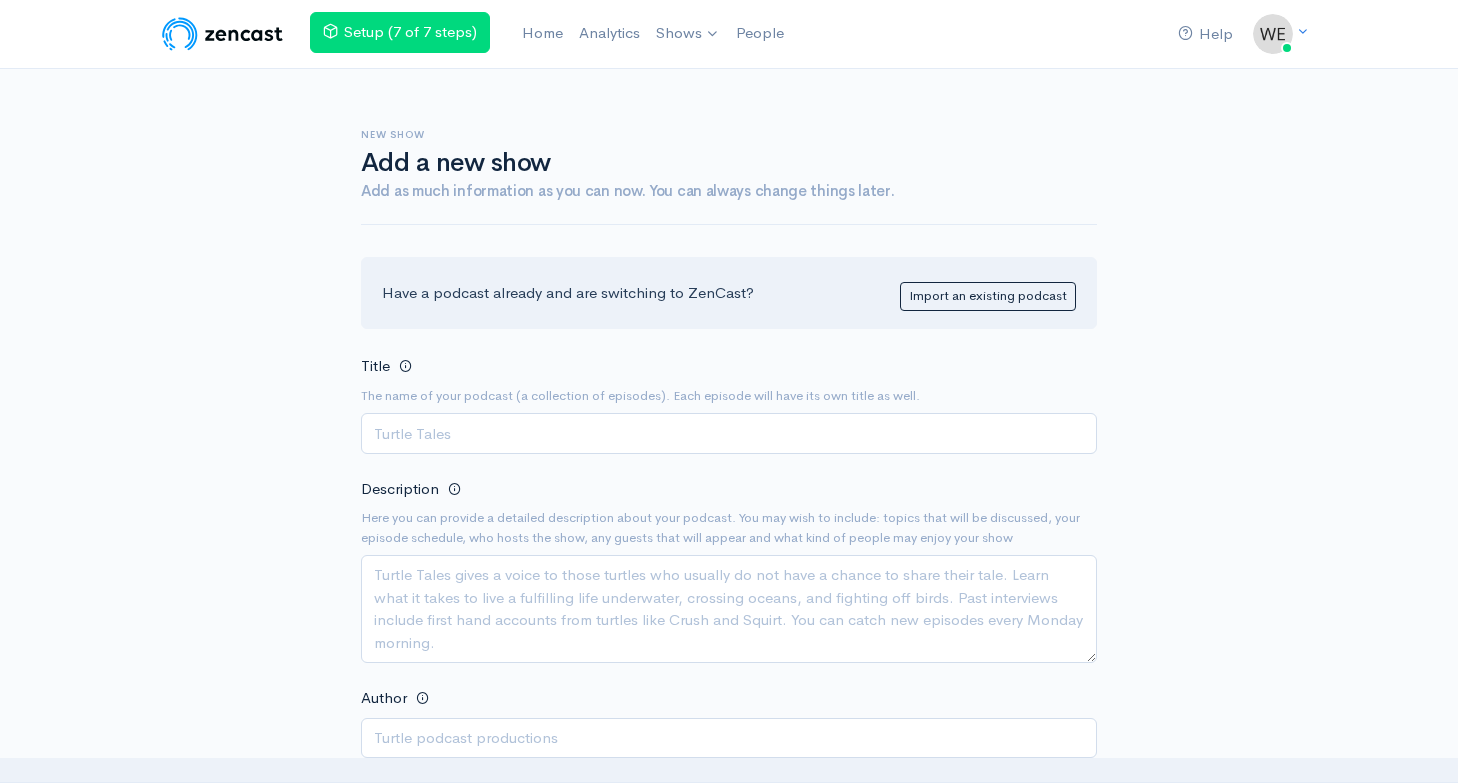 scroll, scrollTop: 0, scrollLeft: 0, axis: both 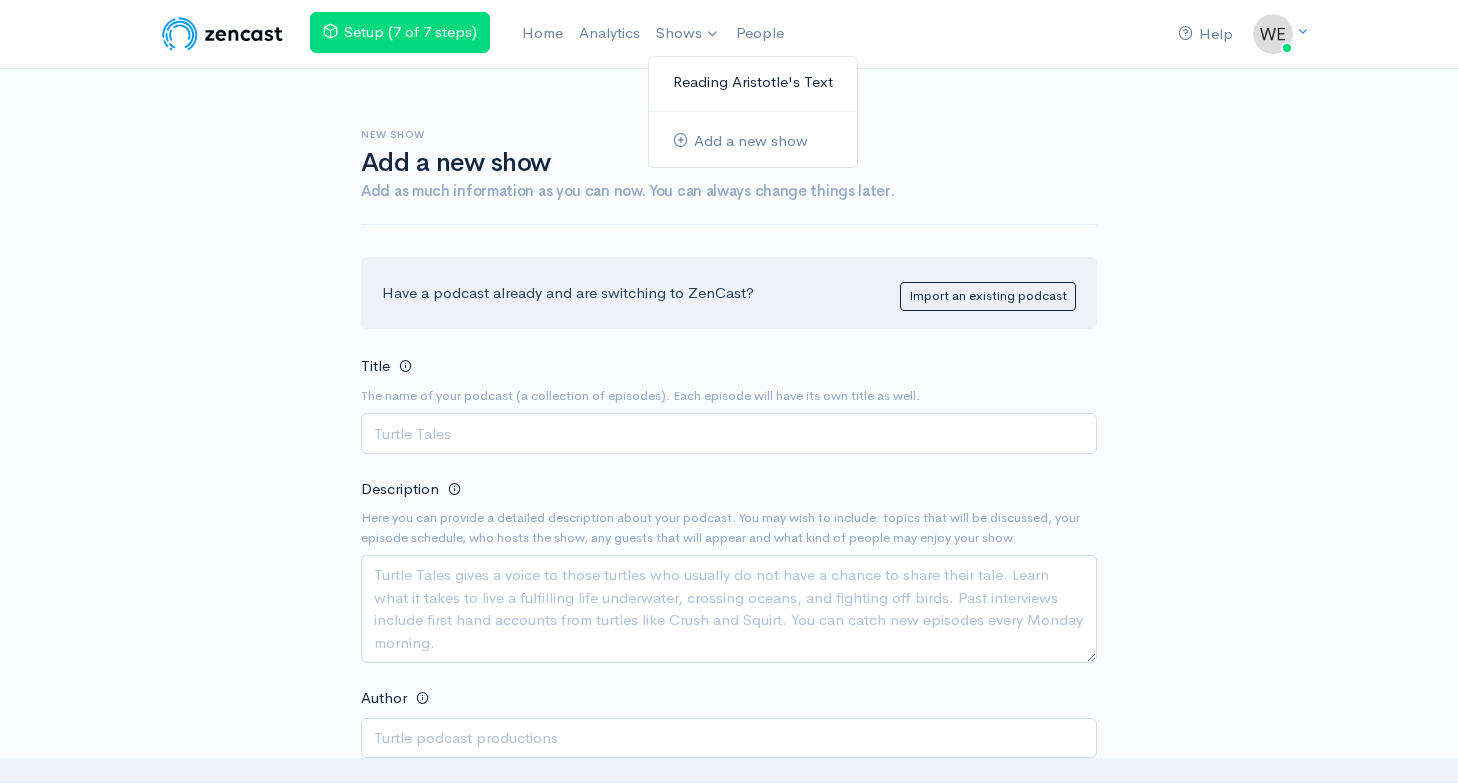 click on "Reading Aristotle's Text" at bounding box center (753, 82) 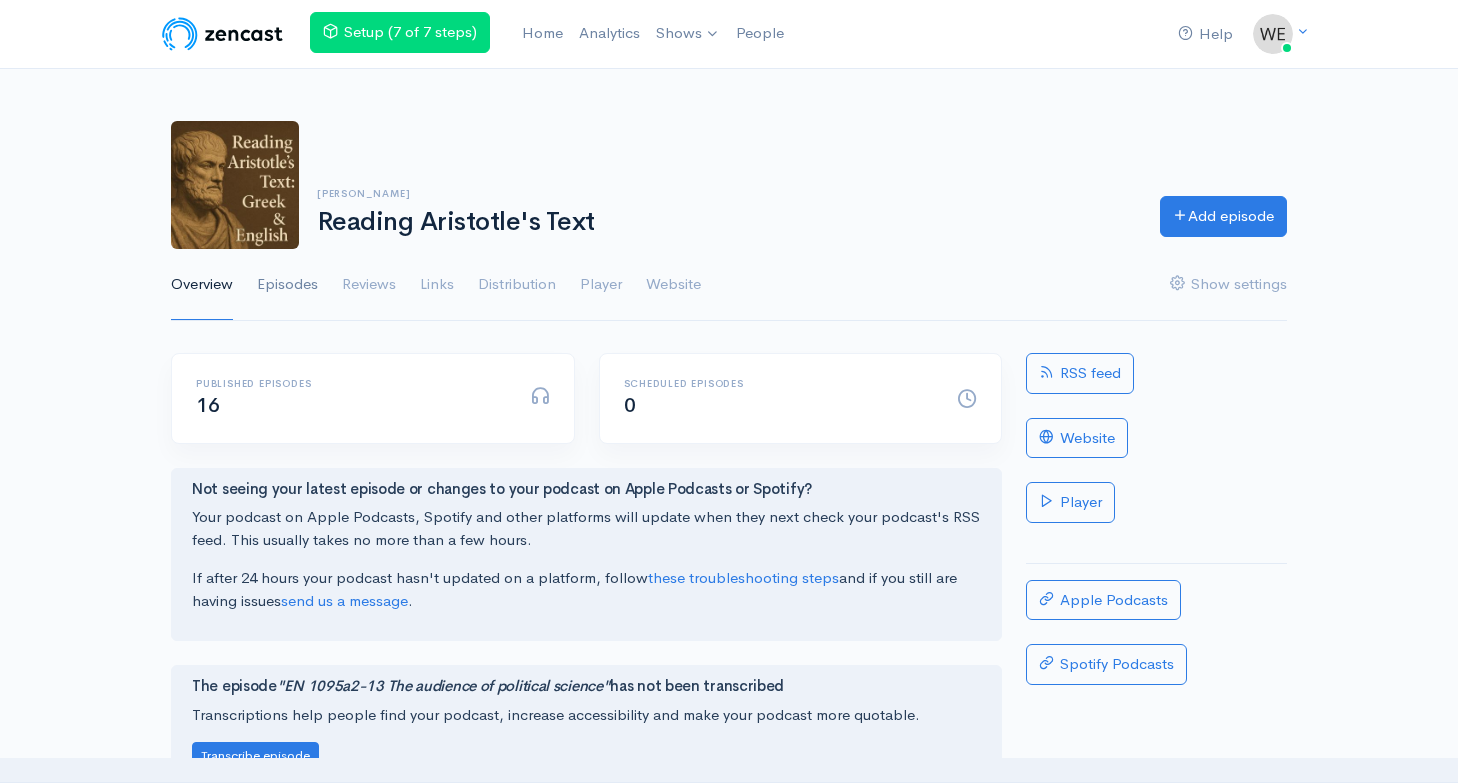 click on "Episodes" at bounding box center [287, 285] 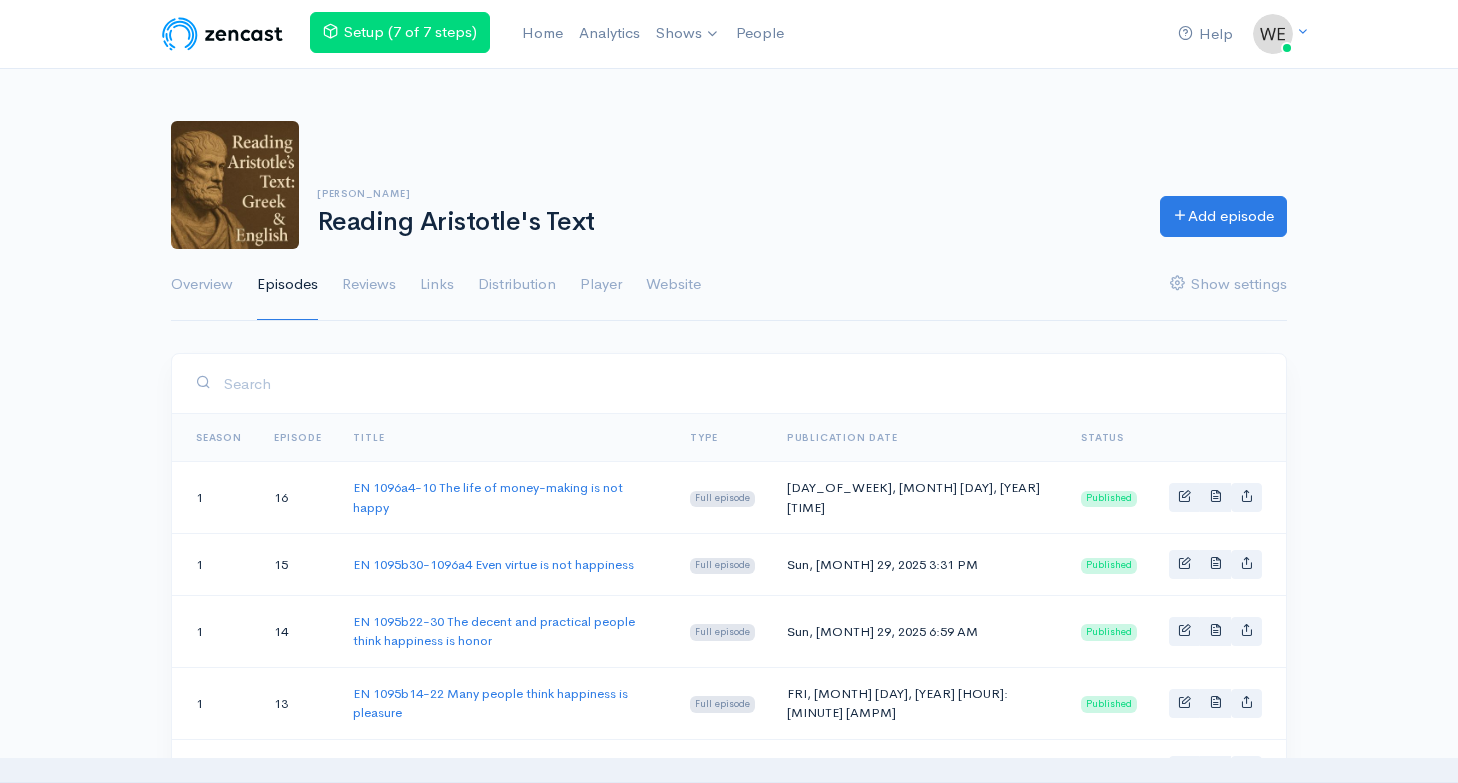 click on "Overview
Episodes
Reviews
Links
Distribution
Player
Website
Show settings" at bounding box center [729, 285] 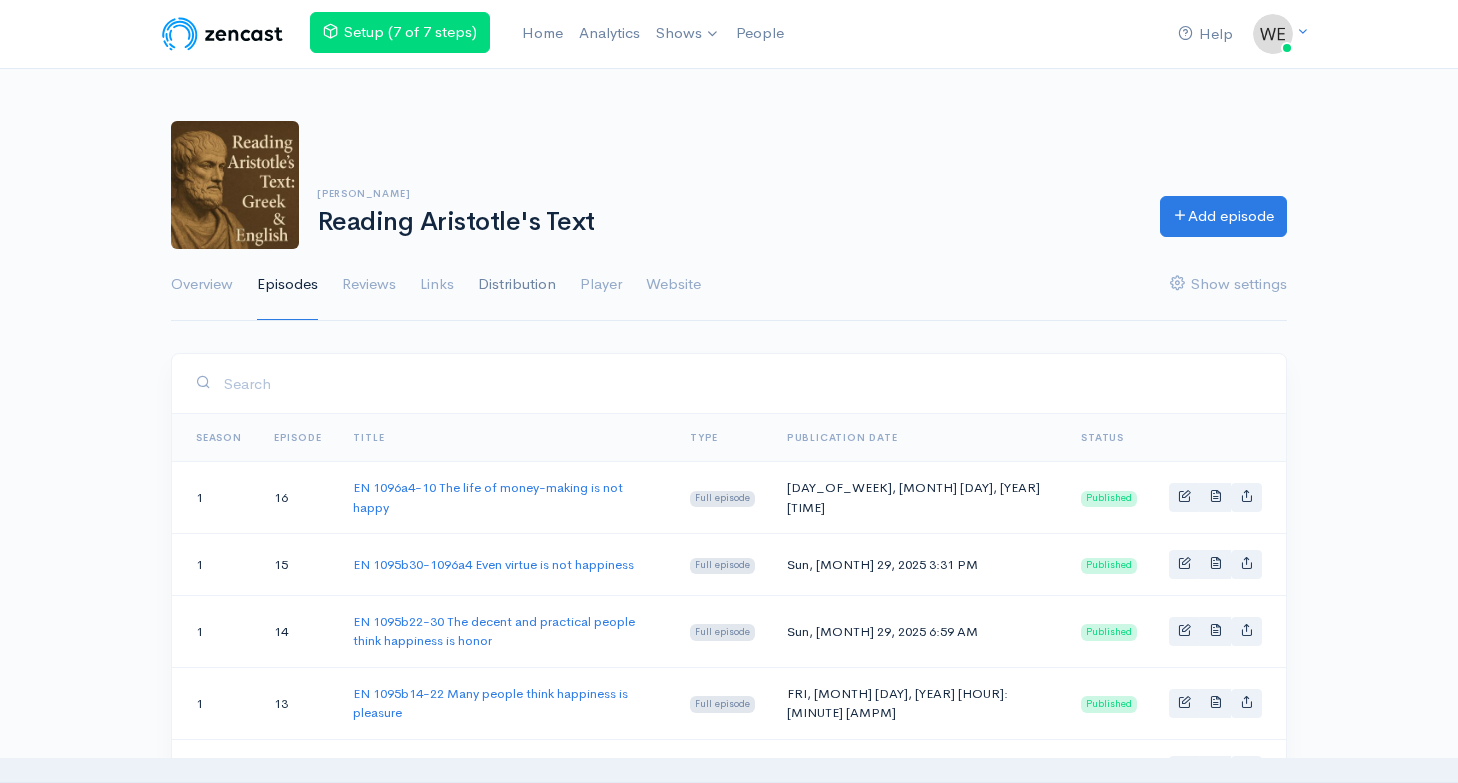 click on "Distribution" at bounding box center (517, 285) 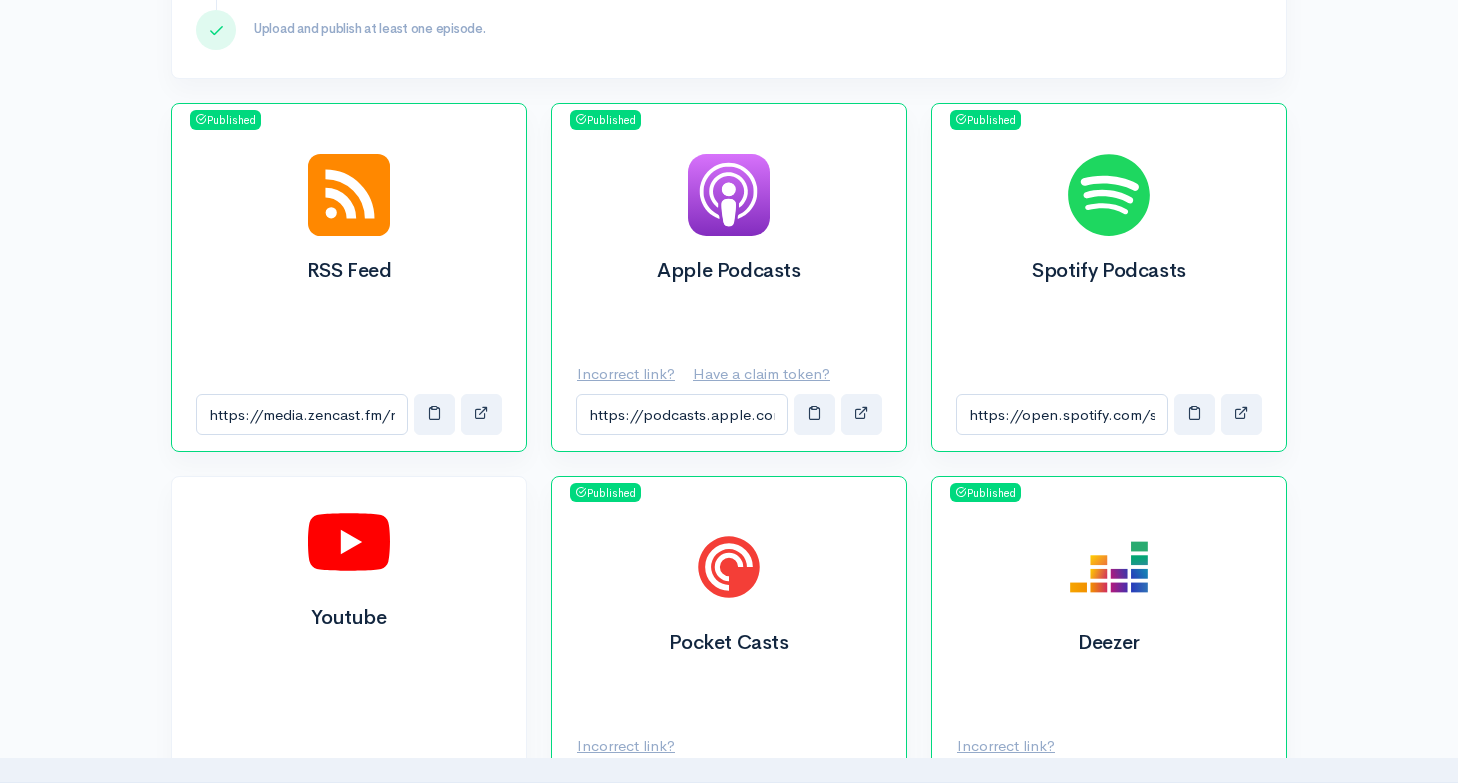 scroll, scrollTop: 640, scrollLeft: 0, axis: vertical 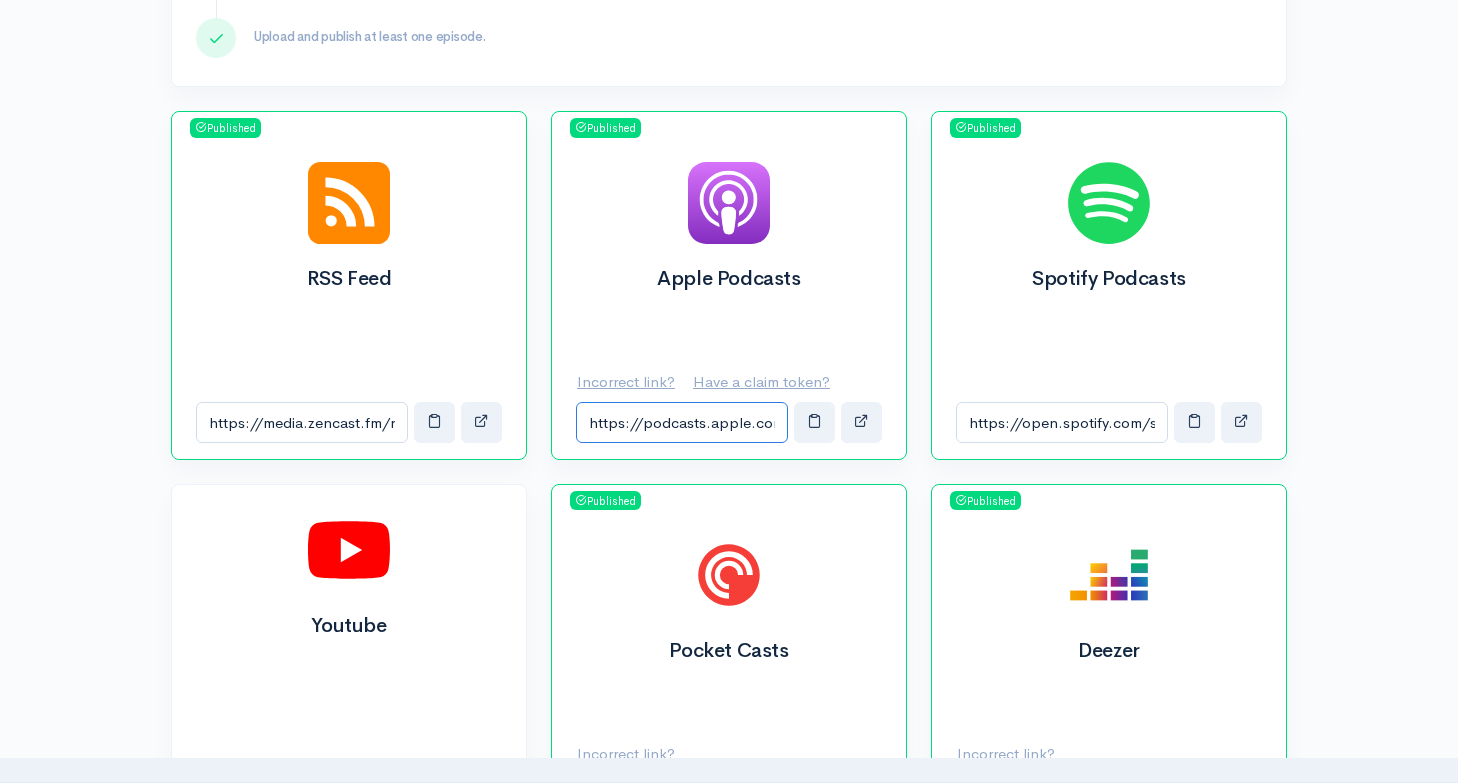 click on "https://podcasts.apple.com/us/podcast/reading-aristotles-text/id1823985040?mt=2&ls=1at=1001l626" at bounding box center (682, 422) 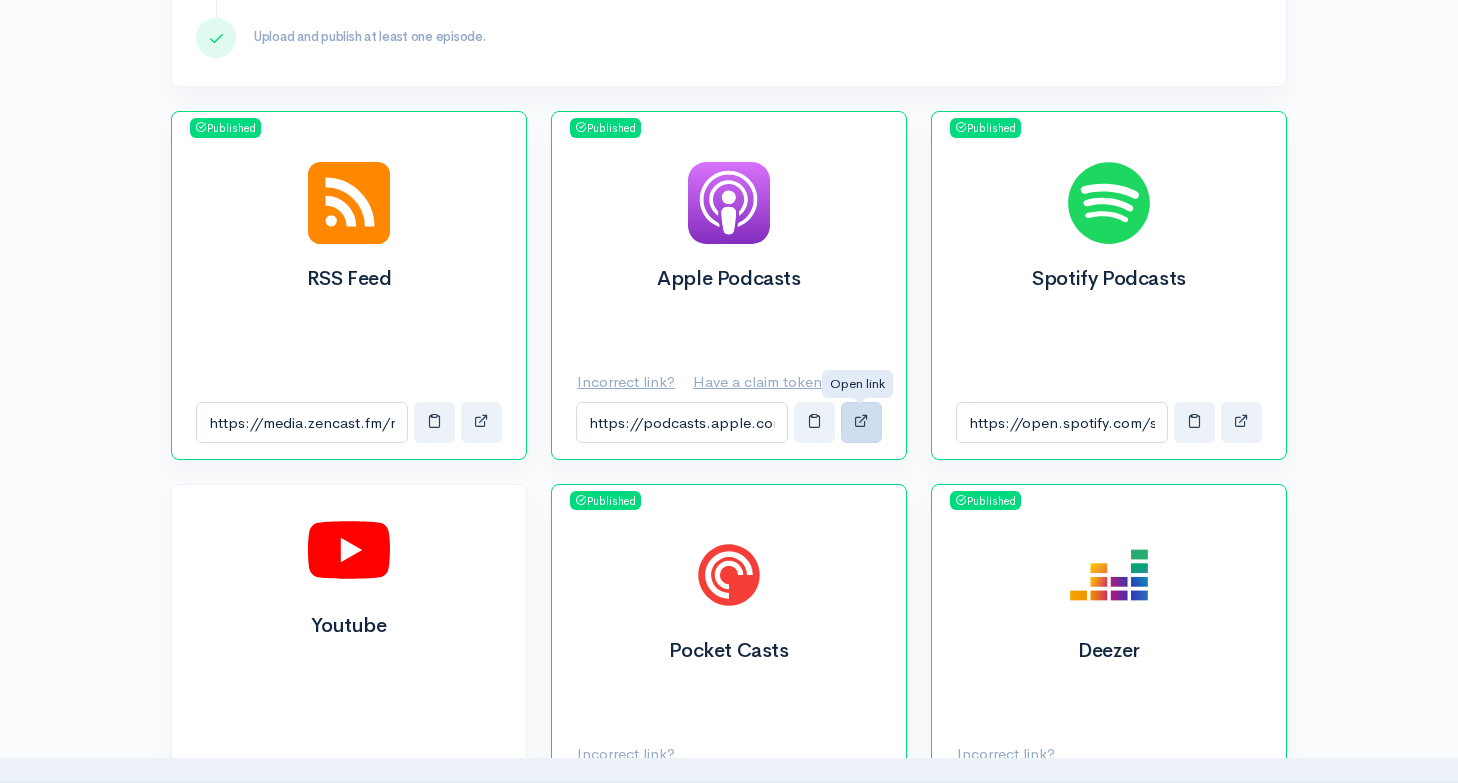 click at bounding box center (861, 420) 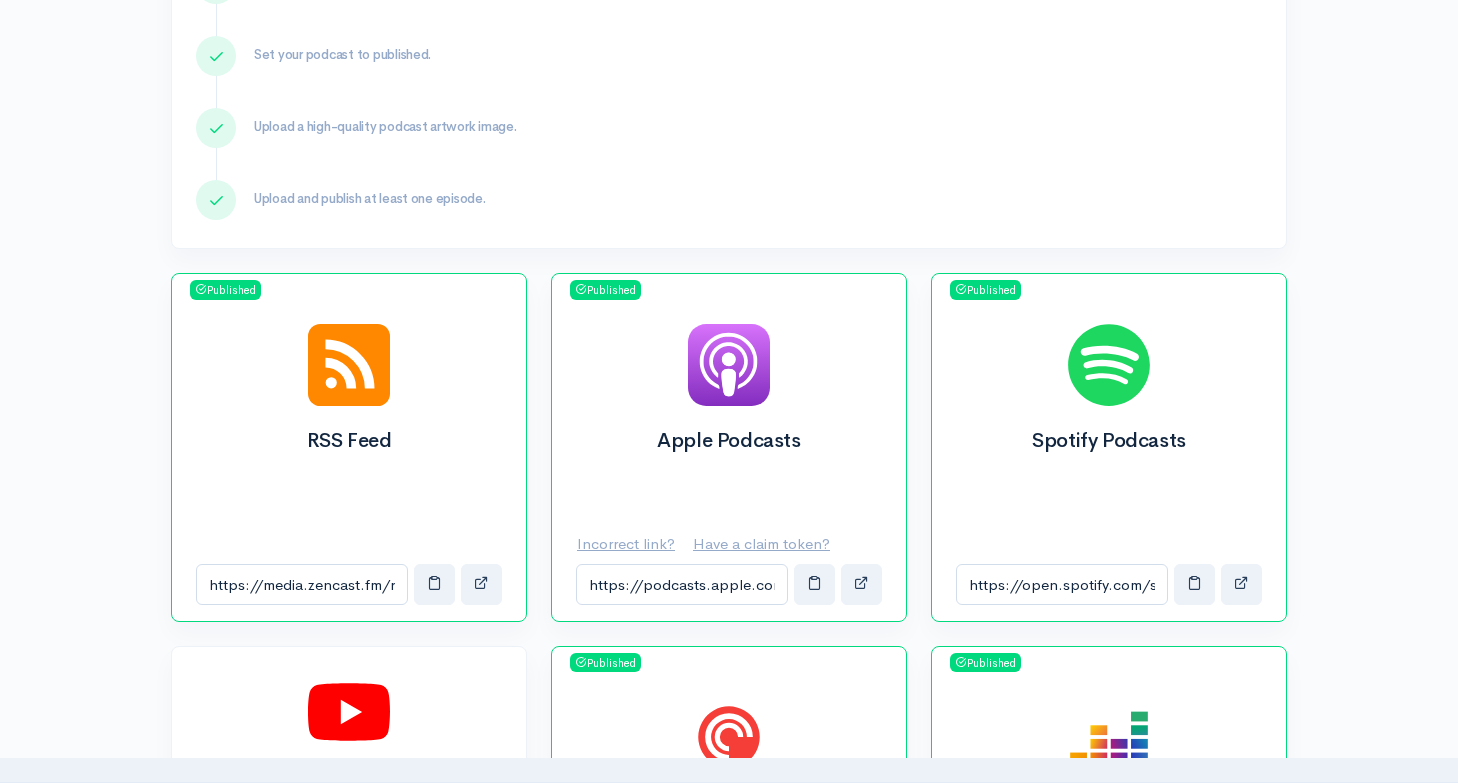 scroll, scrollTop: 664, scrollLeft: 0, axis: vertical 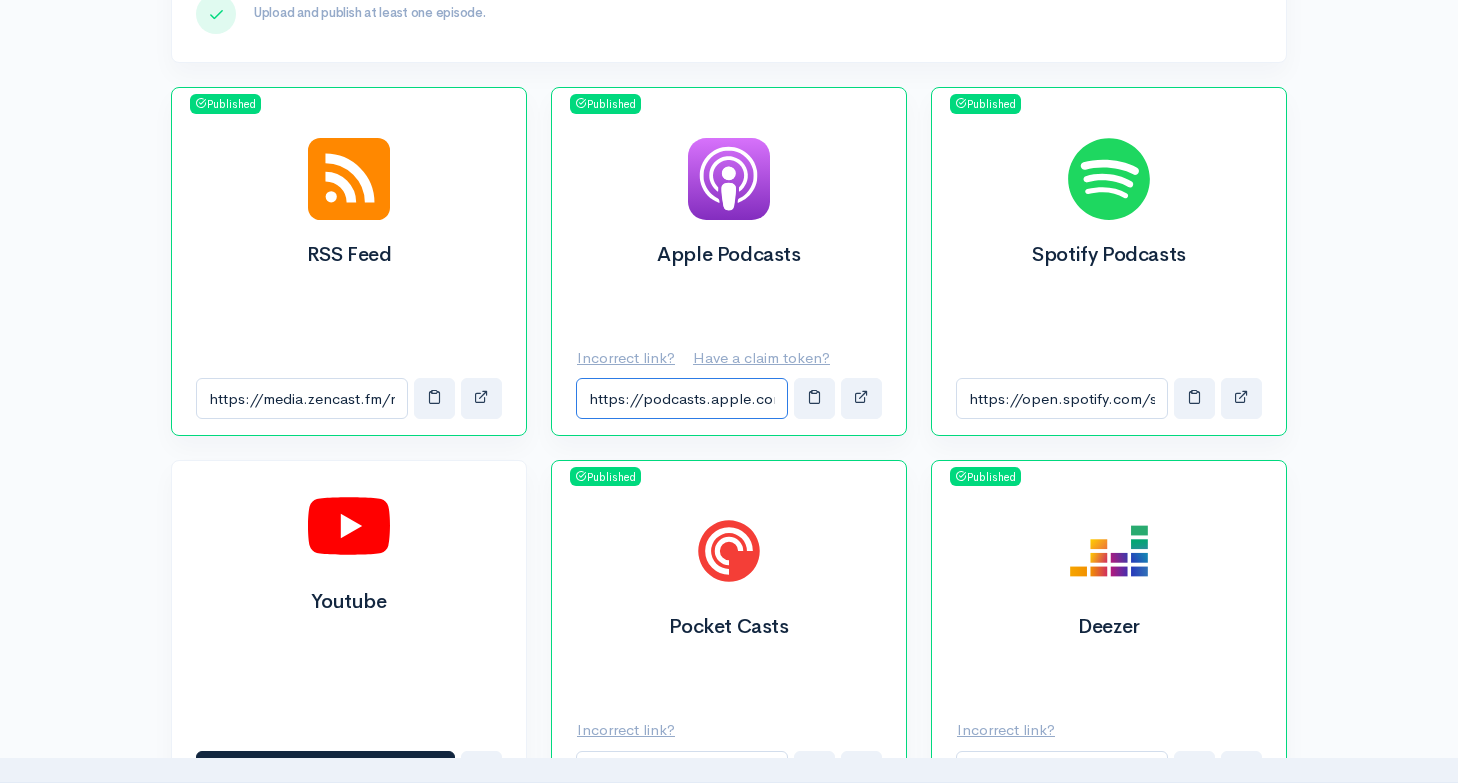 click on "https://podcasts.apple.com/us/podcast/reading-aristotles-text/id1823985040?mt=2&ls=1at=1001l626" at bounding box center (682, 398) 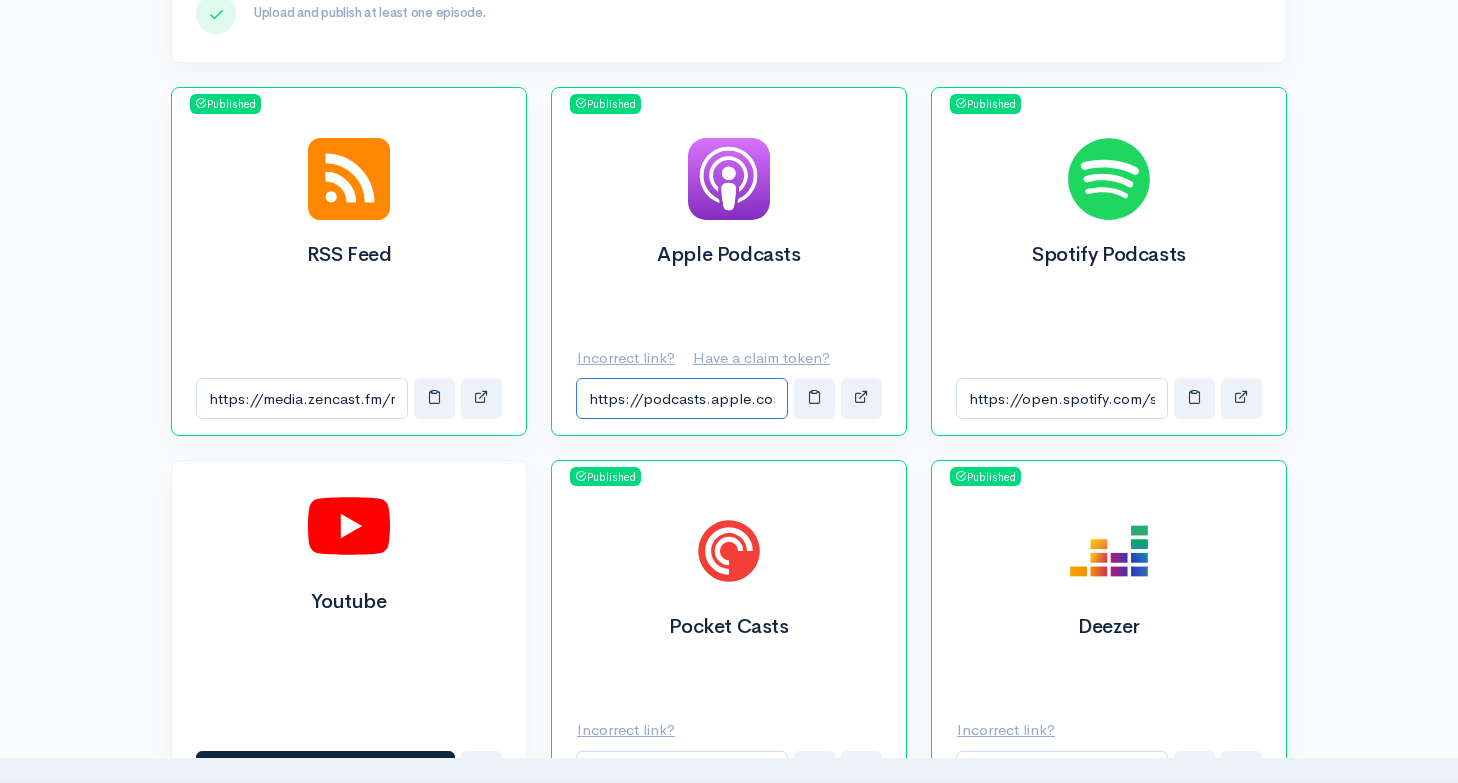 click on "https://podcasts.apple.com/us/podcast/reading-aristotles-text/id1823985040?mt=2&ls=1at=1001l626" at bounding box center (682, 398) 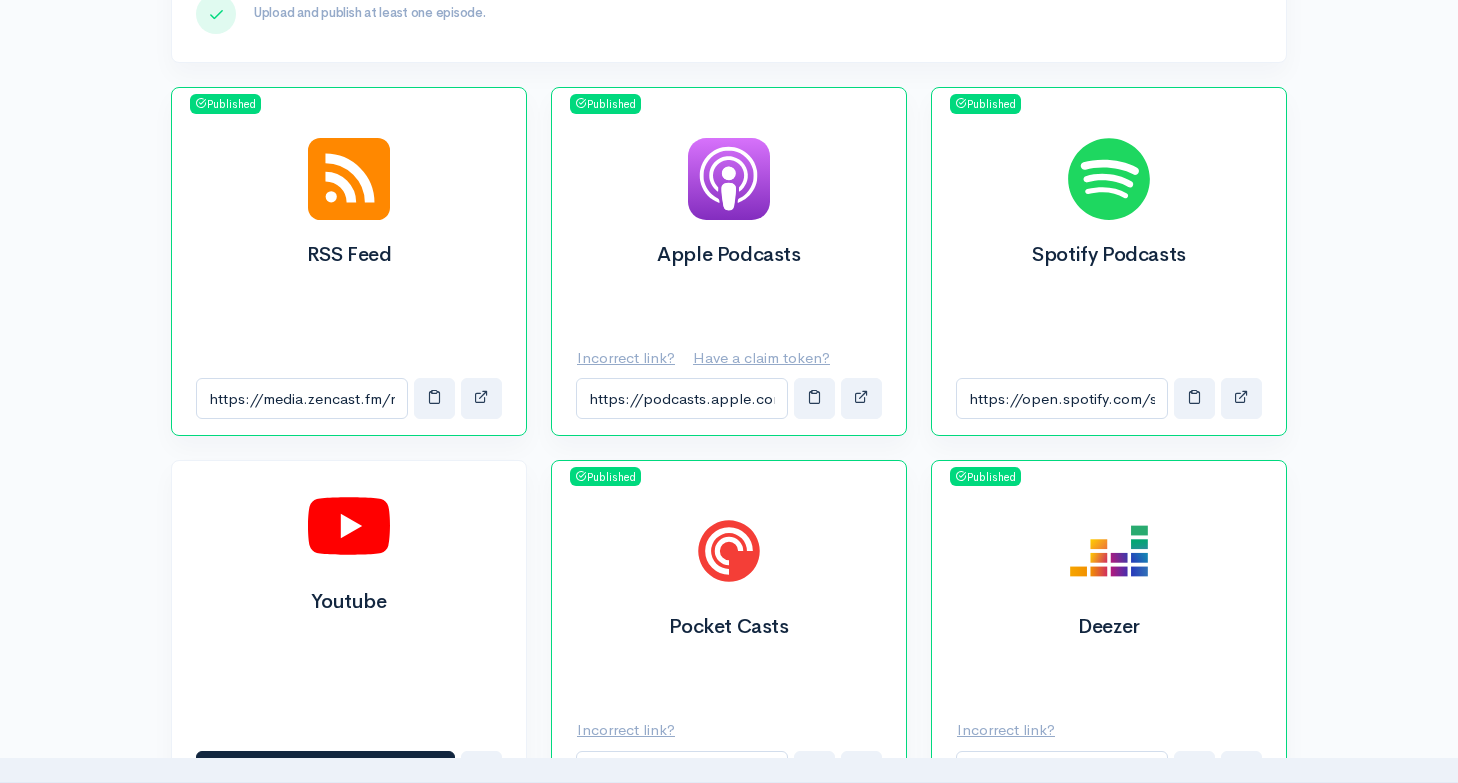 click on "Have a claim token?" at bounding box center (626, 357) 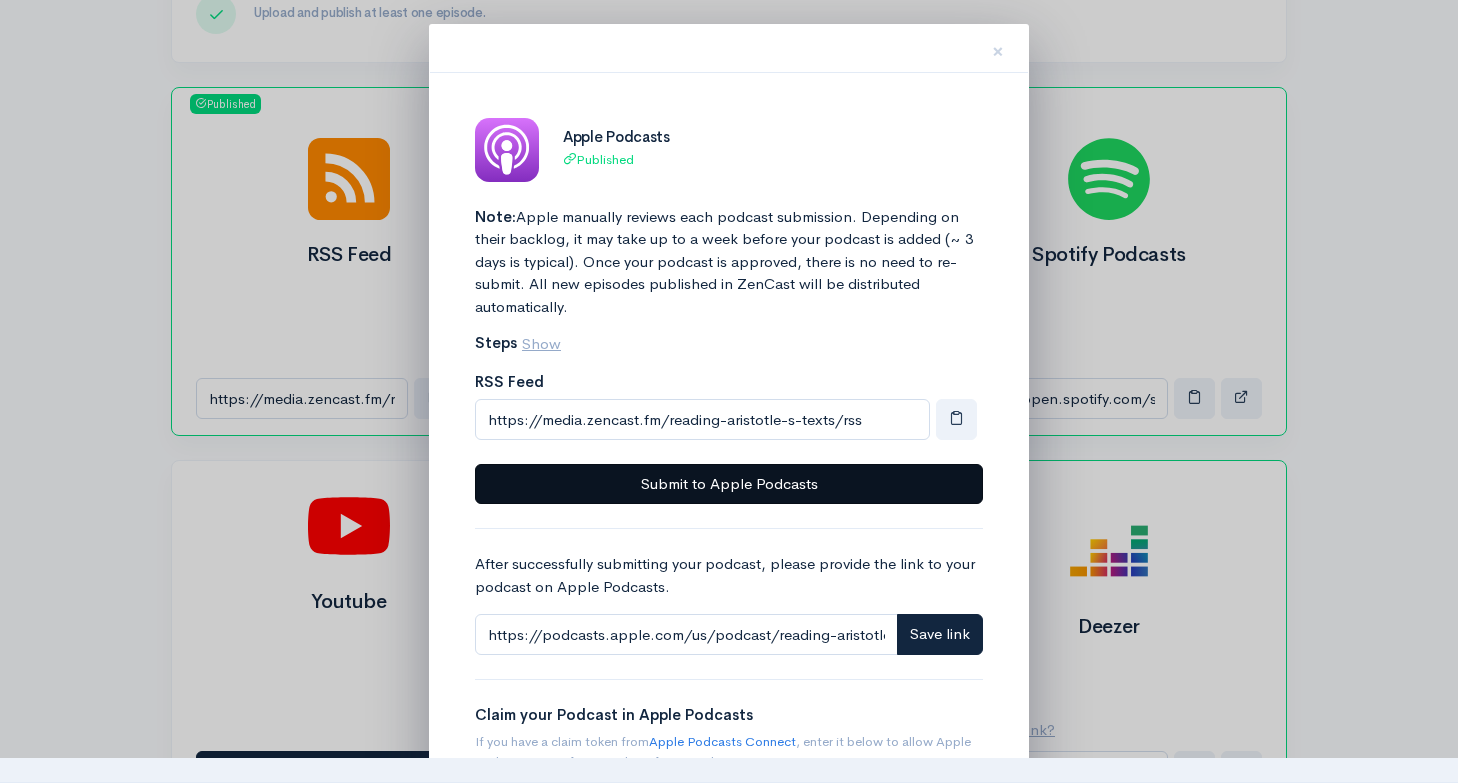 click on "Submit to Apple Podcasts" at bounding box center (729, 484) 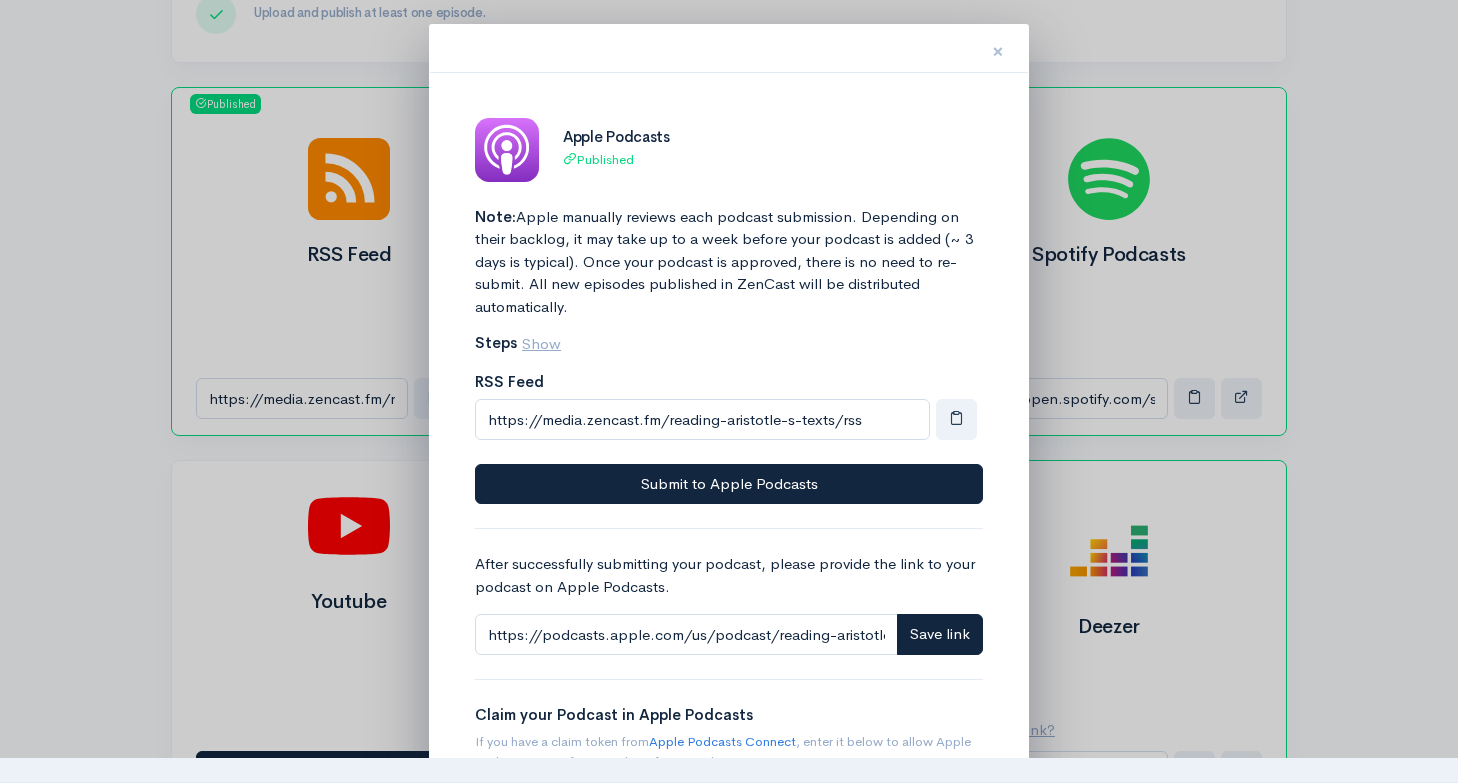click on "×" at bounding box center (998, 48) 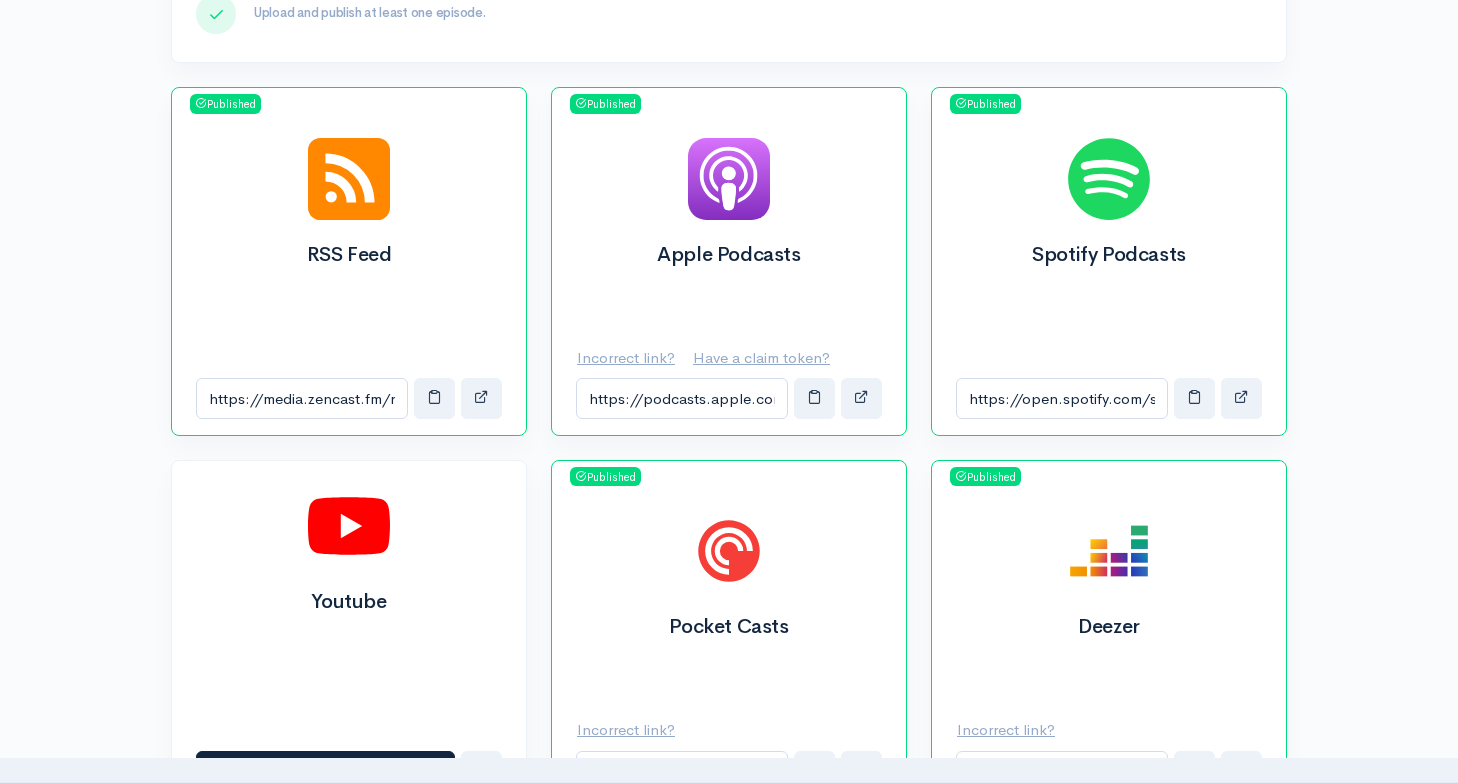 click on "Help
Notifications
View all
Your profile   Team settings     Default team   Current     Logout
Setup (7 of 7 steps)
Home
Analytics
Shows
Reading Aristotle's Text
Add a new show
People
Dr. Wenqi Li
Reading Aristotle's Text
Add episode
Overview
Episodes
Reviews
Links" at bounding box center (729, 765) 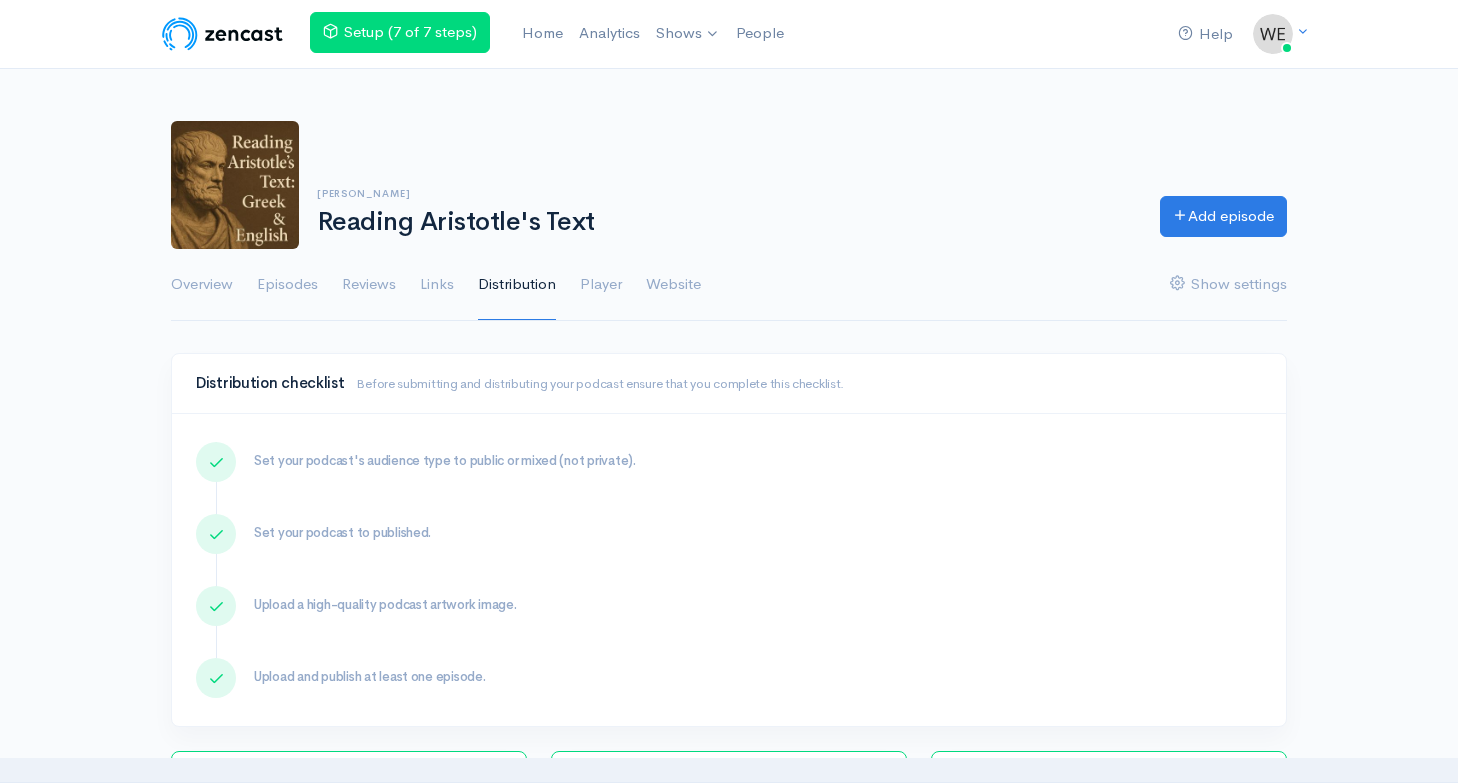 scroll, scrollTop: 0, scrollLeft: 0, axis: both 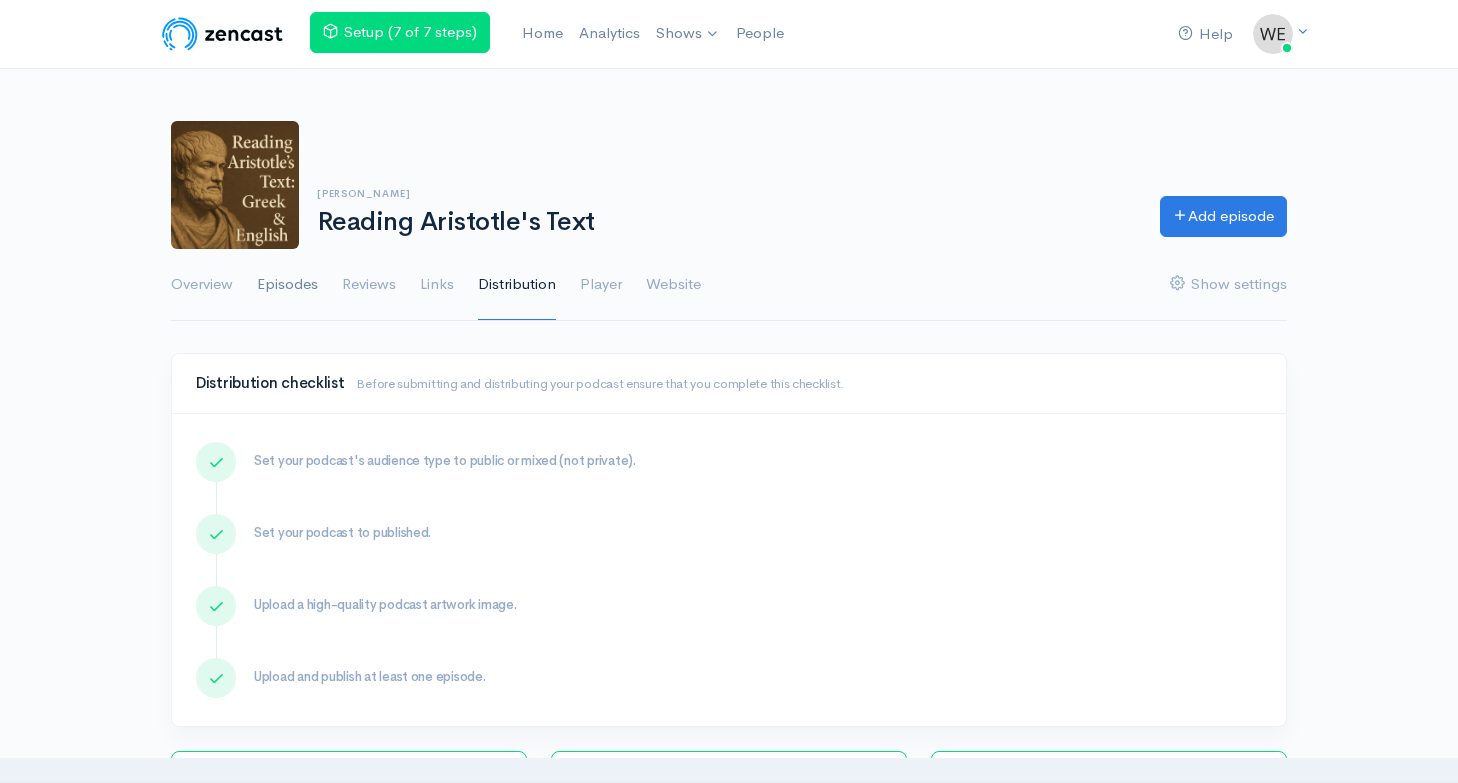 click on "Episodes" at bounding box center (287, 285) 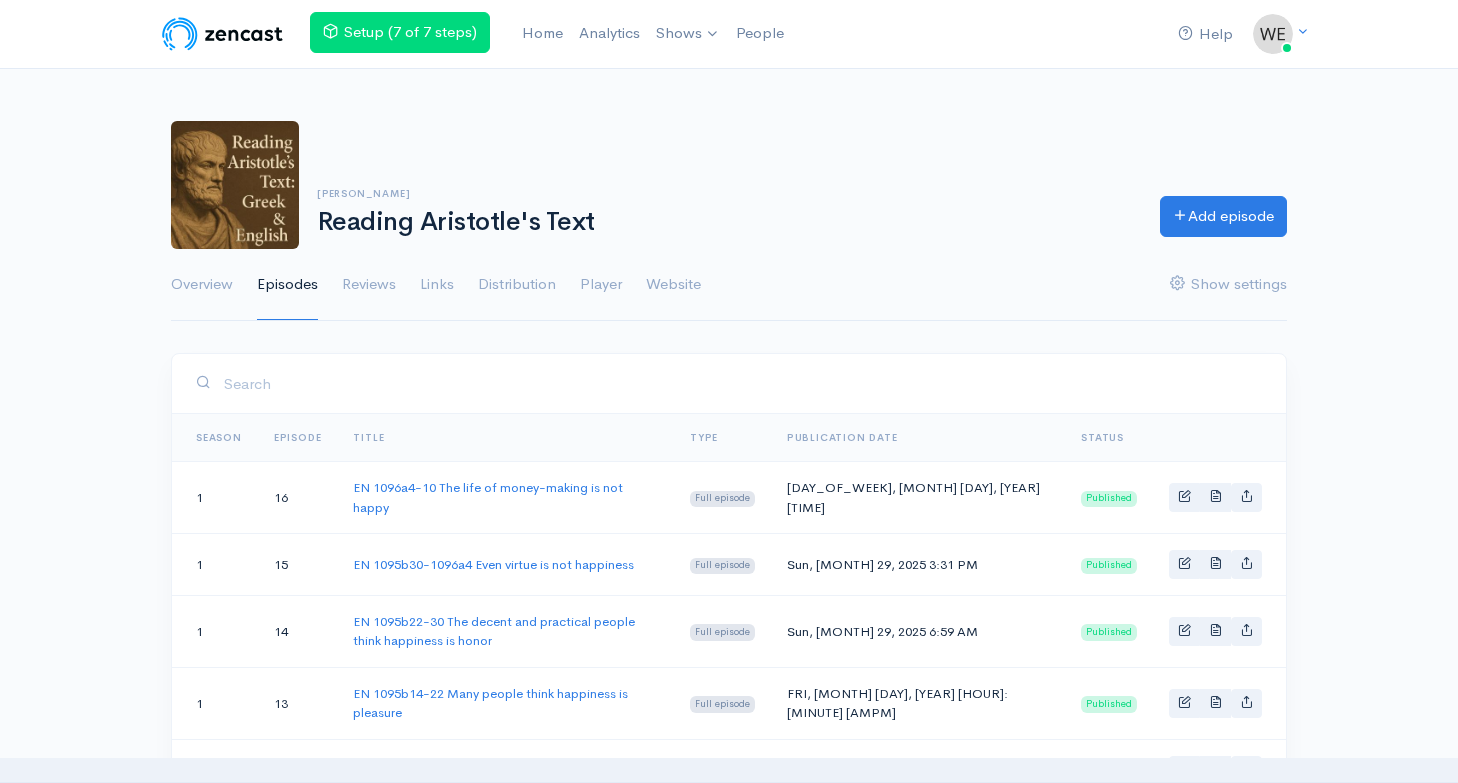 click on "Analytics" at bounding box center [609, 33] 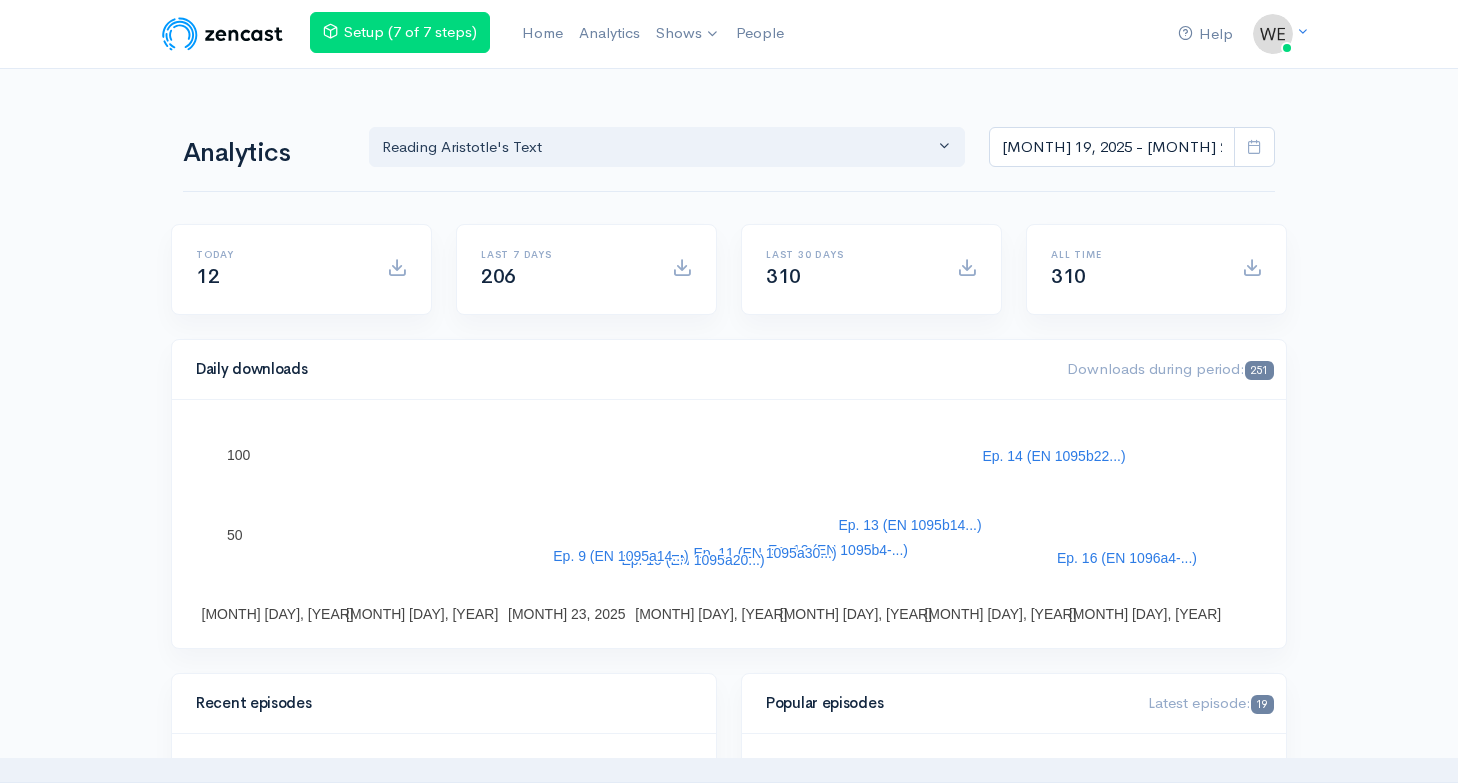 scroll, scrollTop: 0, scrollLeft: 0, axis: both 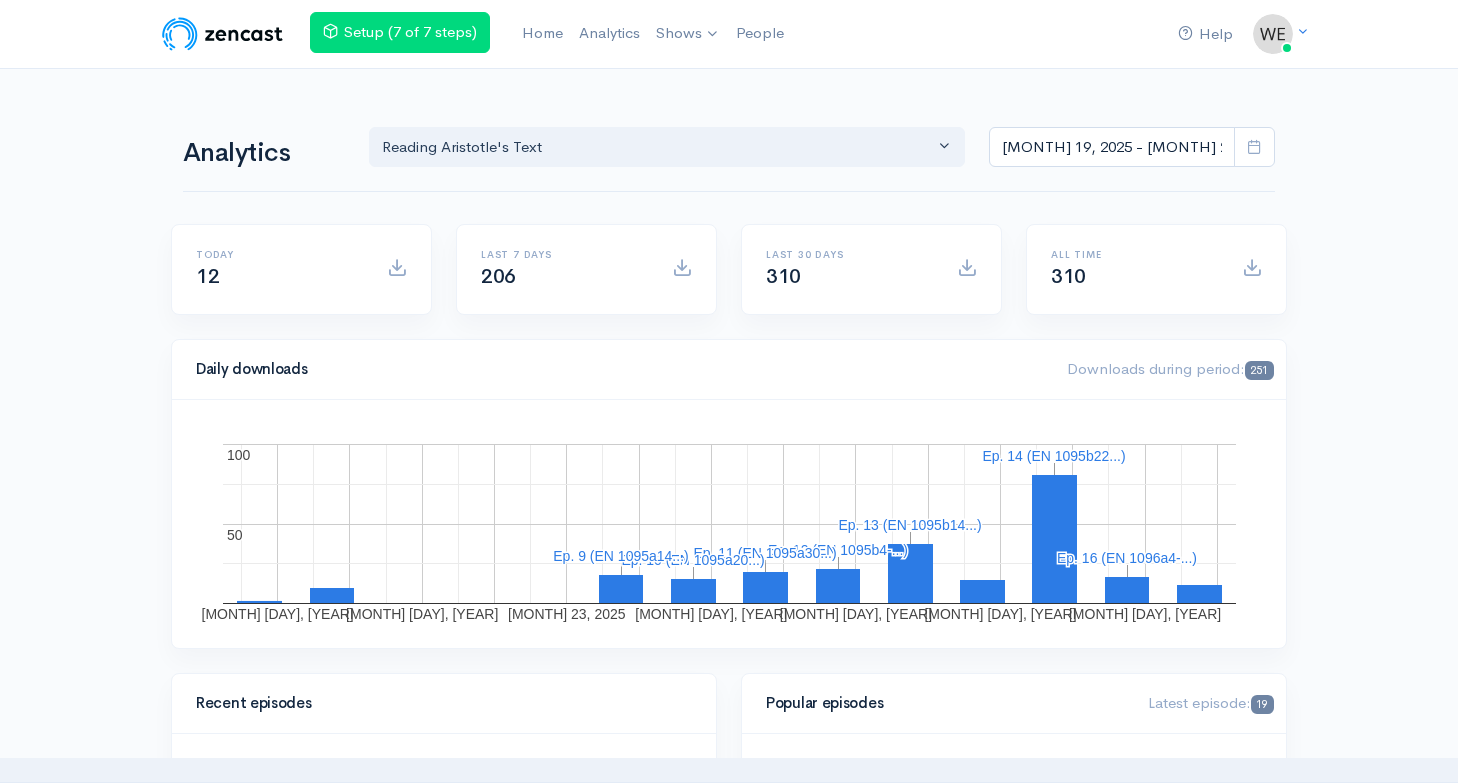 click on "Today
12" at bounding box center (279, 269) 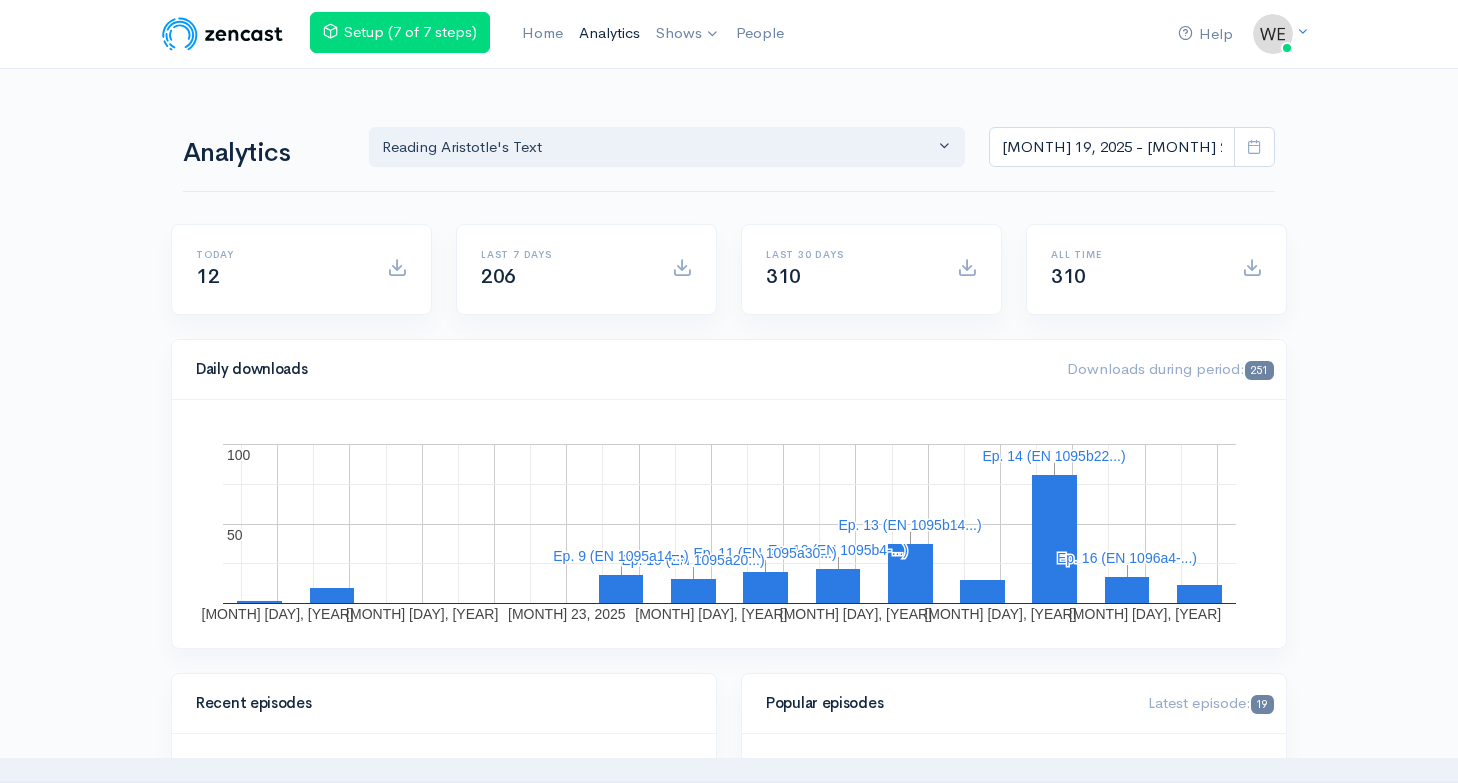 click on "Analytics" at bounding box center (609, 33) 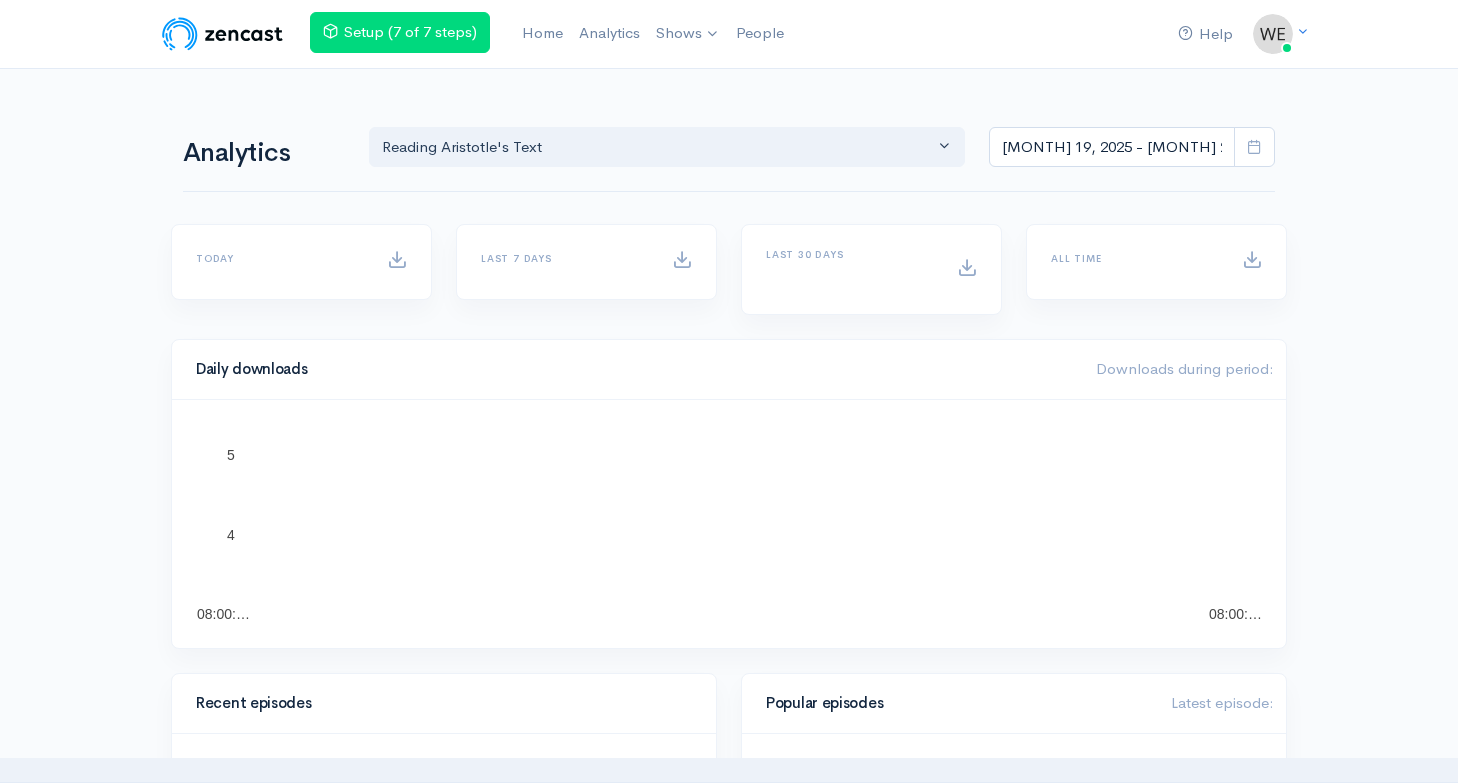 scroll, scrollTop: 0, scrollLeft: 0, axis: both 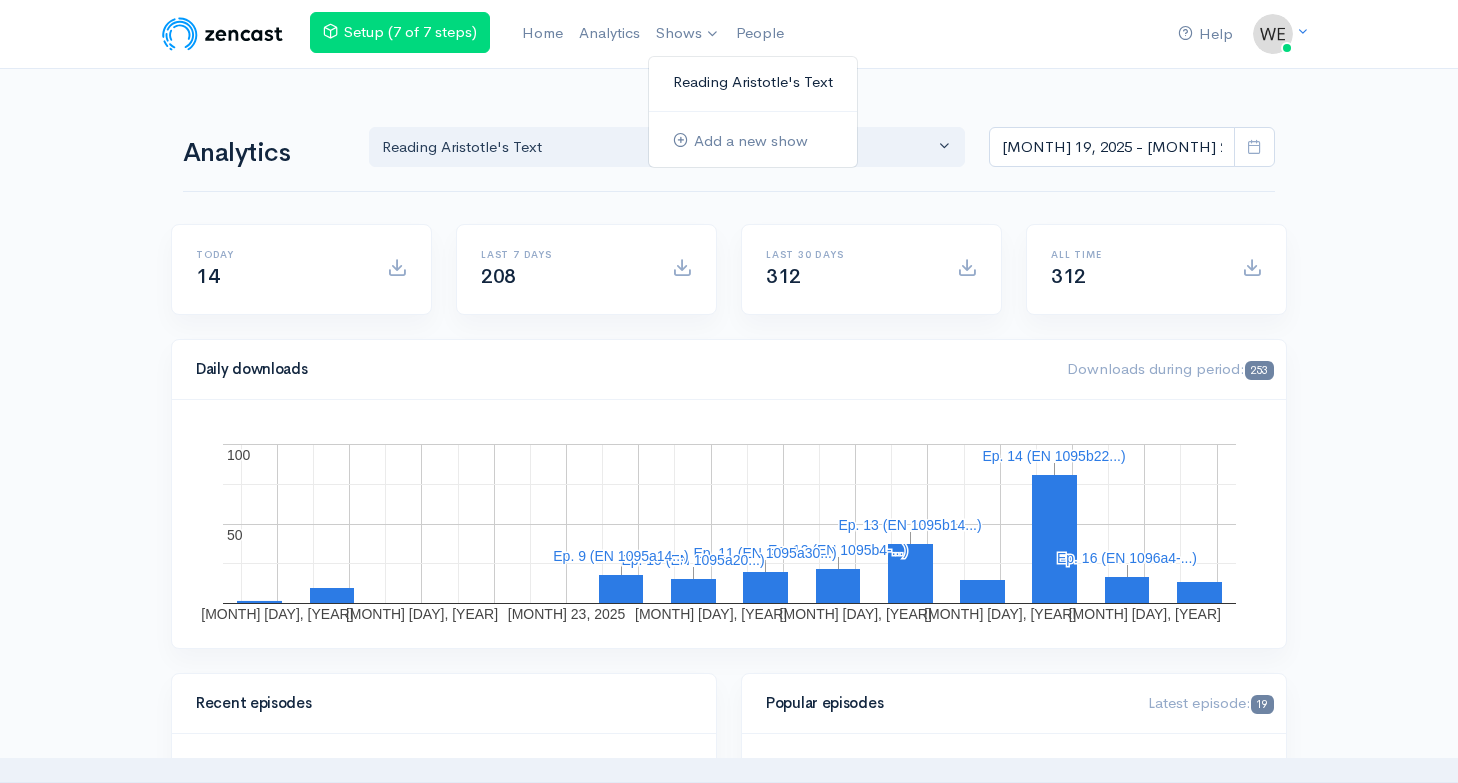 click on "Reading Aristotle's Text" at bounding box center (753, 82) 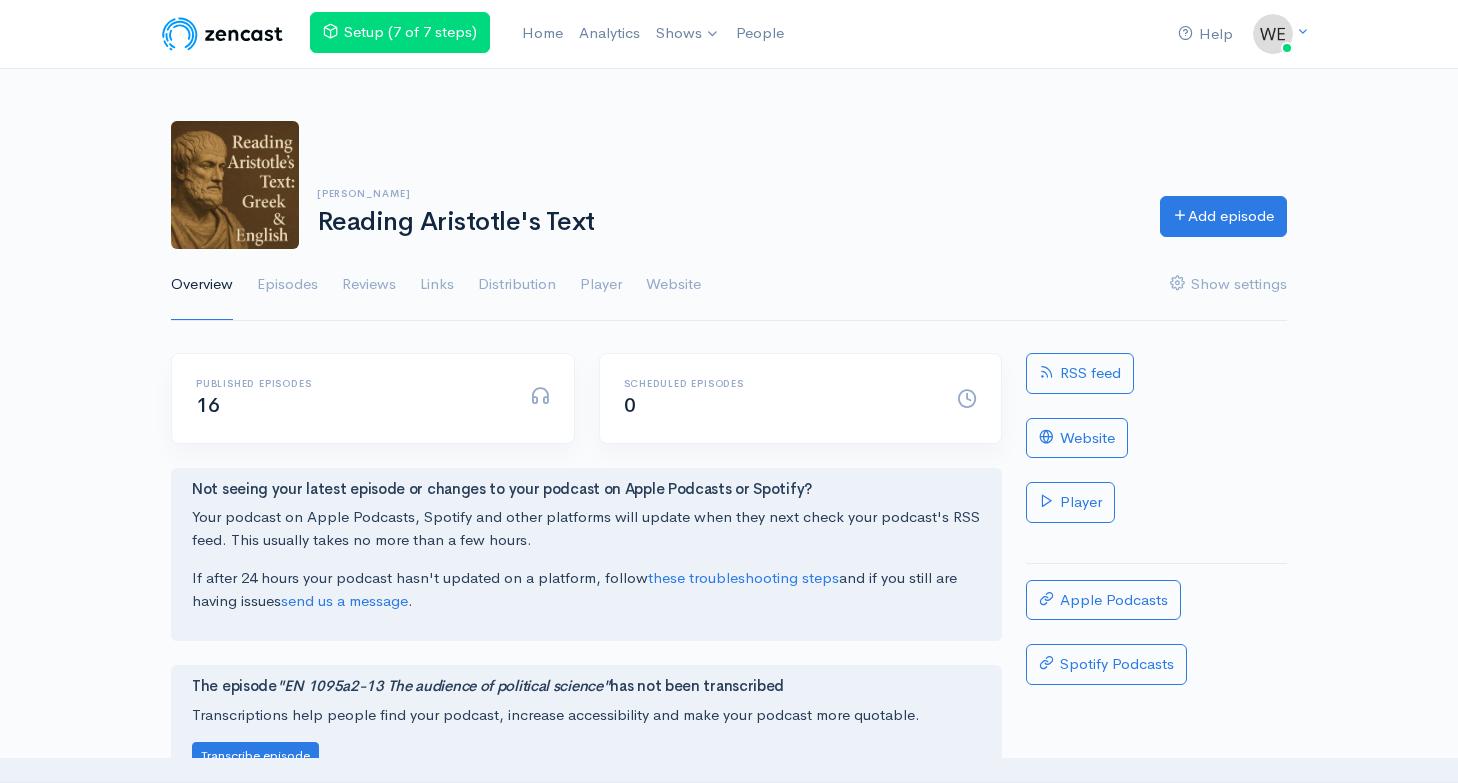 scroll, scrollTop: 0, scrollLeft: 0, axis: both 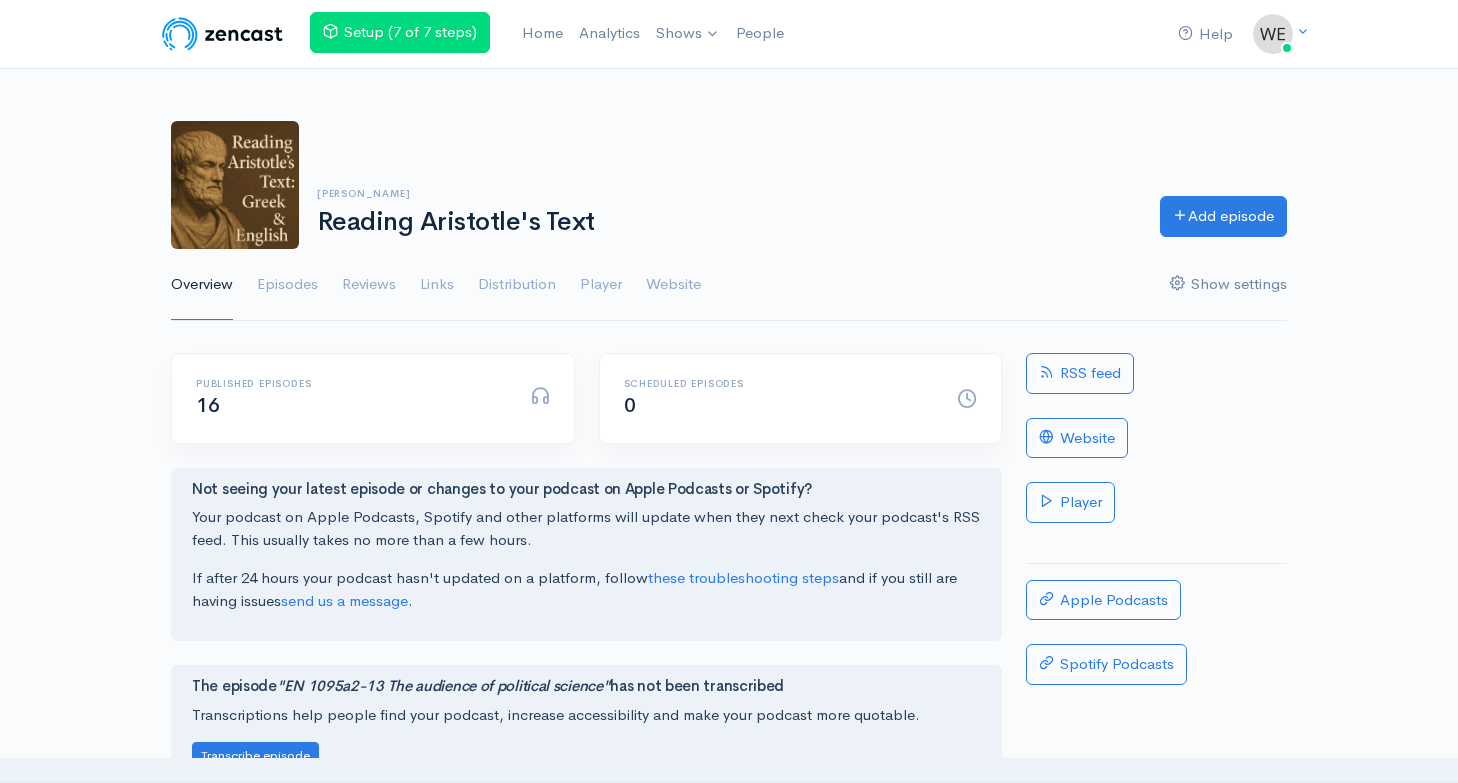 click on "Show settings" at bounding box center [1228, 285] 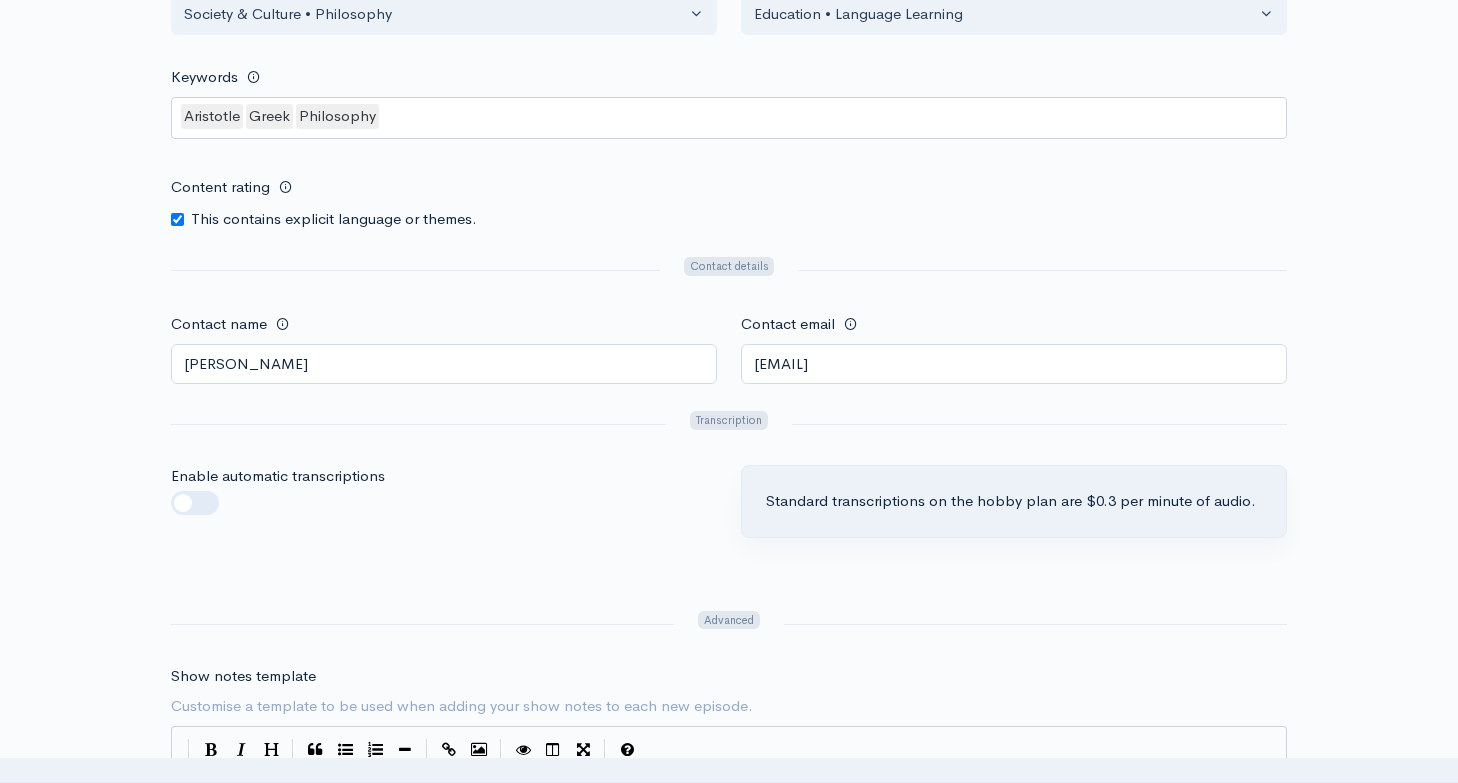 scroll, scrollTop: 1688, scrollLeft: 0, axis: vertical 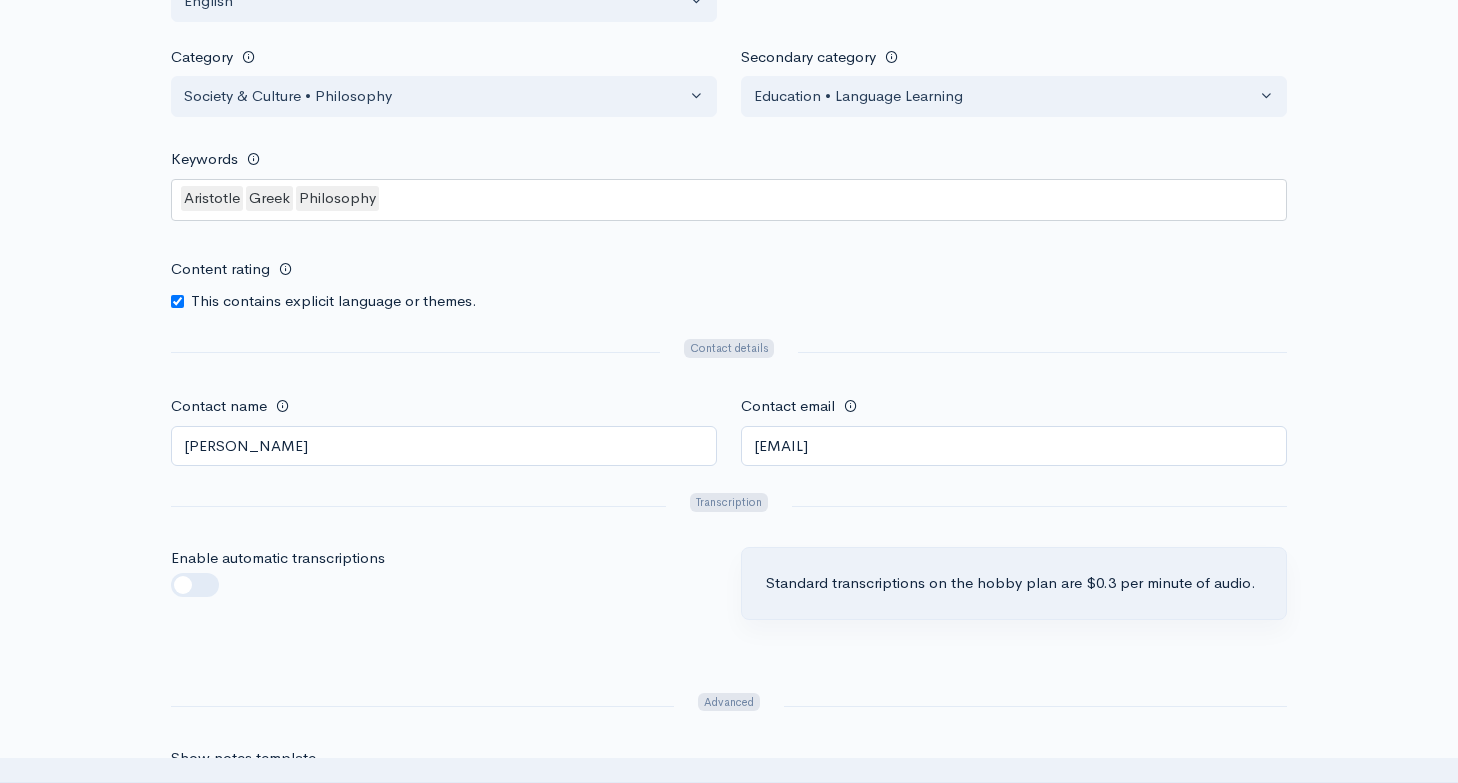 click on "Content rating" at bounding box center (177, 301) 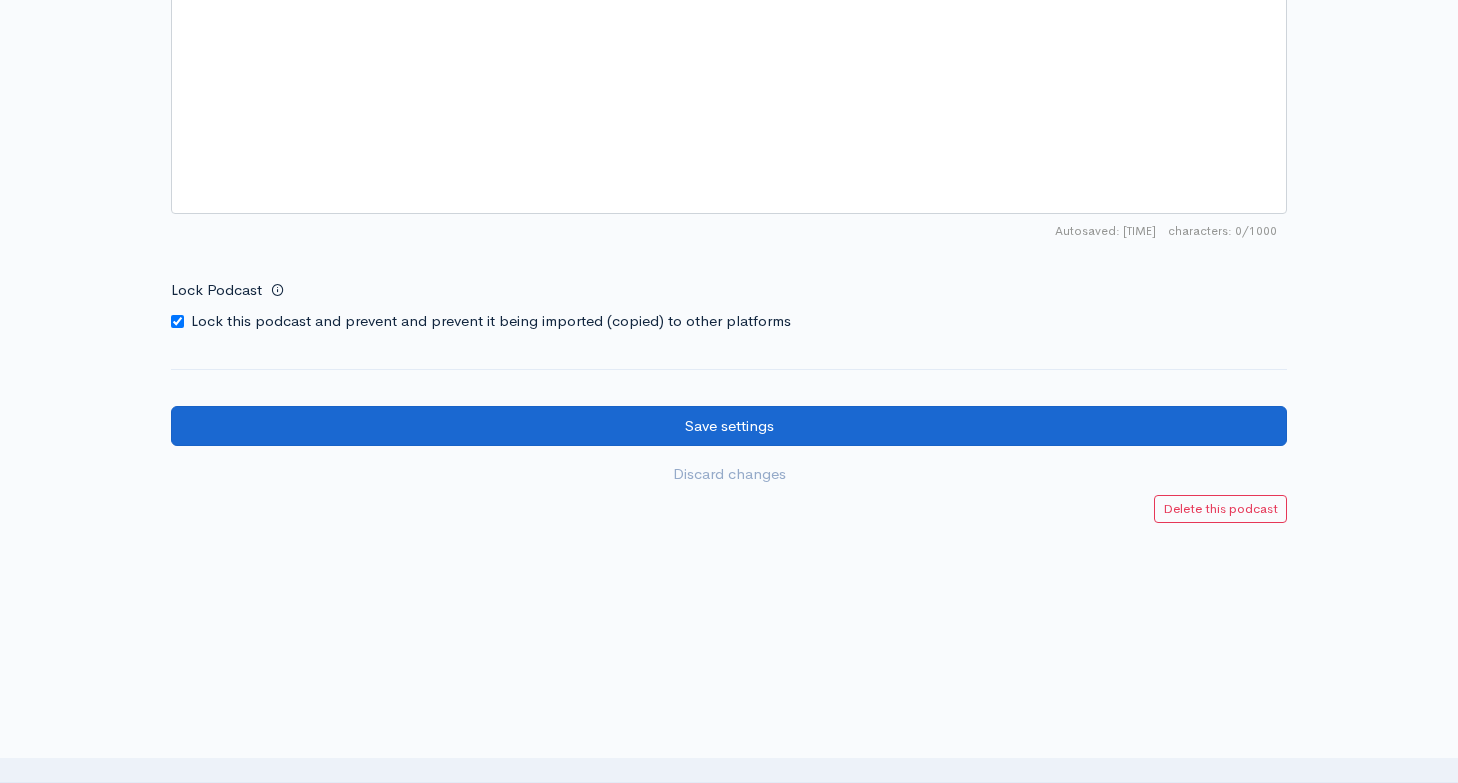 scroll, scrollTop: 2654, scrollLeft: 0, axis: vertical 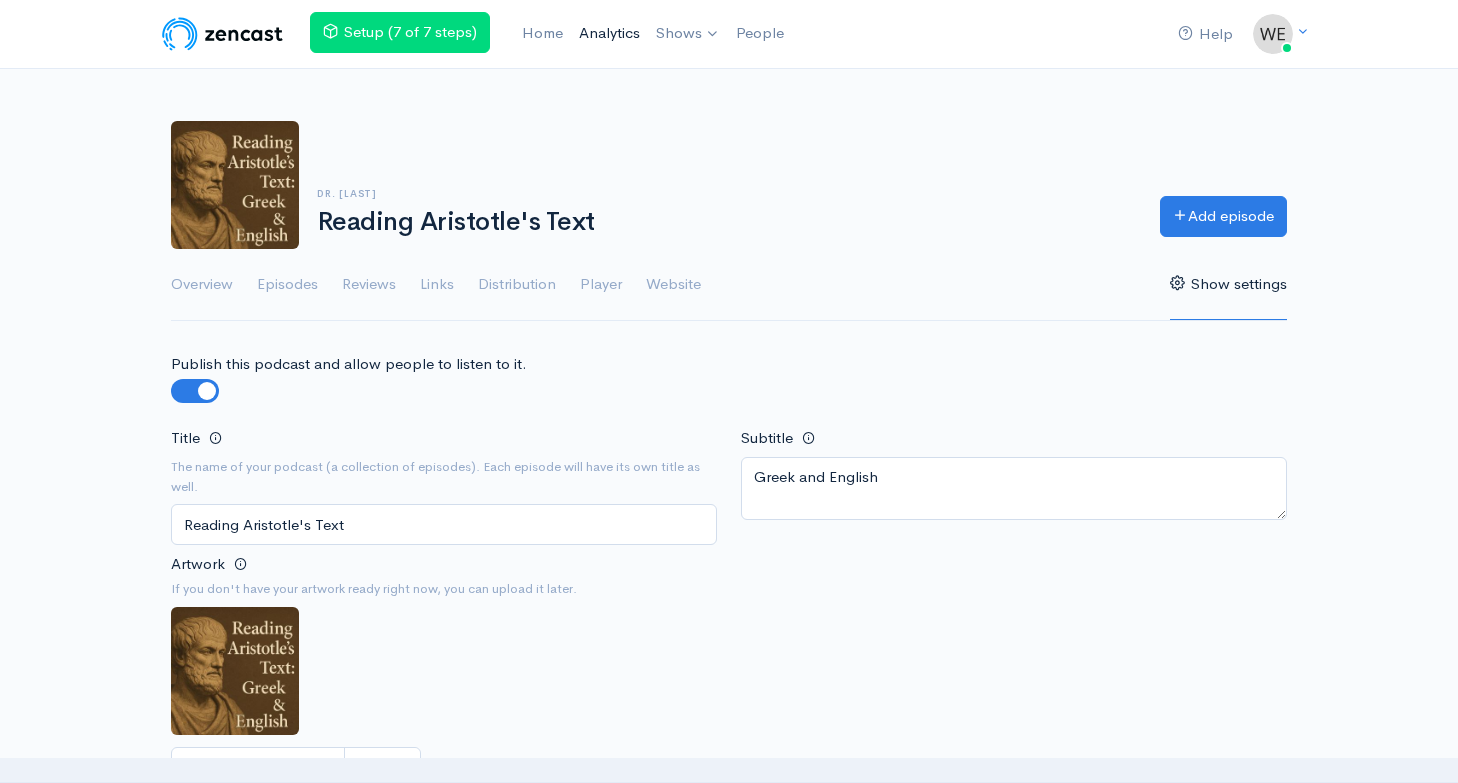 click on "Analytics" at bounding box center [609, 33] 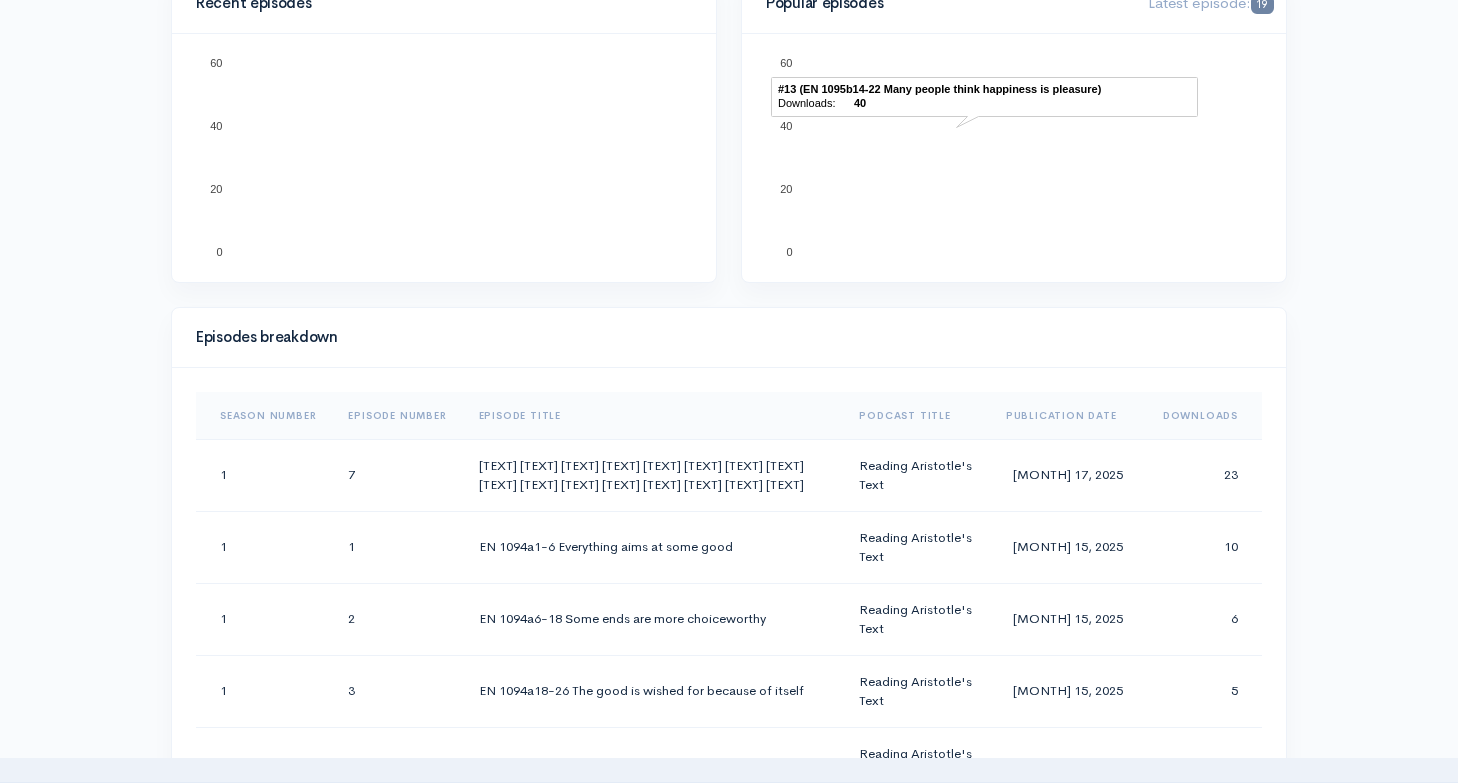 scroll, scrollTop: 786, scrollLeft: 0, axis: vertical 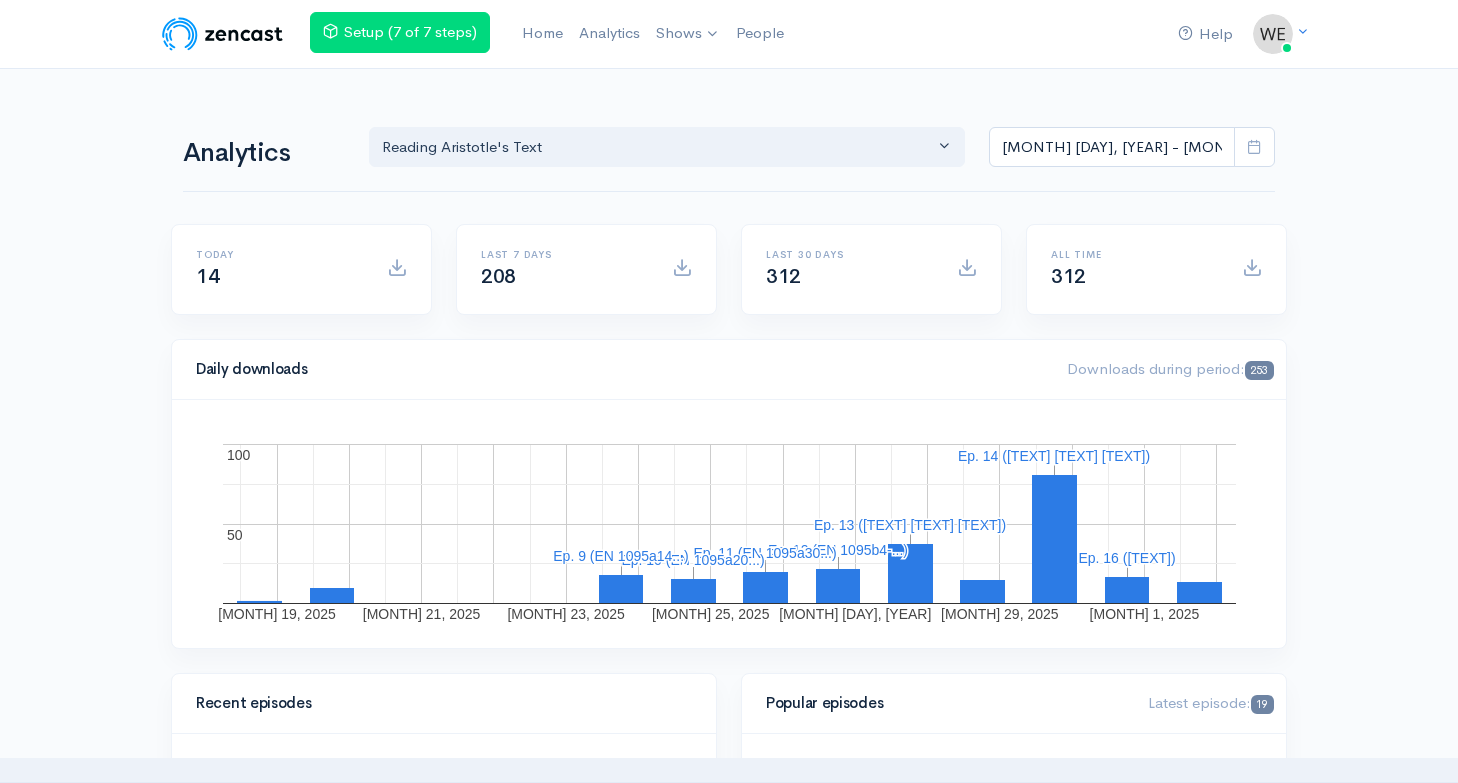 click on "Analytics
Reading Aristotle's Text Reading Aristotle's Text     [MONTH] 19, 2025 - [MONTH] 2, 2025" at bounding box center [729, 145] 